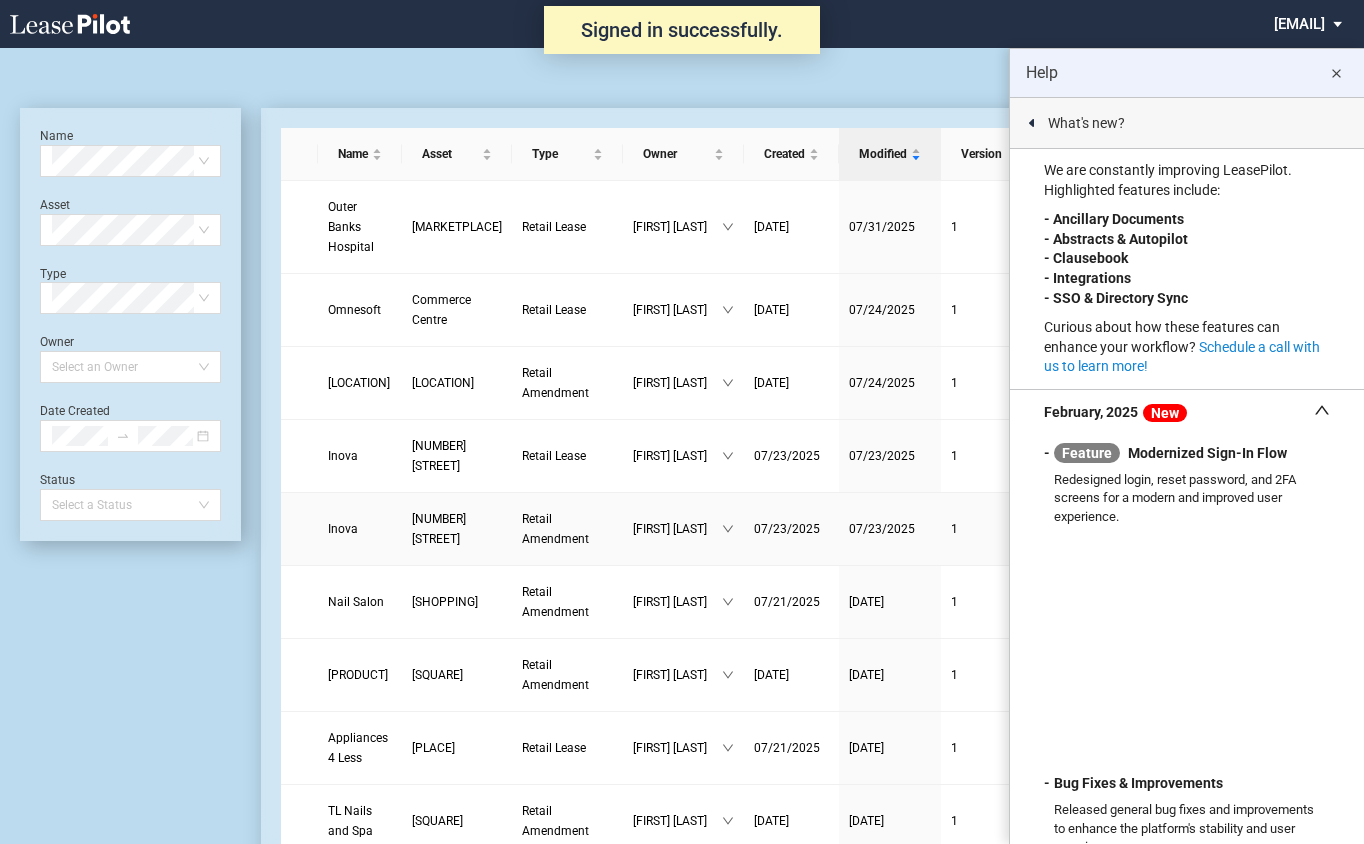 scroll, scrollTop: 0, scrollLeft: 0, axis: both 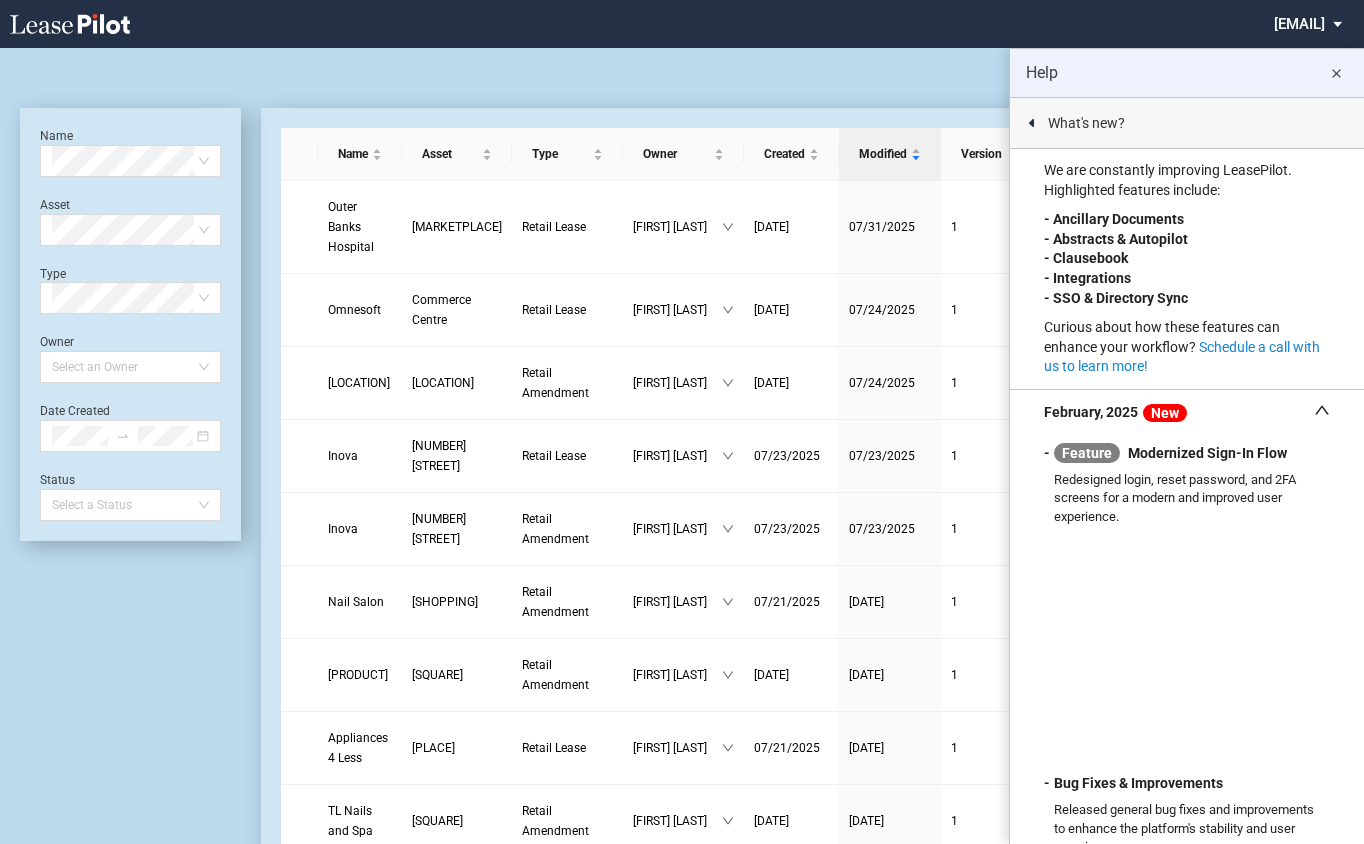click on "close" at bounding box center [1336, 74] 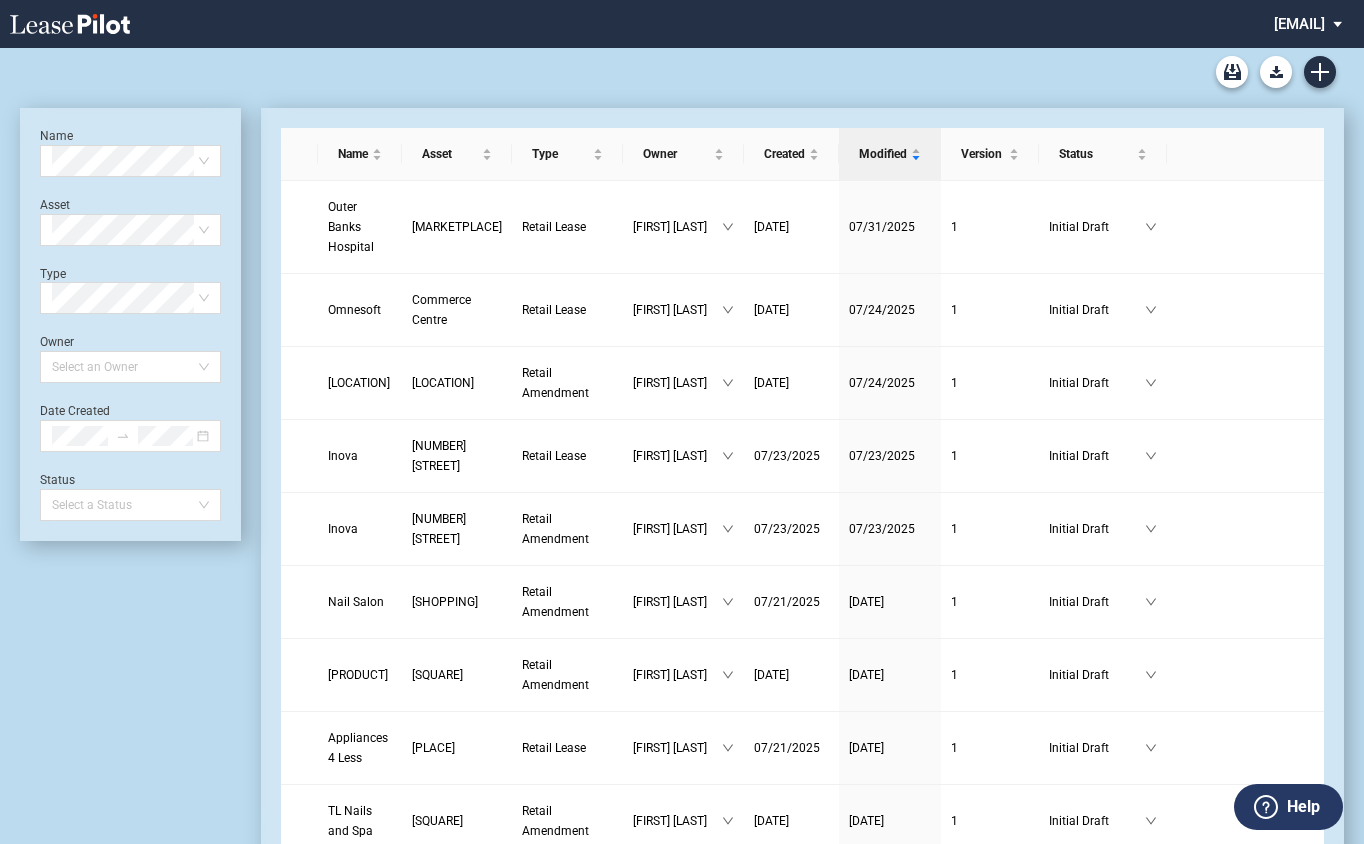 click at bounding box center (1245, 154) 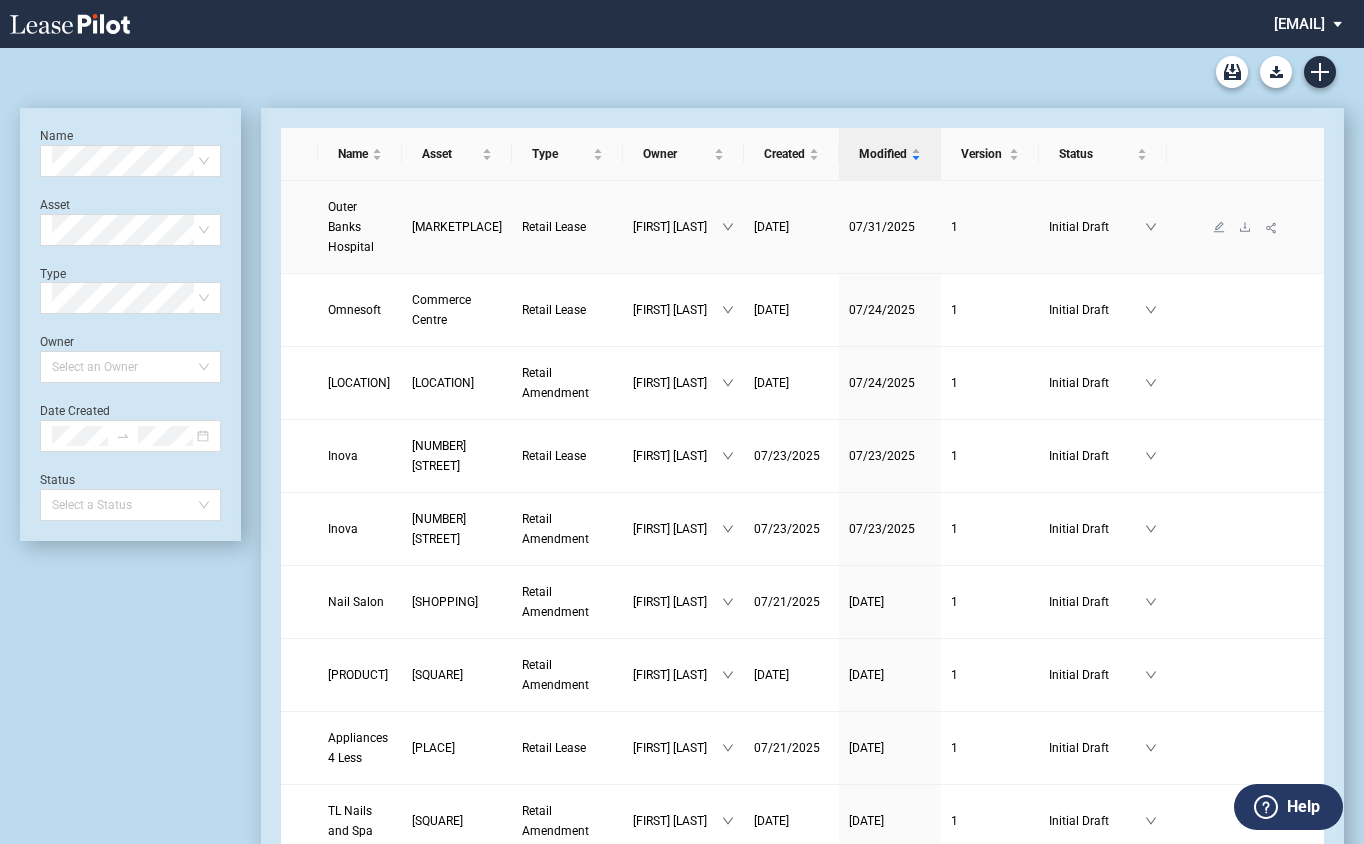 click on "[FIRST] [LAST]" at bounding box center [677, 227] 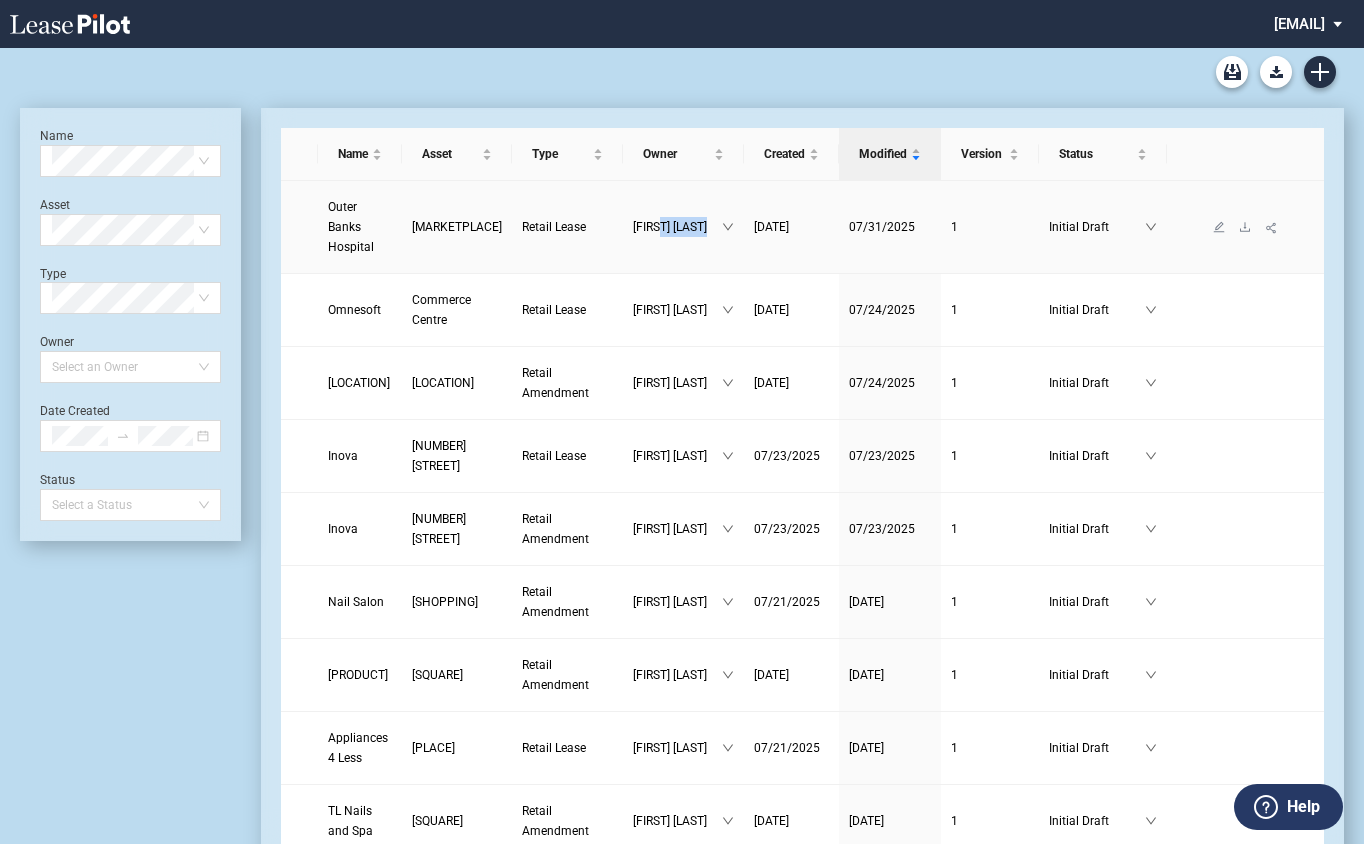 click on "[FIRST] [LAST]" at bounding box center [677, 227] 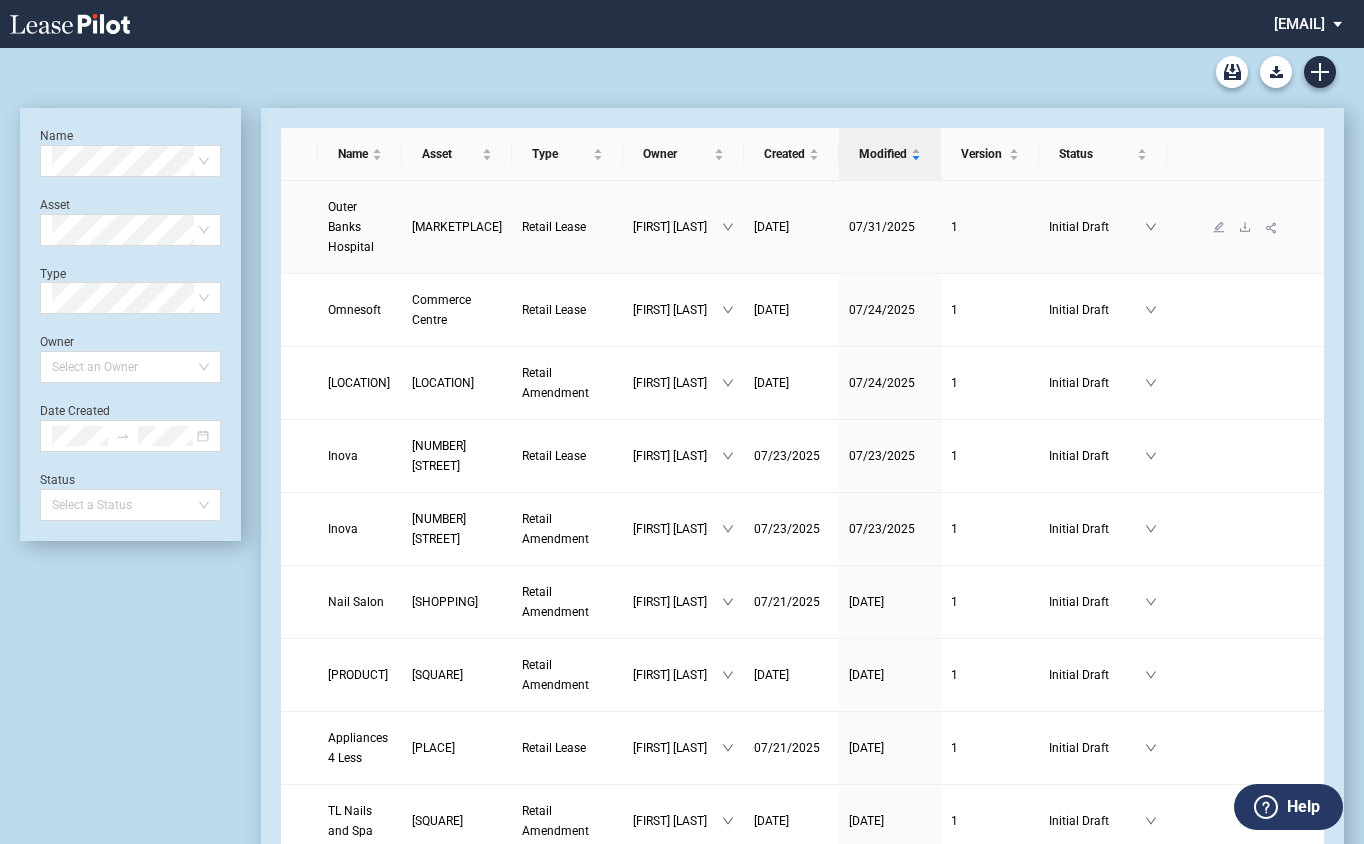 click at bounding box center (1245, 227) 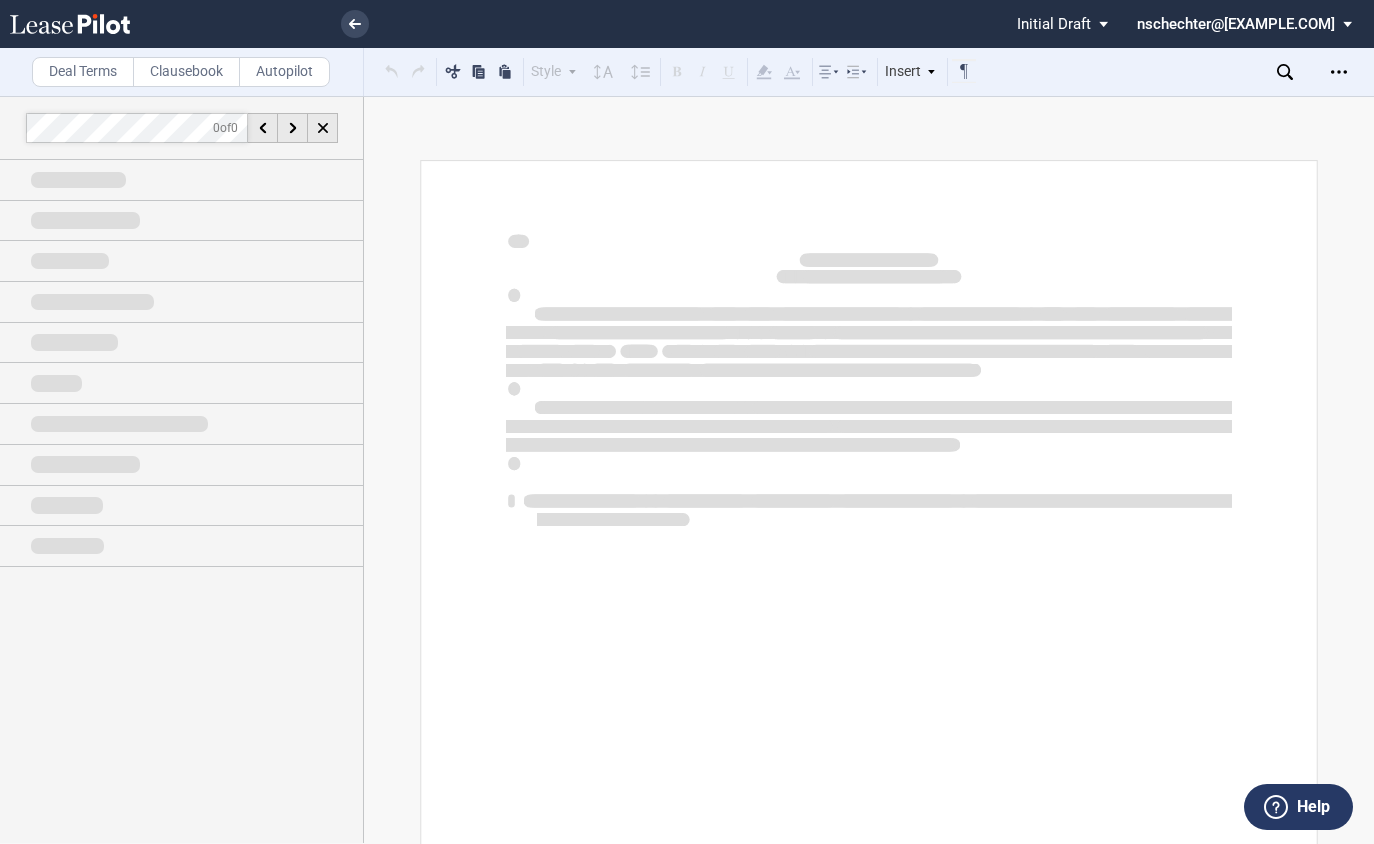 scroll, scrollTop: 0, scrollLeft: 0, axis: both 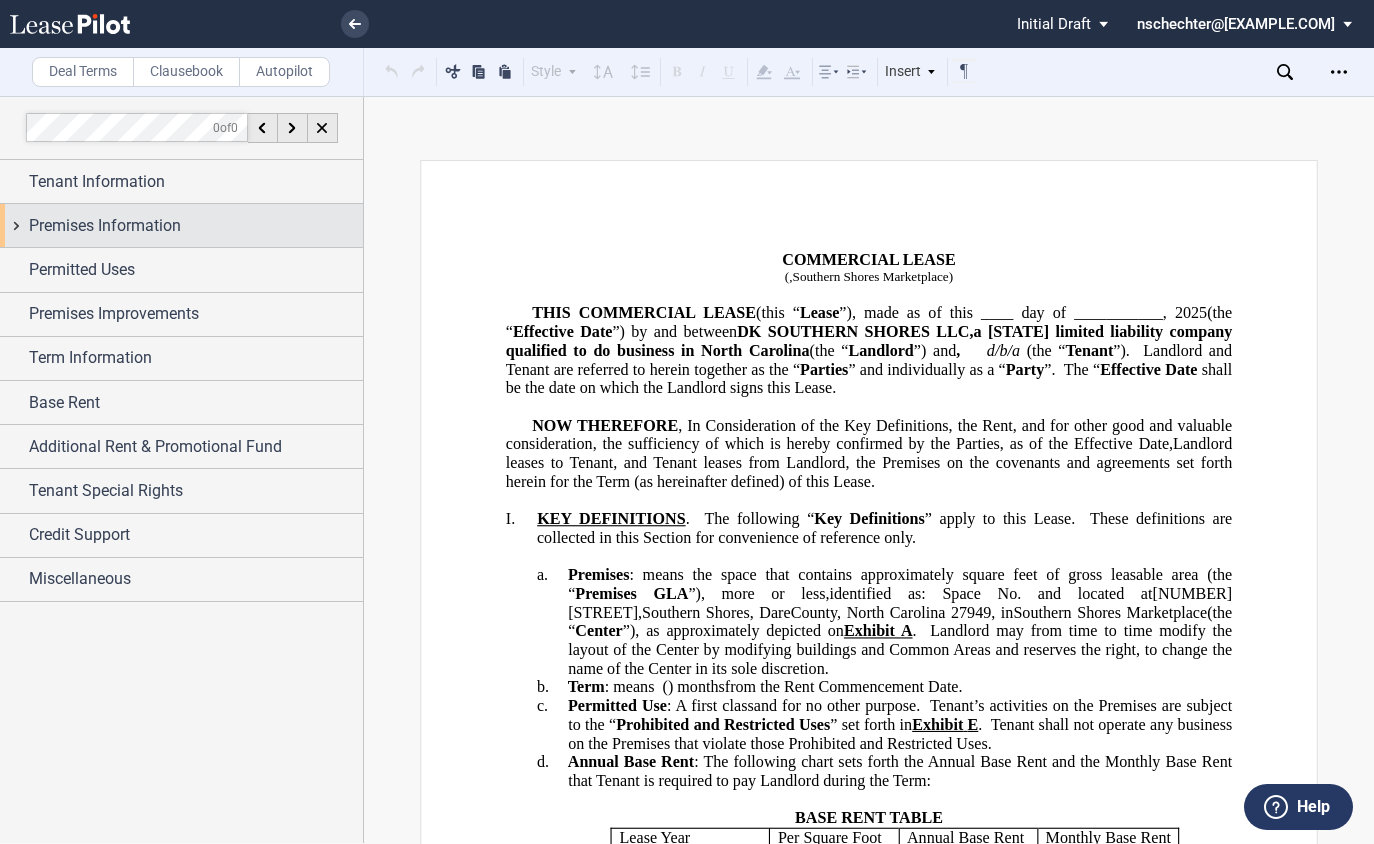 click on "Premises Information" at bounding box center (105, 226) 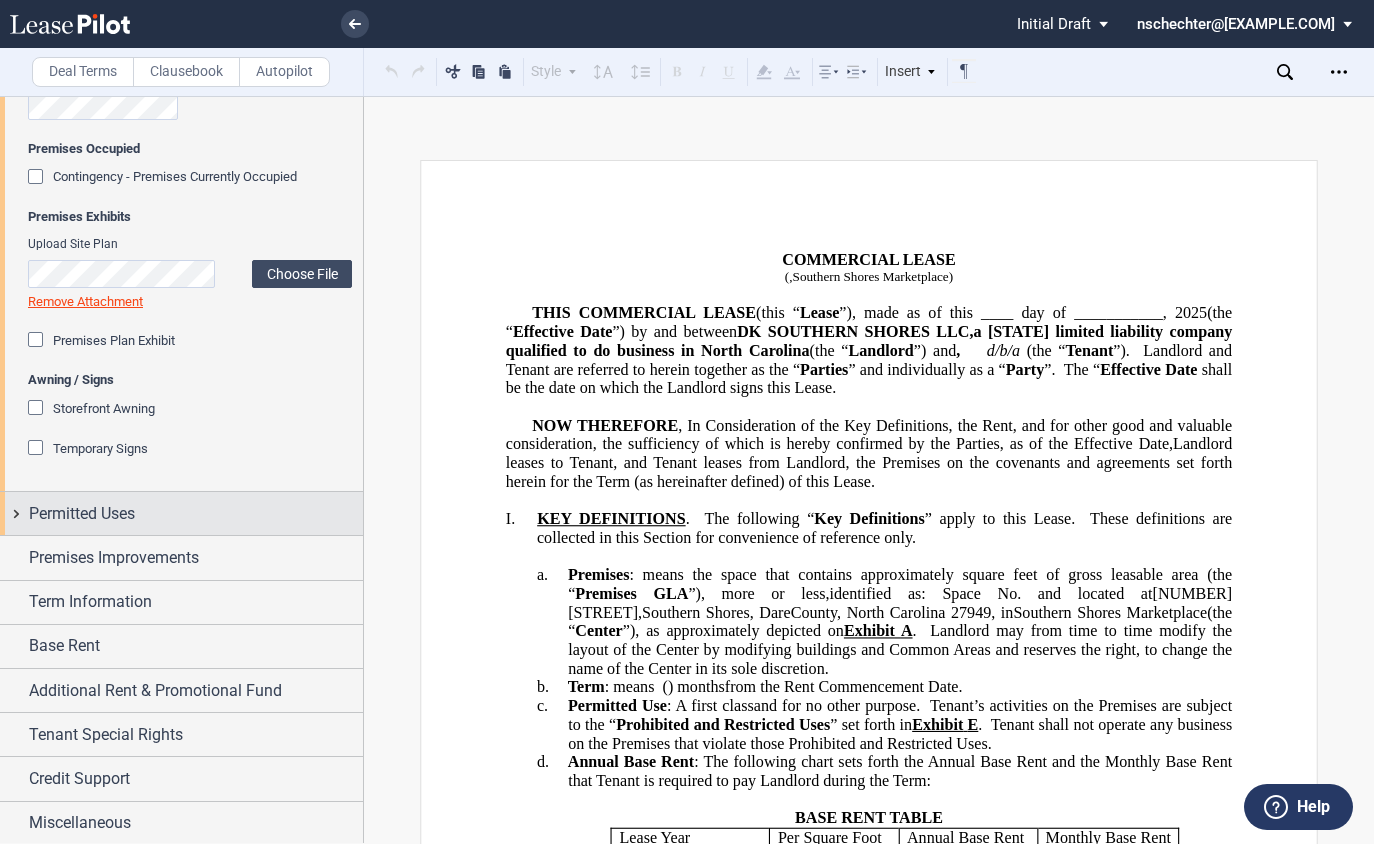 scroll, scrollTop: 258, scrollLeft: 0, axis: vertical 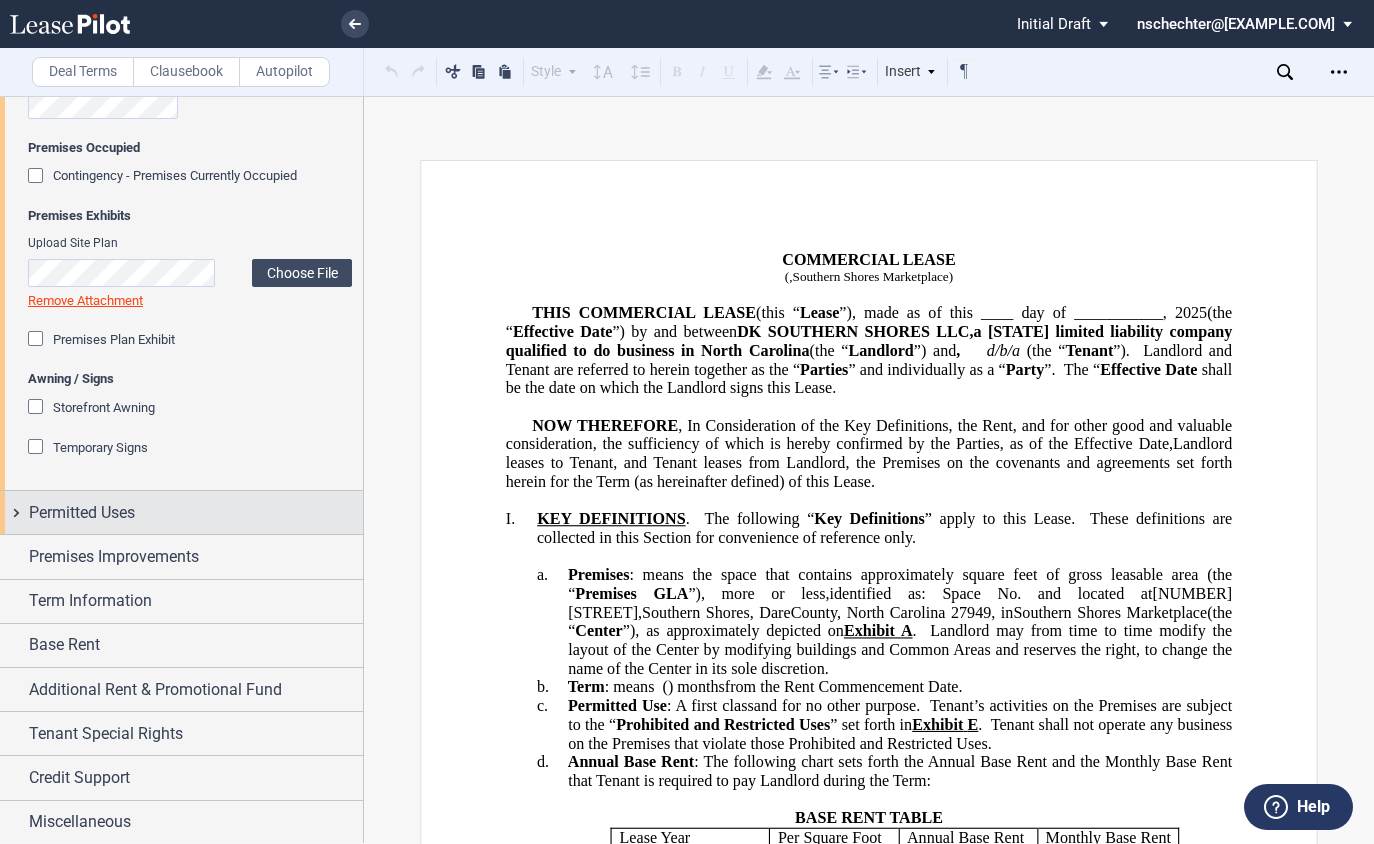 click on "Permitted Uses" at bounding box center (181, 512) 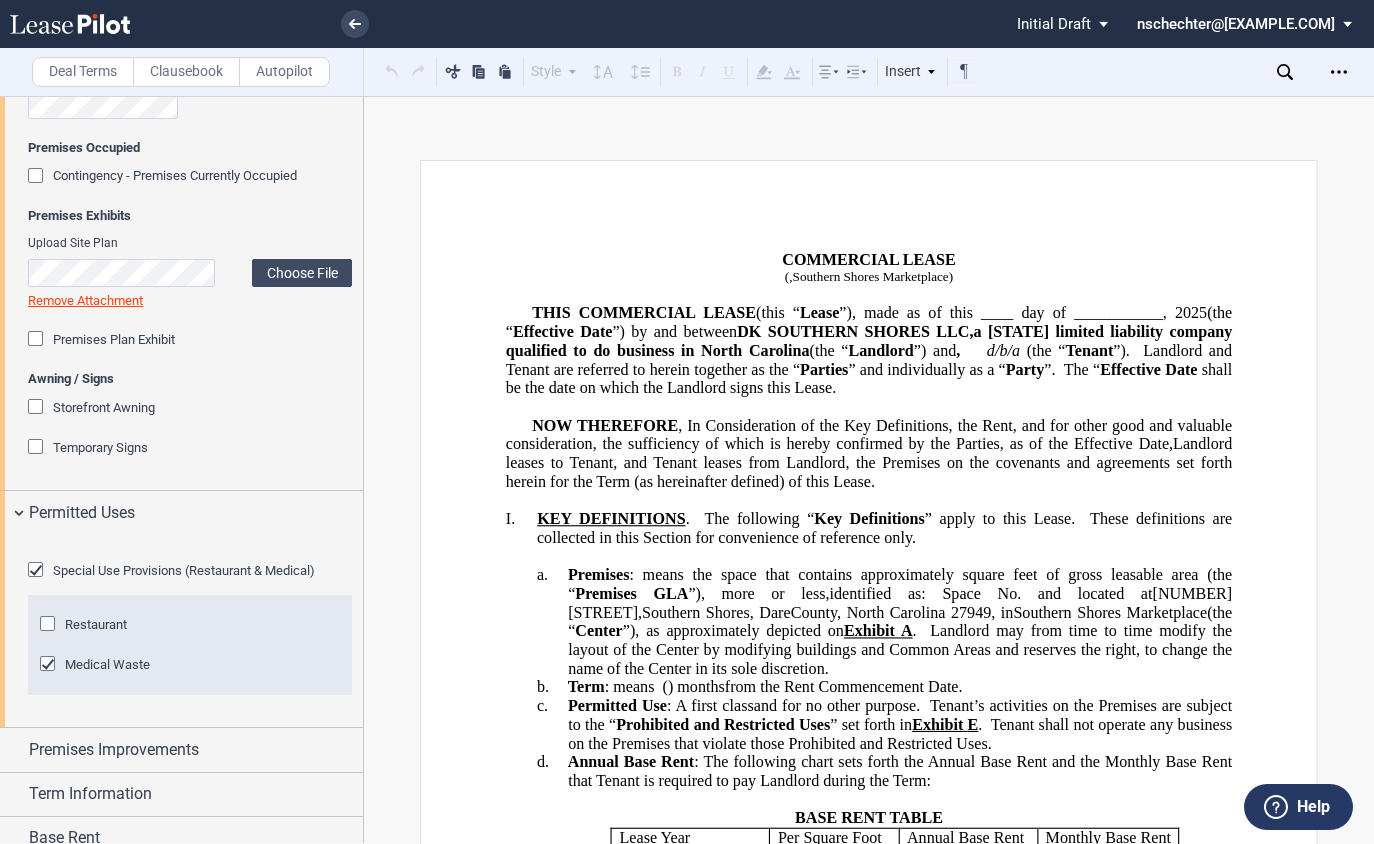 scroll, scrollTop: 558, scrollLeft: 0, axis: vertical 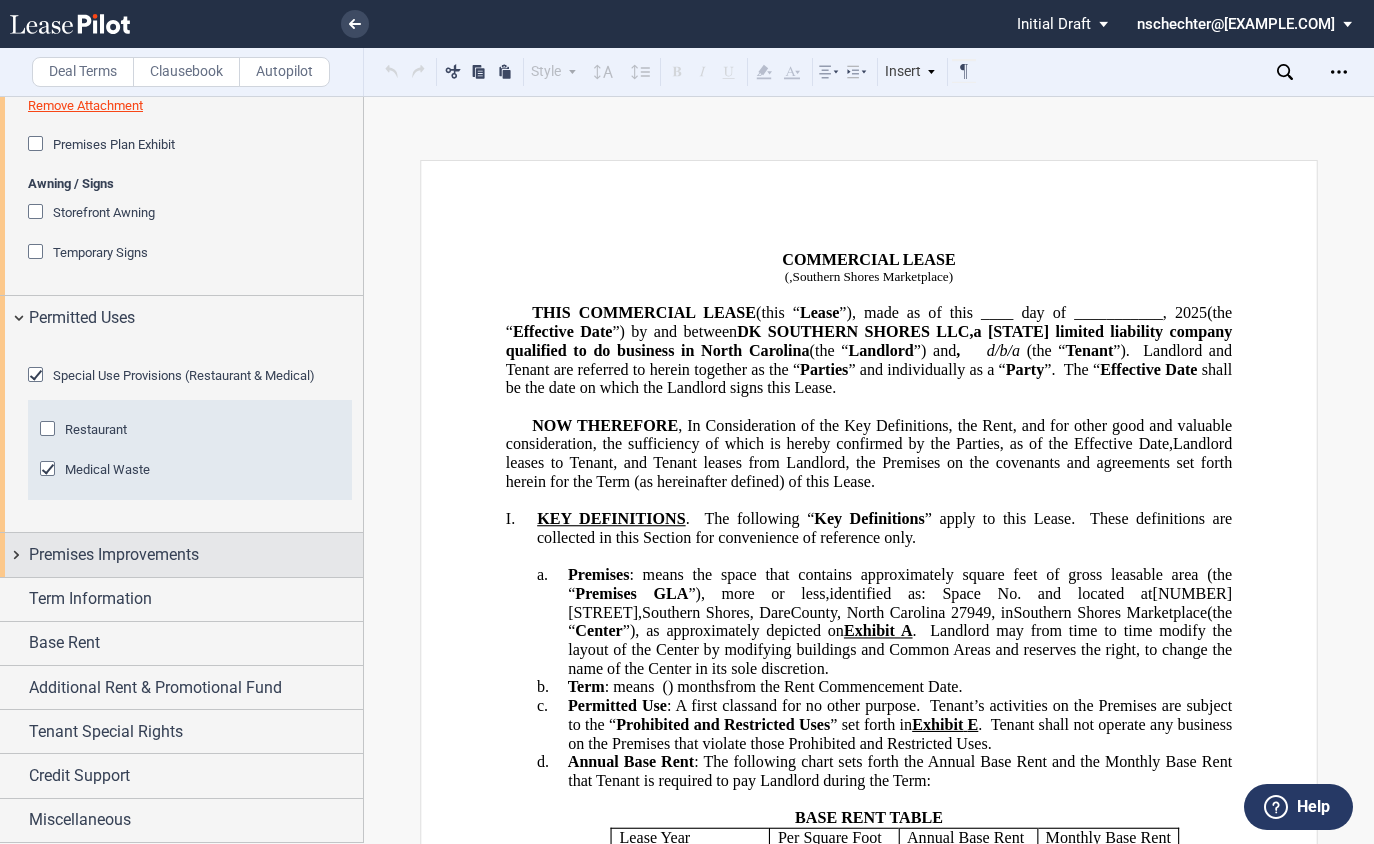 click on "Premises Improvements" at bounding box center (114, 555) 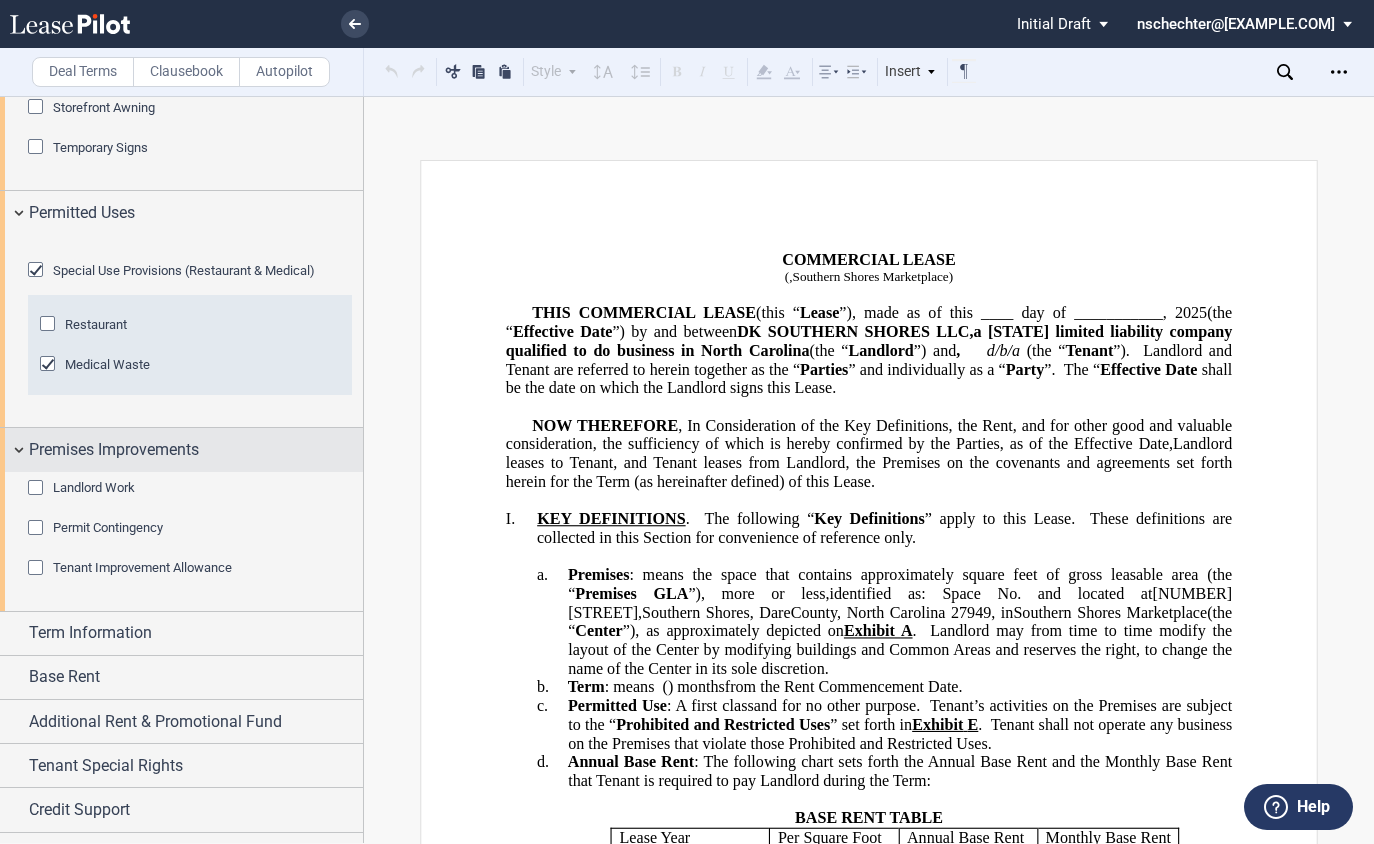 scroll, scrollTop: 700, scrollLeft: 0, axis: vertical 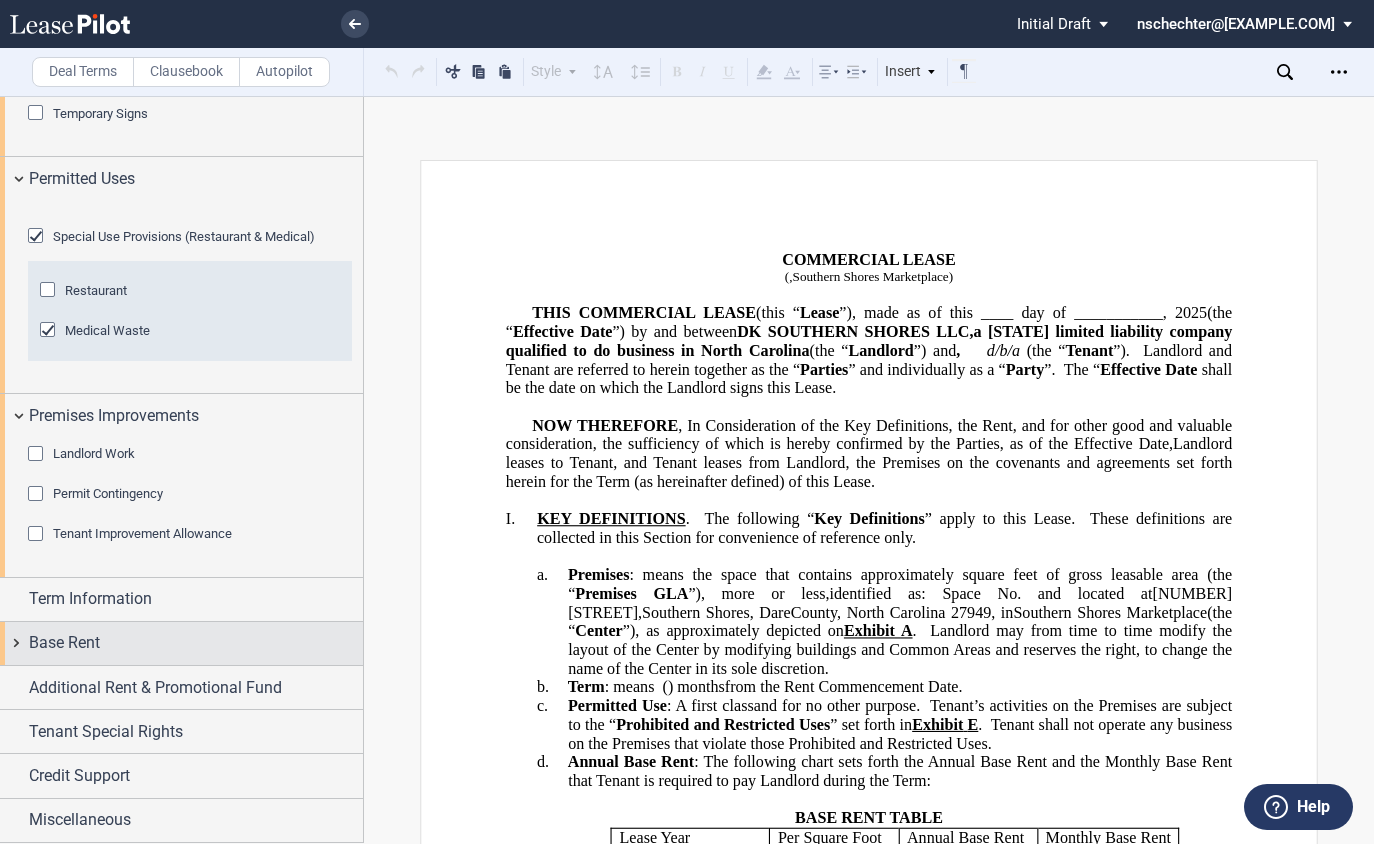 click on "Base Rent" at bounding box center [64, 643] 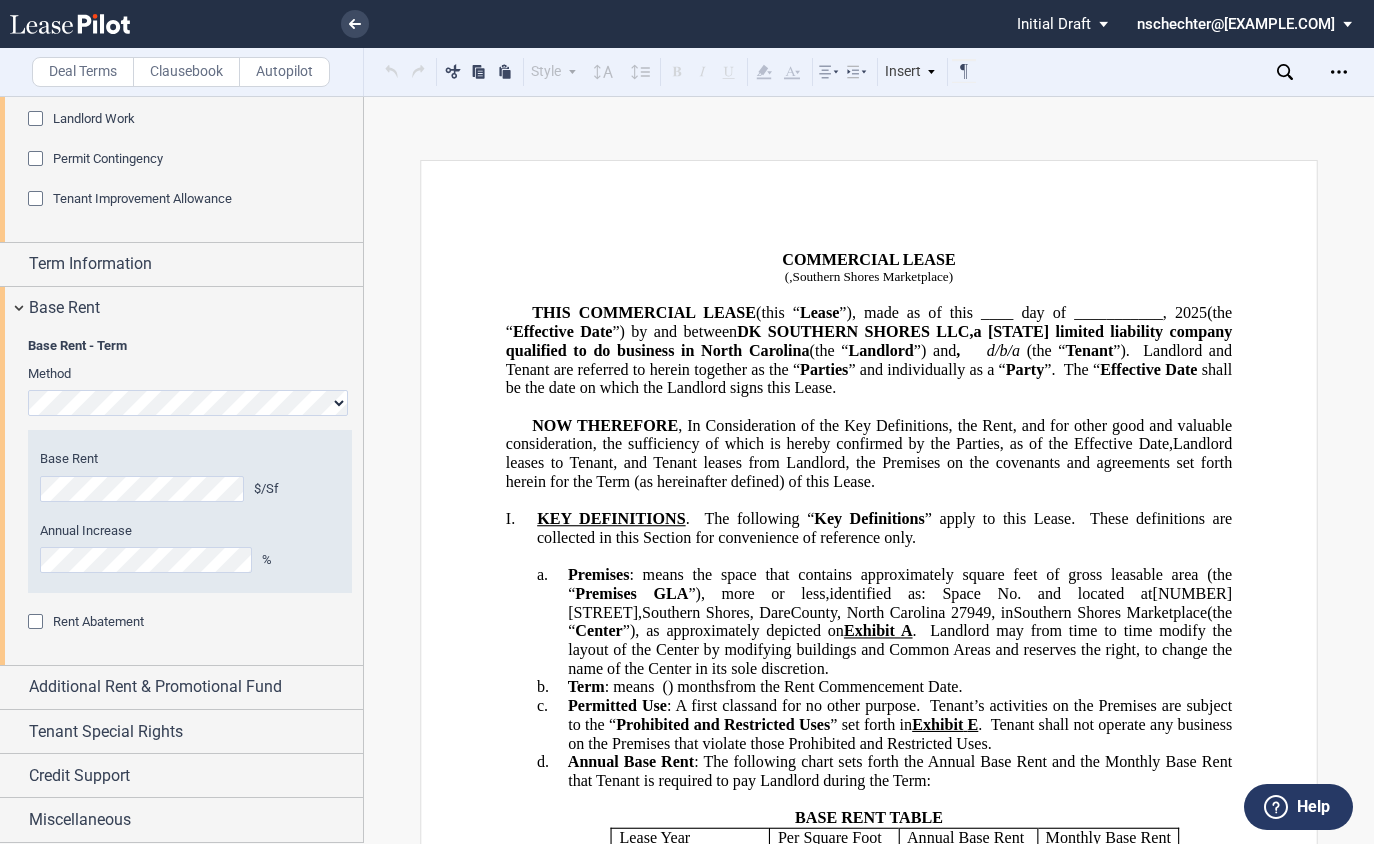 scroll, scrollTop: 1034, scrollLeft: 0, axis: vertical 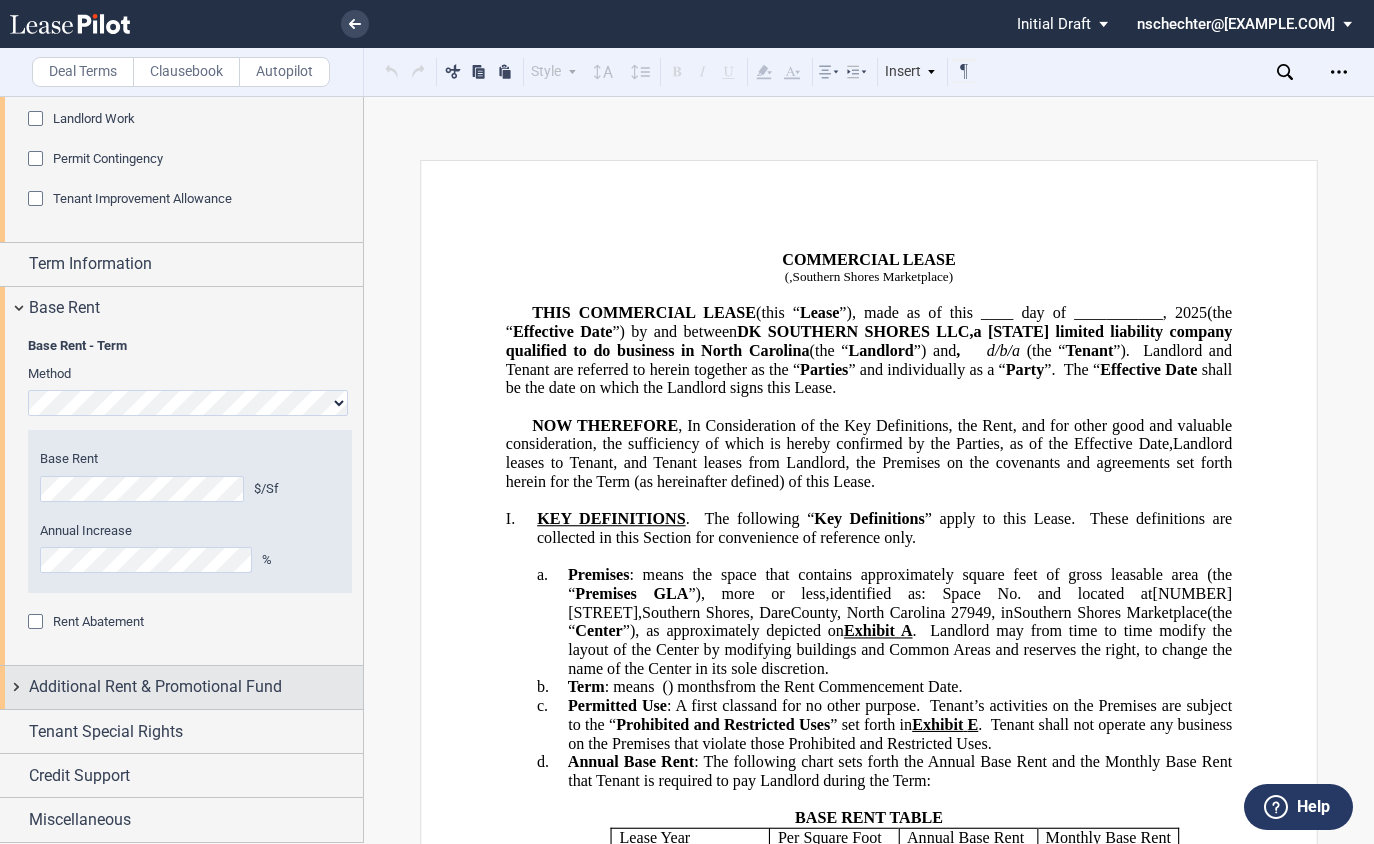 click on "Additional Rent & Promotional Fund" at bounding box center [155, 687] 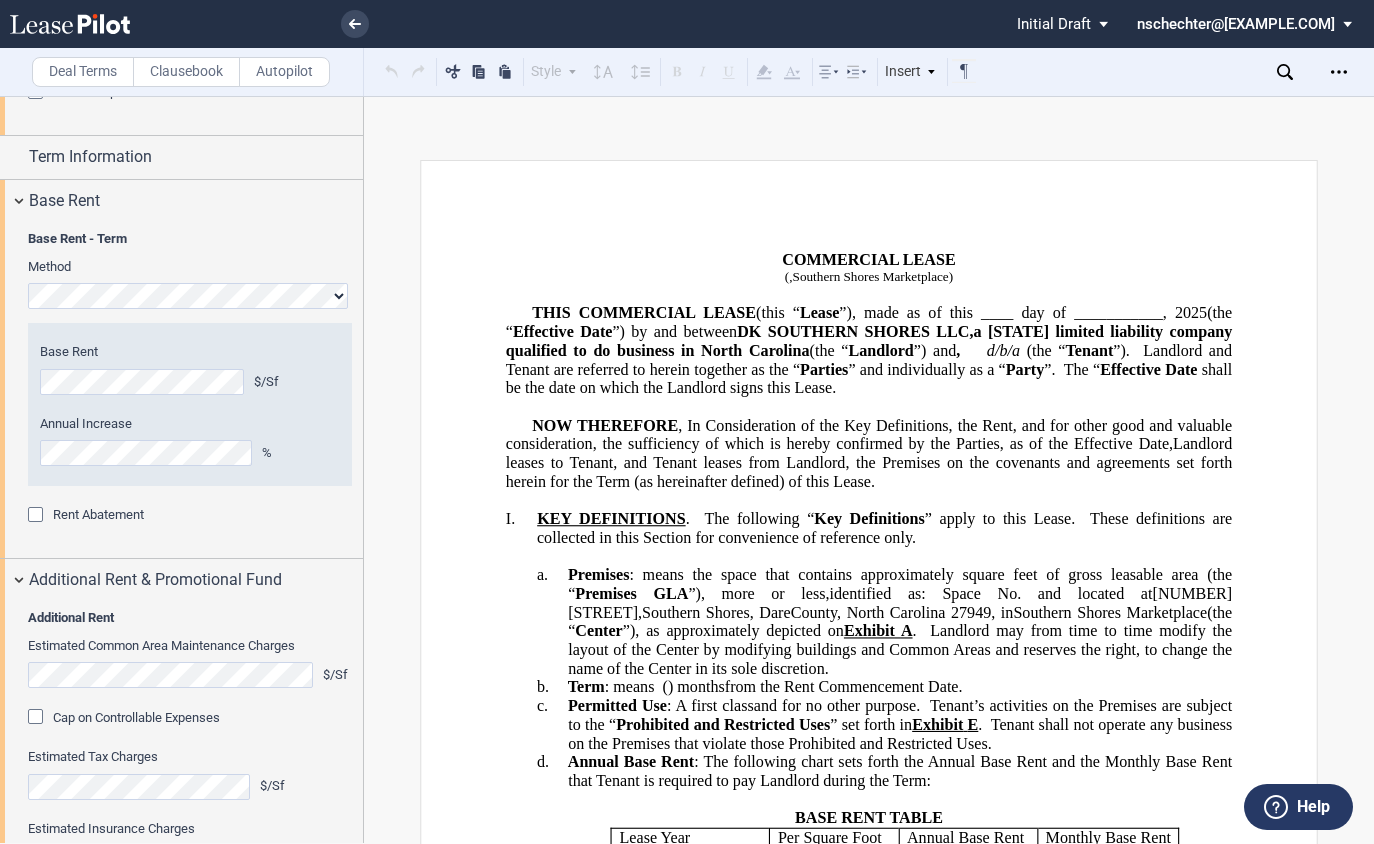 scroll, scrollTop: 1234, scrollLeft: 0, axis: vertical 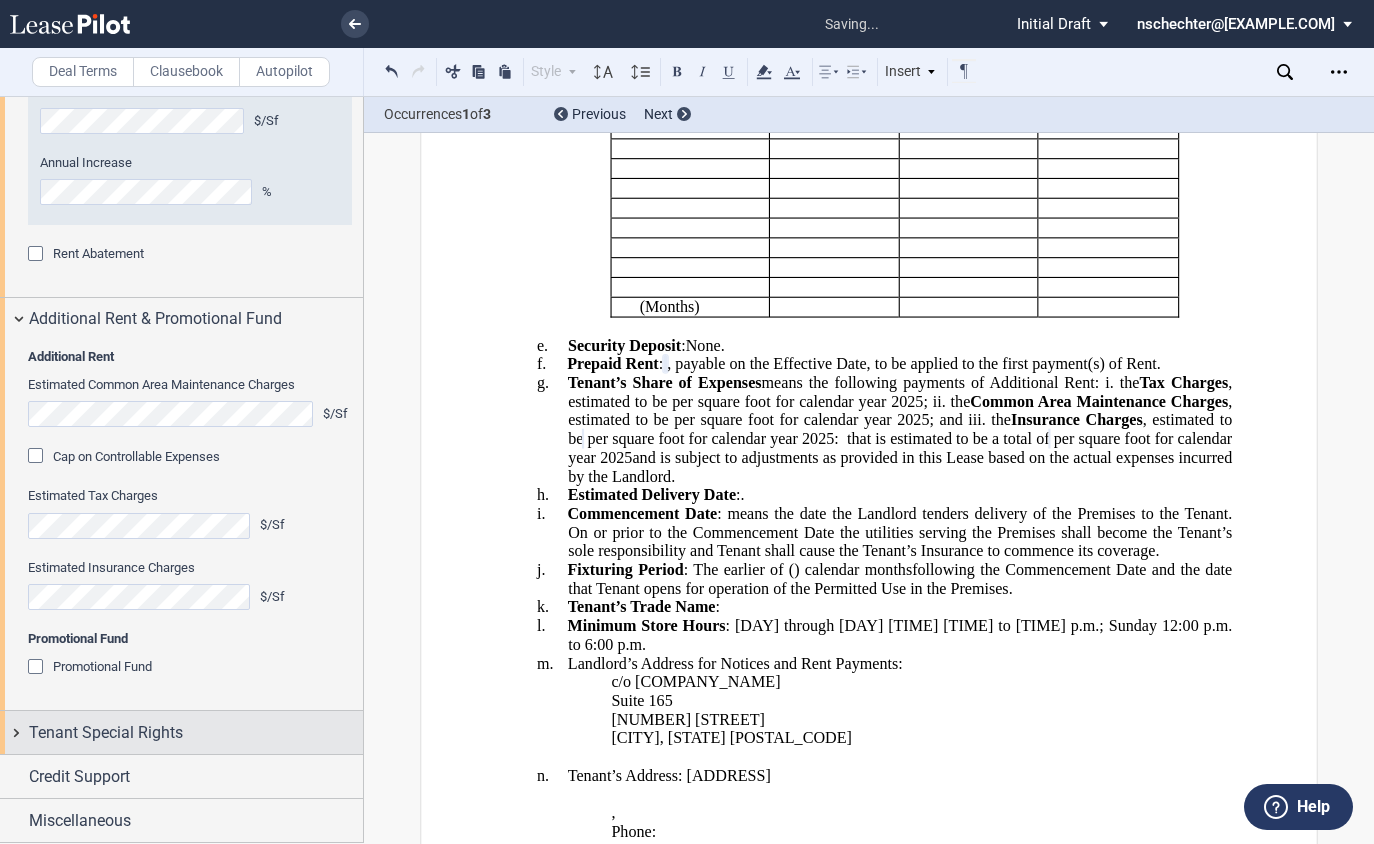 click on "Tenant Special Rights" at bounding box center [106, 733] 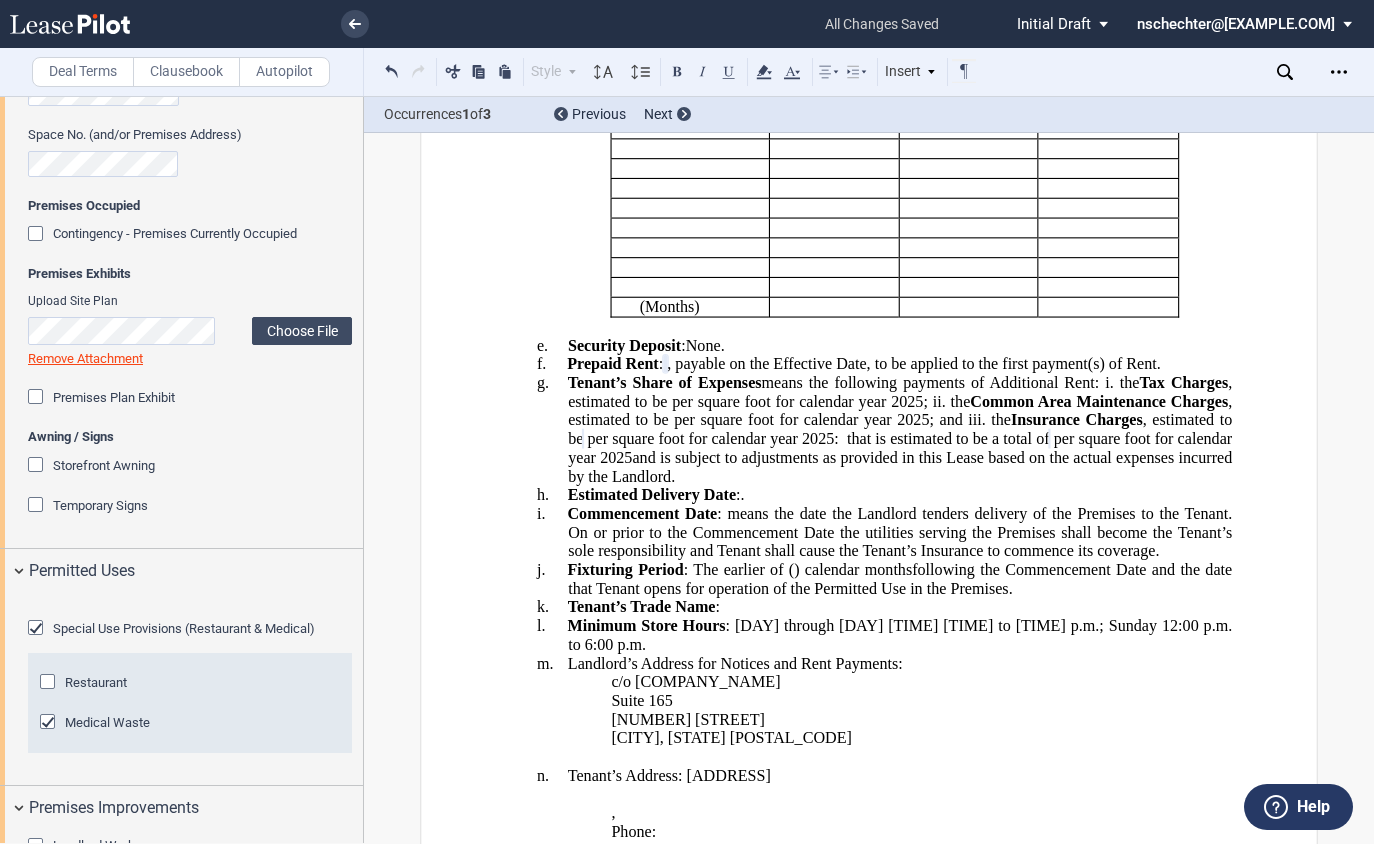 scroll, scrollTop: 0, scrollLeft: 0, axis: both 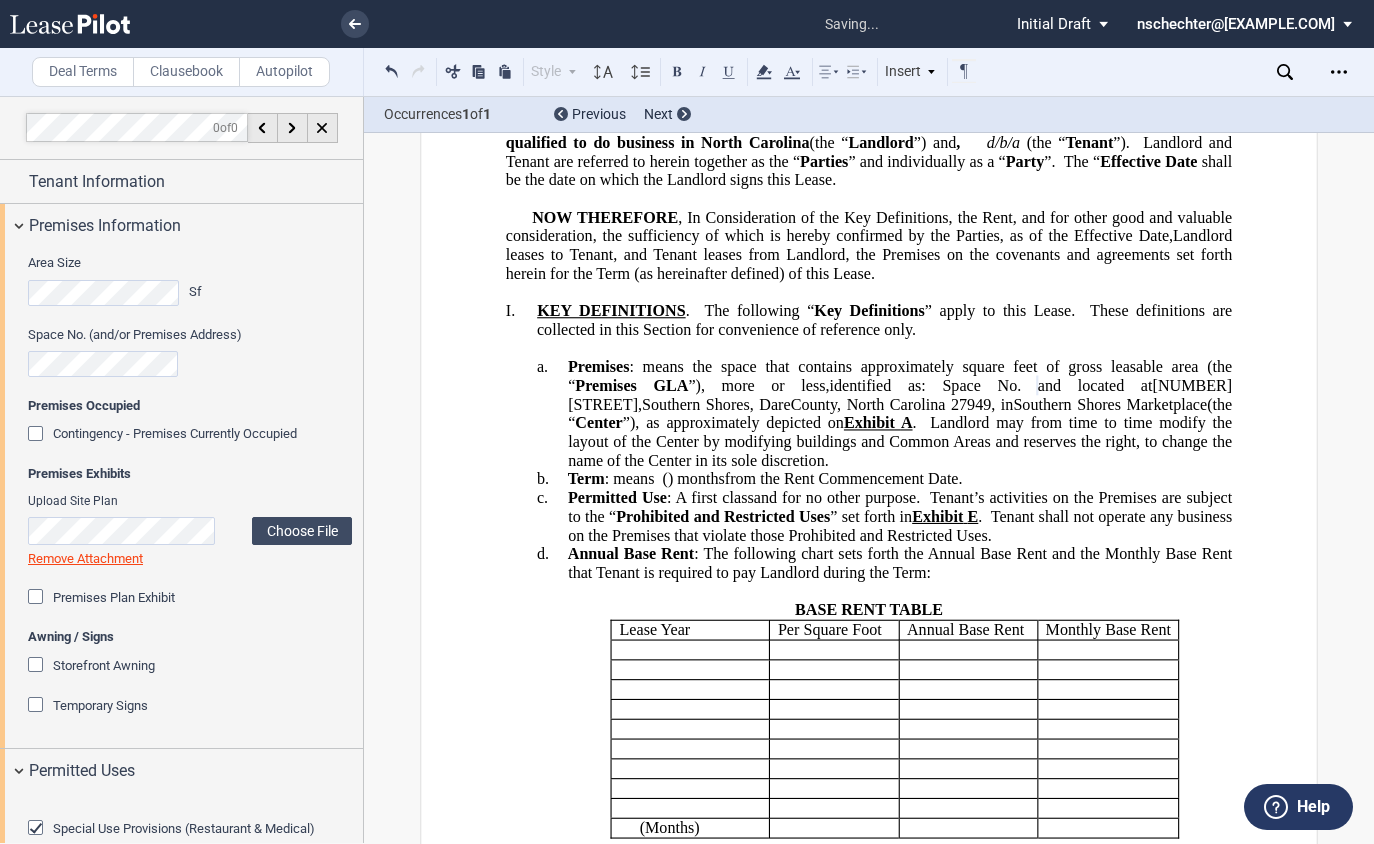 click on "Area Size
Sf" at bounding box center (117, 289) 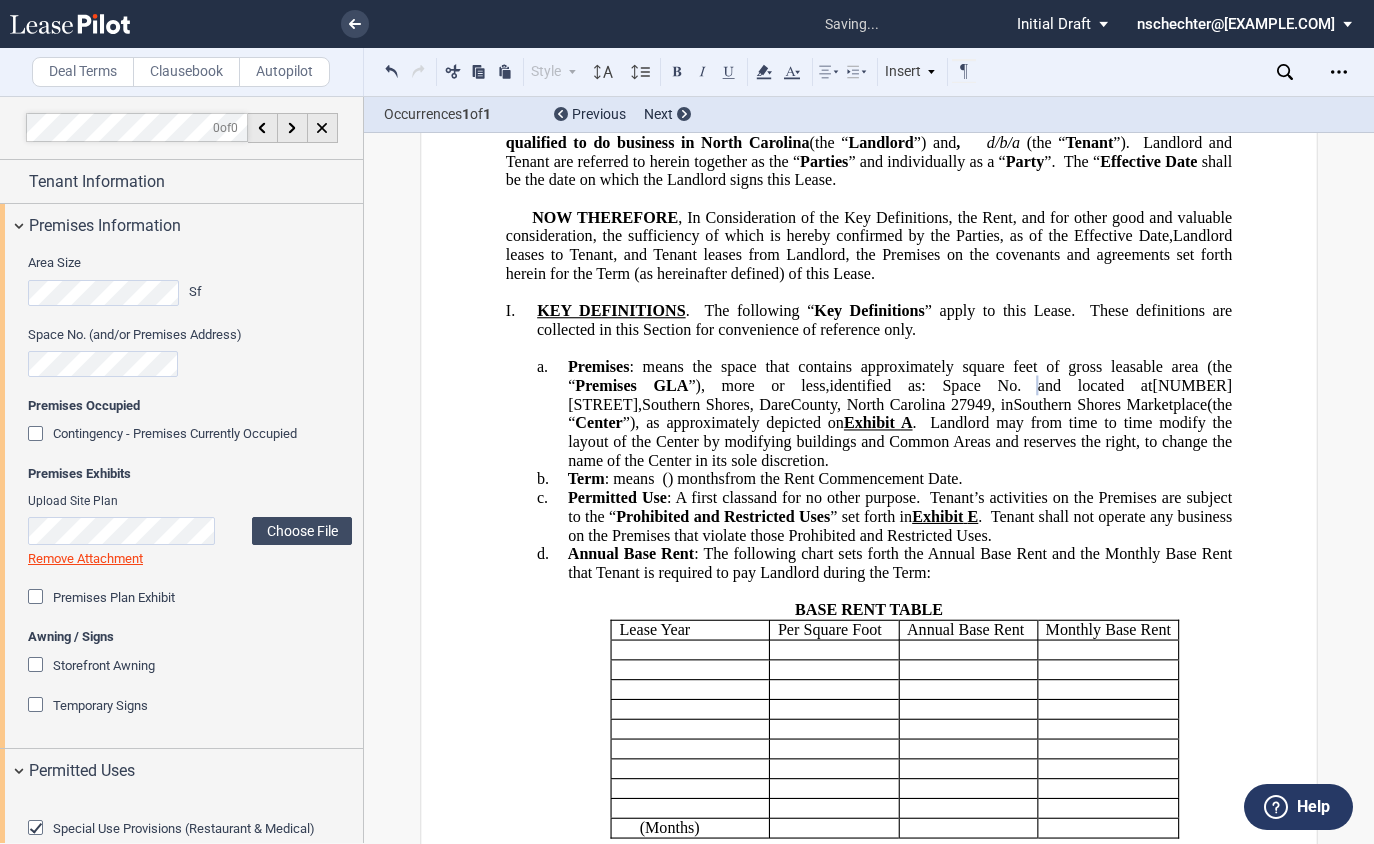 scroll, scrollTop: 0, scrollLeft: 388, axis: horizontal 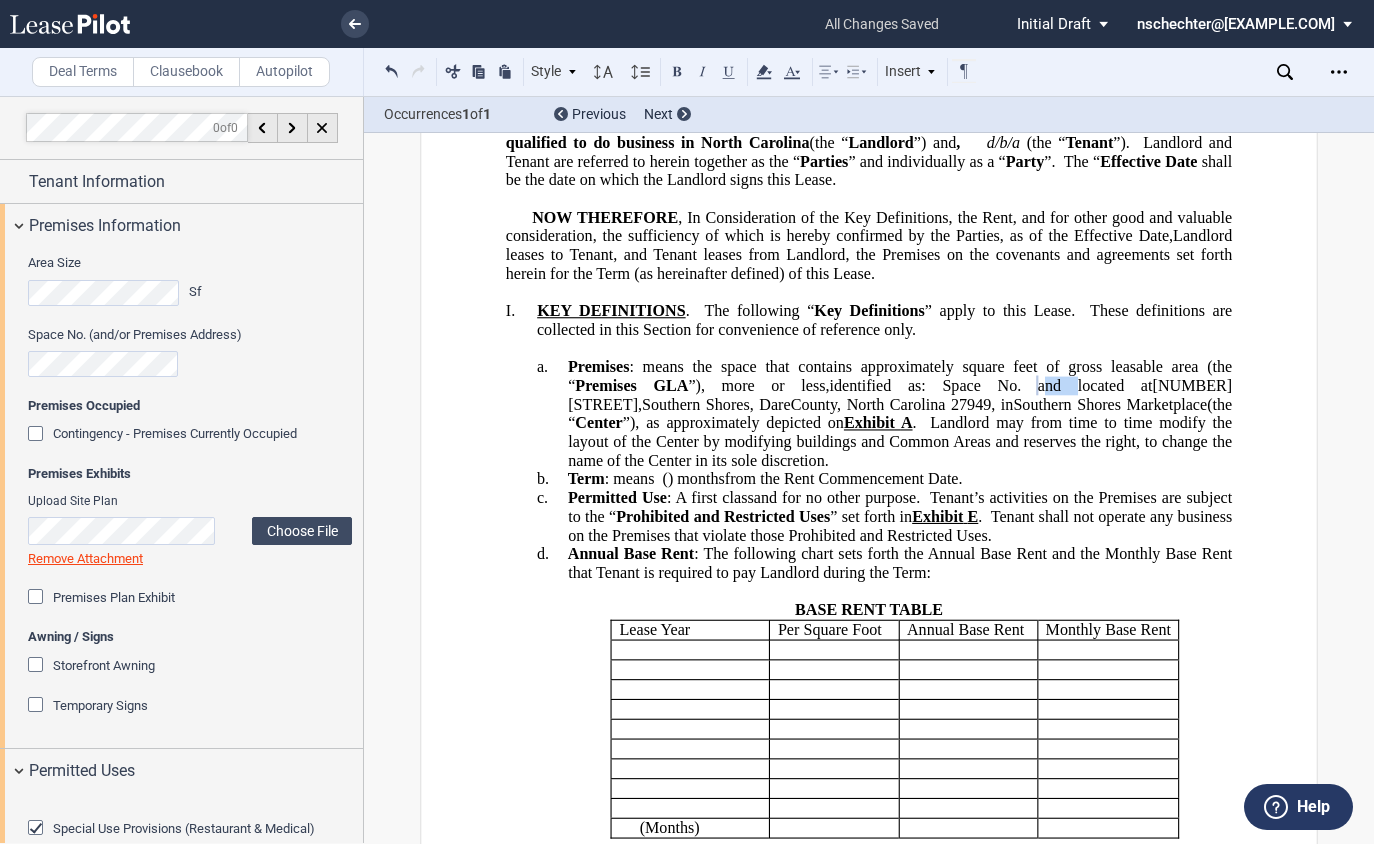 drag, startPoint x: 919, startPoint y: 426, endPoint x: 897, endPoint y: 428, distance: 22.090721 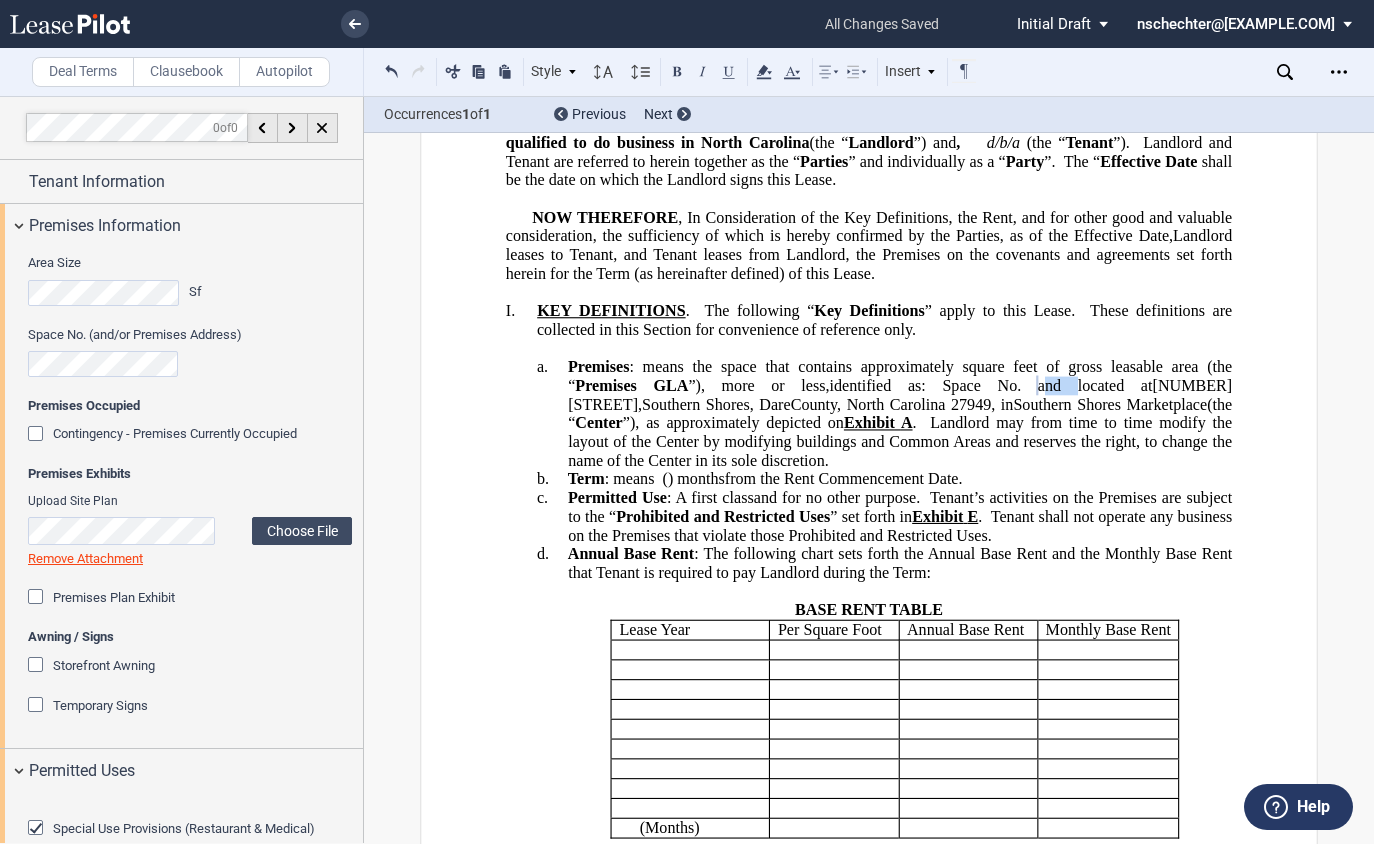 click on "and located at" 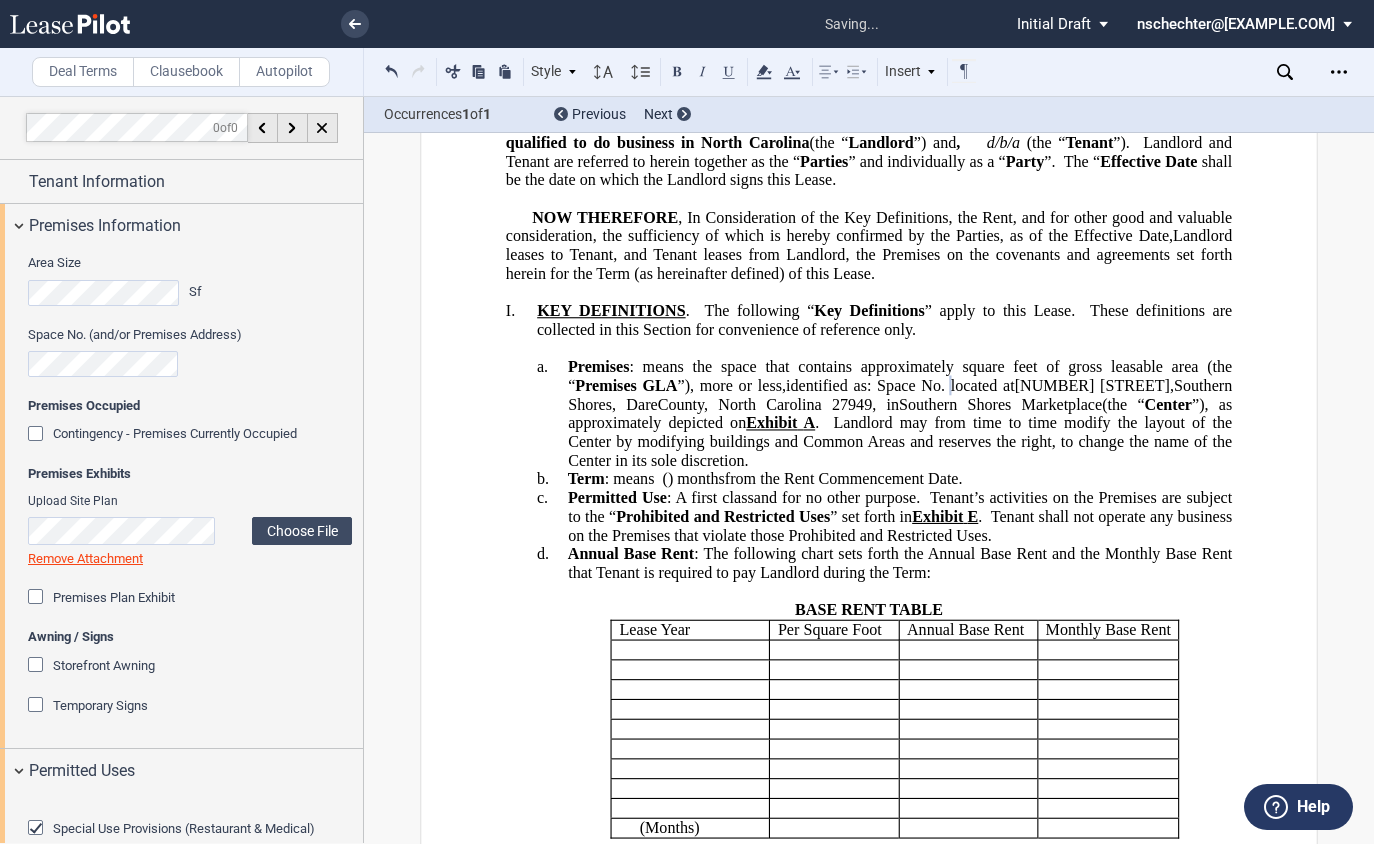 type 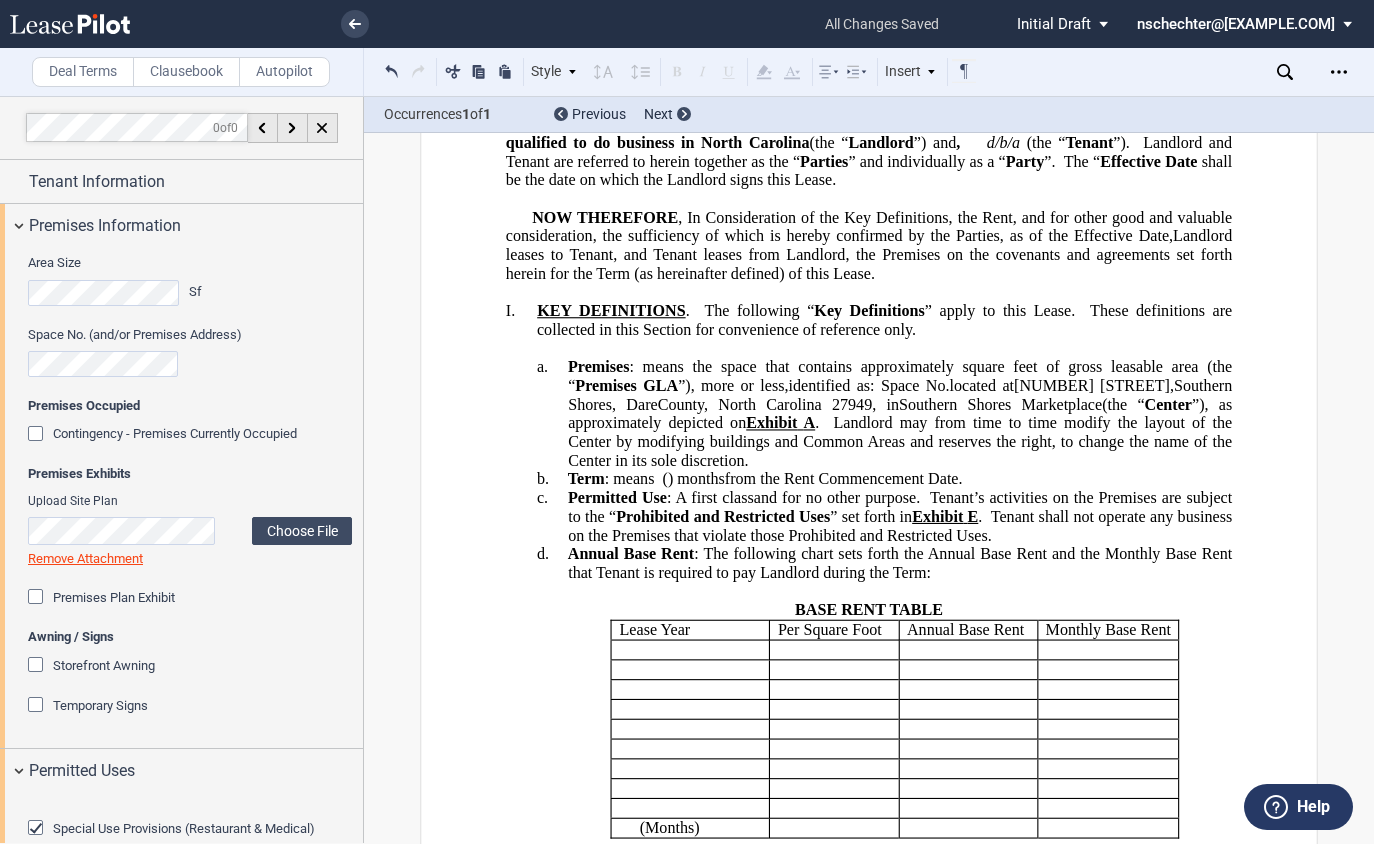 scroll, scrollTop: 0, scrollLeft: 0, axis: both 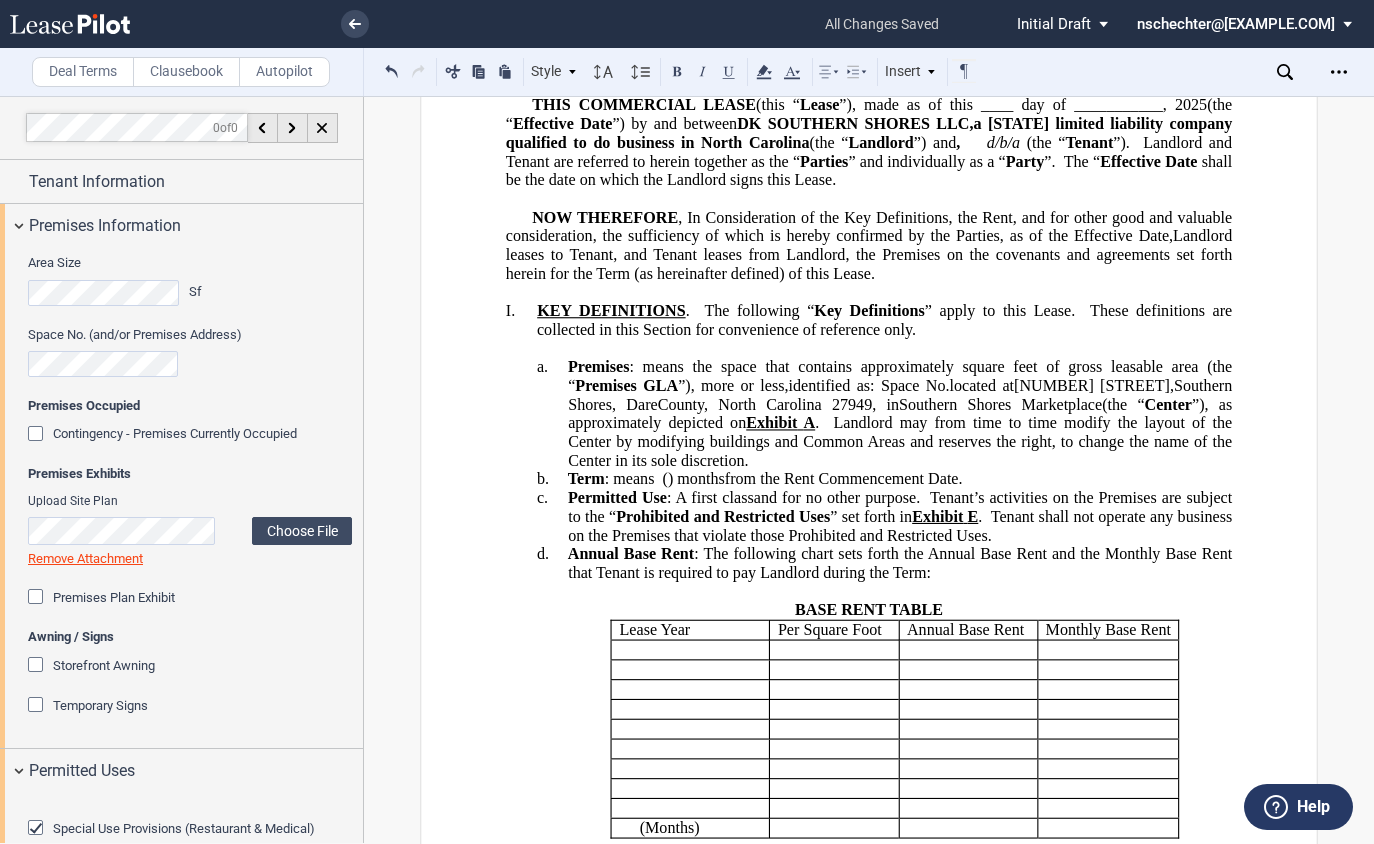 click on "Southern Shores Marketplace" 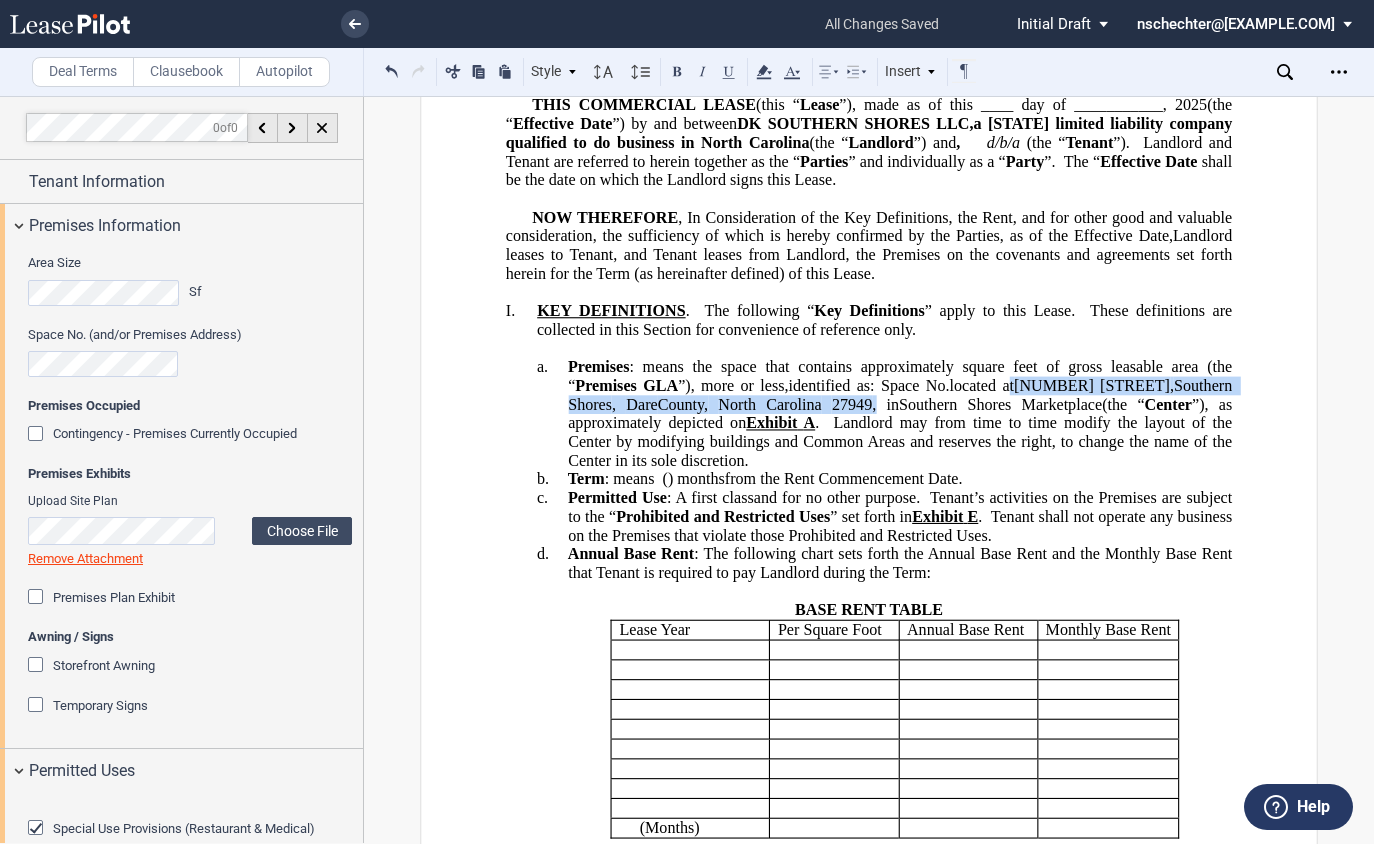 drag, startPoint x: 991, startPoint y: 406, endPoint x: 869, endPoint y: 416, distance: 122.40915 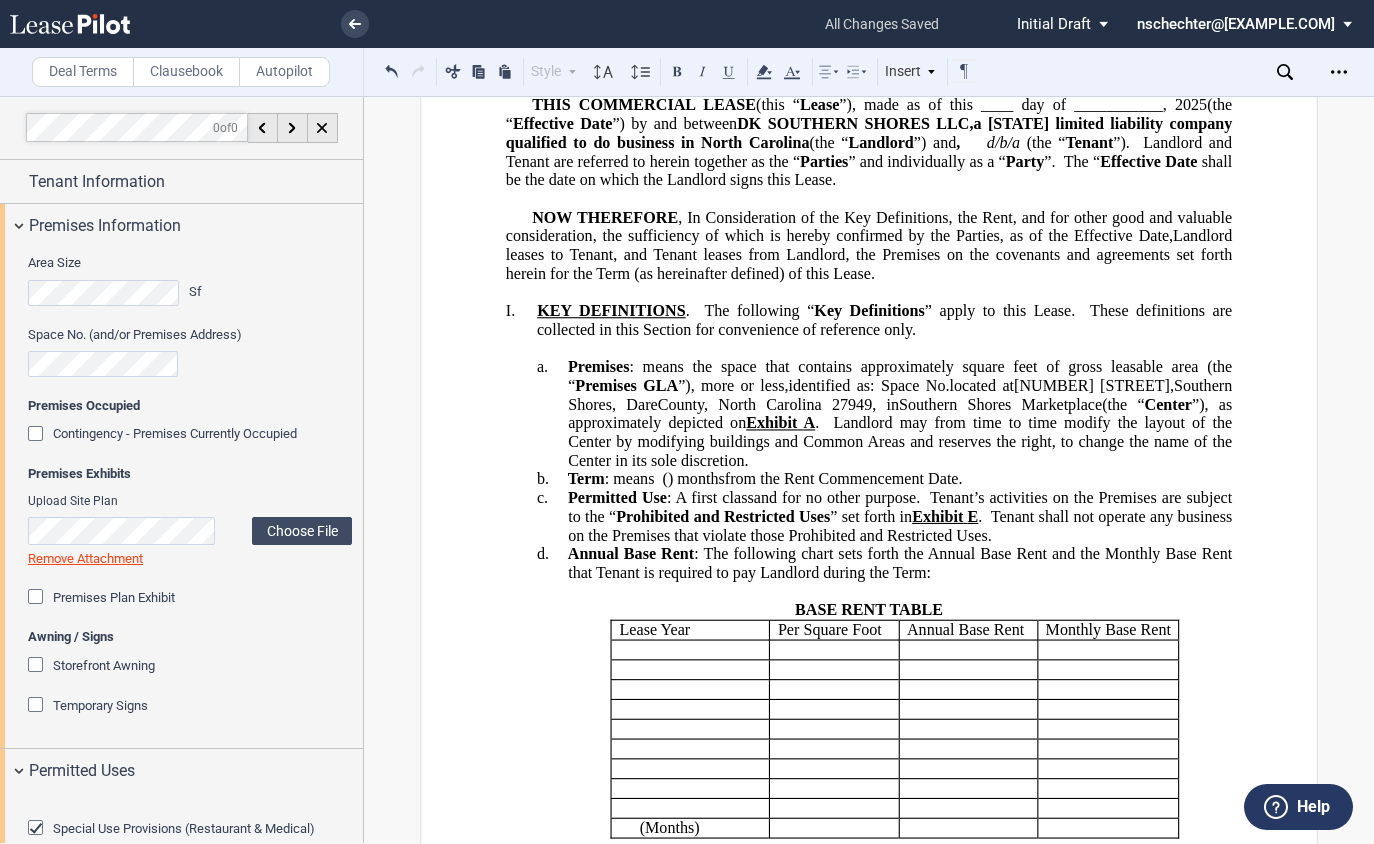 click on "identified as: Space No." 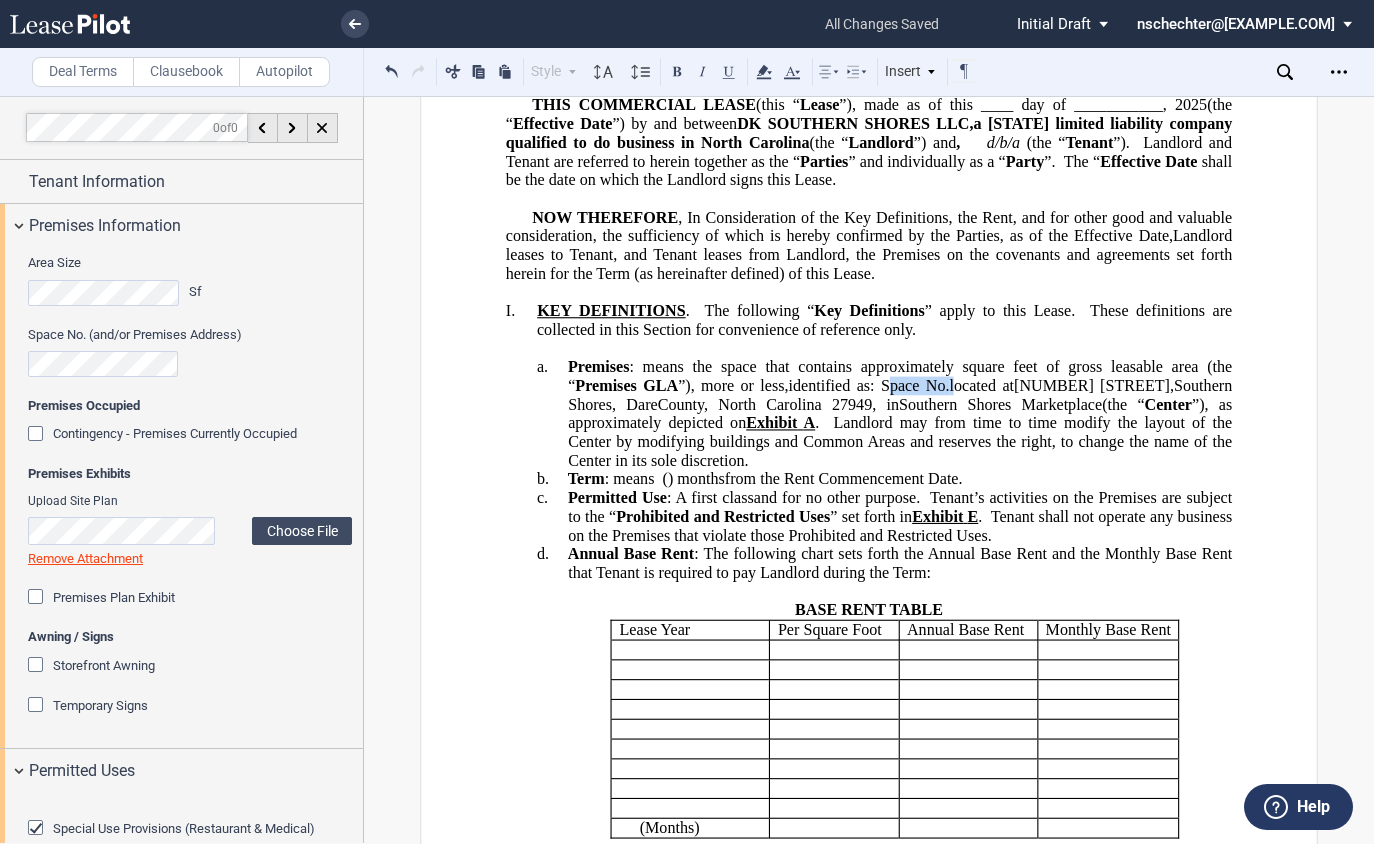 drag, startPoint x: 871, startPoint y: 402, endPoint x: 943, endPoint y: 402, distance: 72 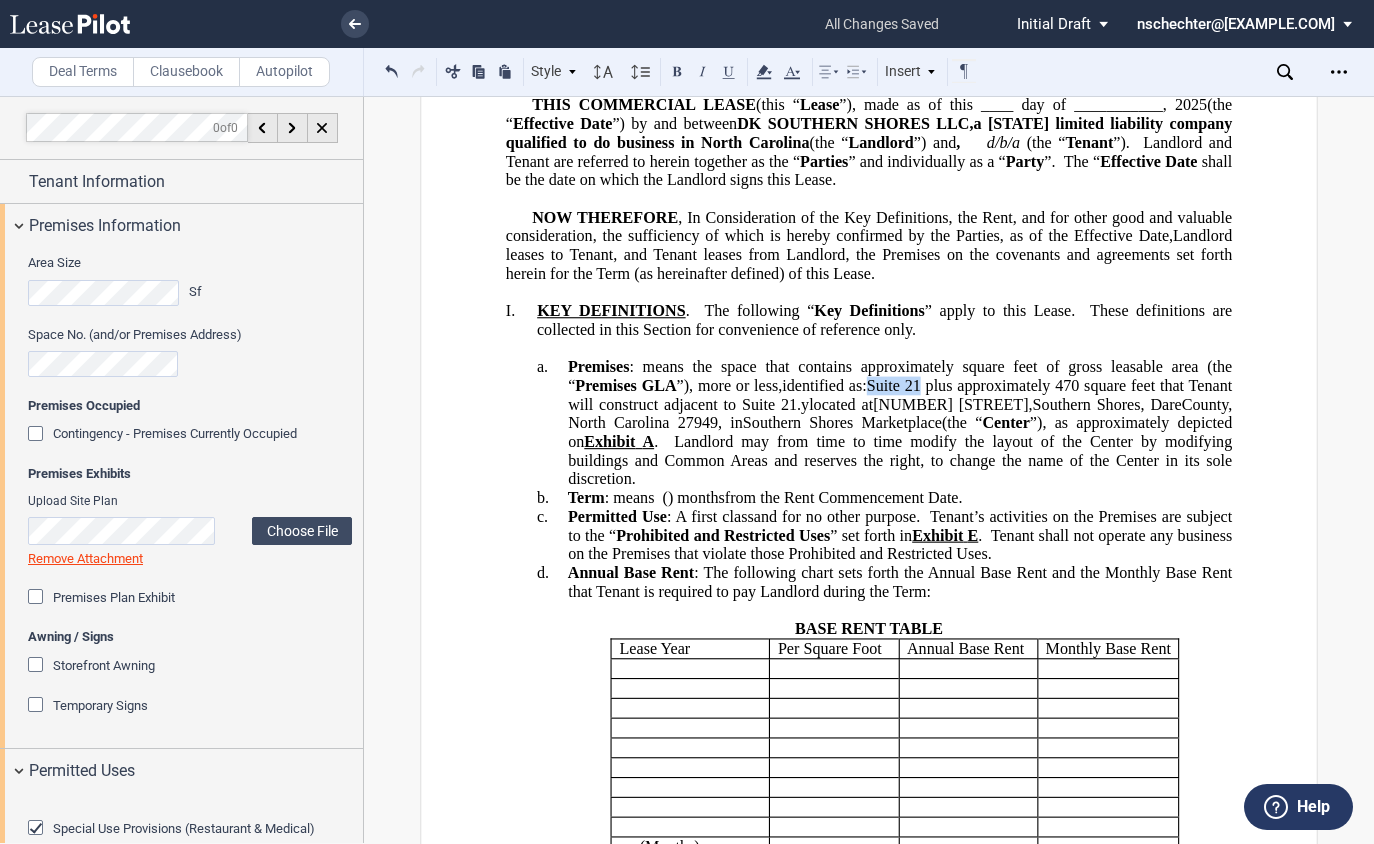 drag, startPoint x: 921, startPoint y: 404, endPoint x: 870, endPoint y: 408, distance: 51.156624 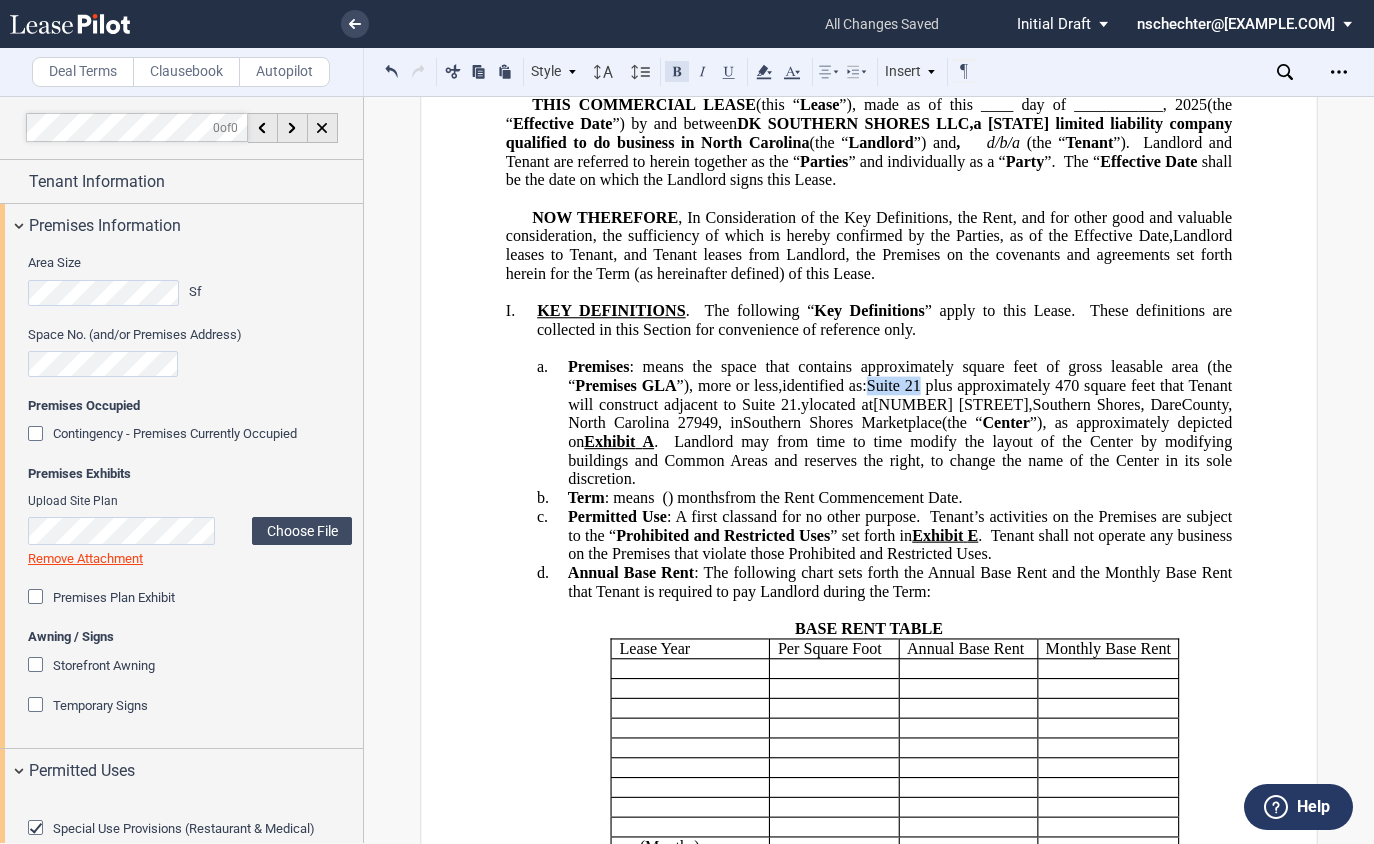click at bounding box center [677, 71] 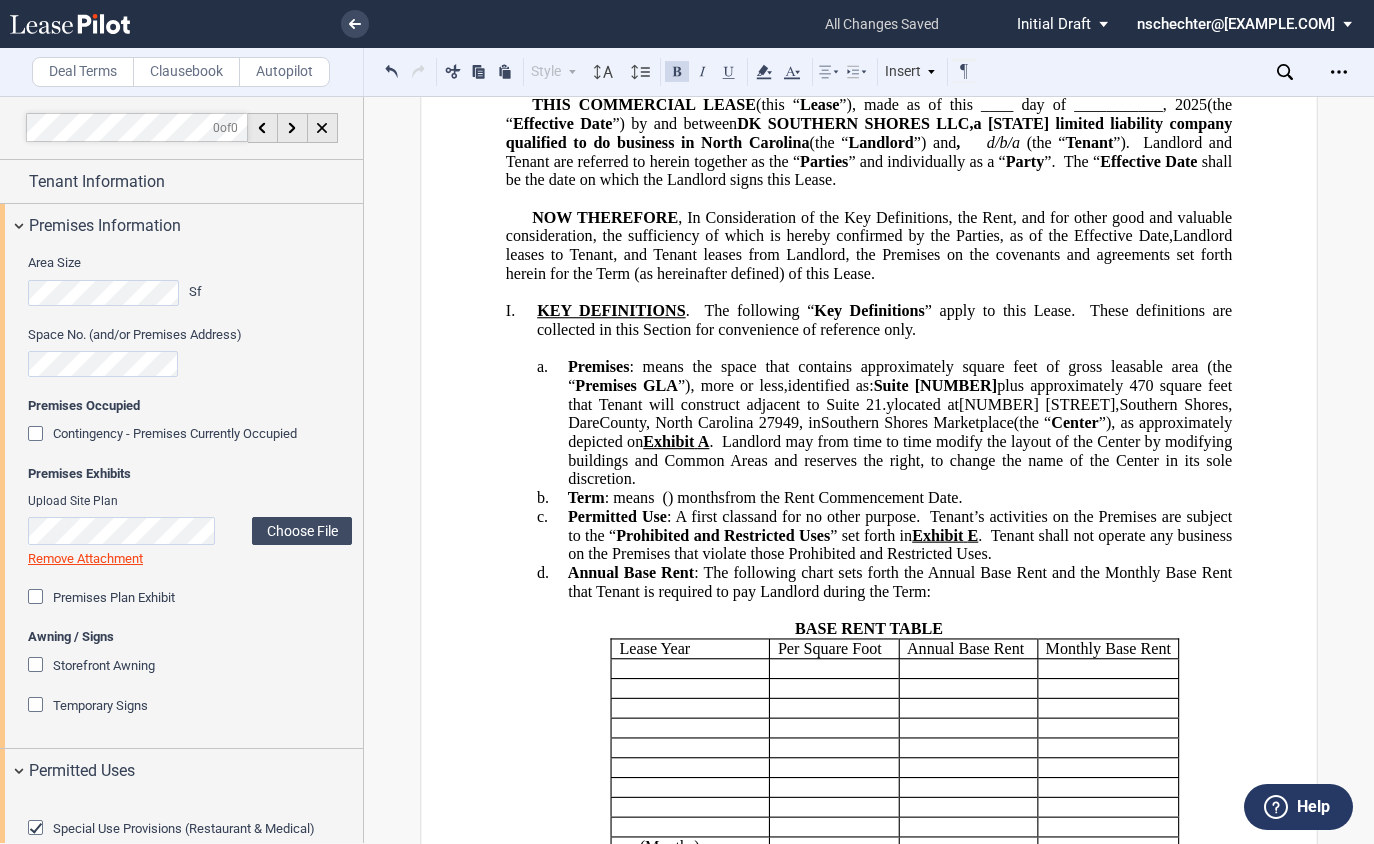 click on "Suite 21 plus approximately 470 square feet that Tenant will construct adjacent to Suite 21." 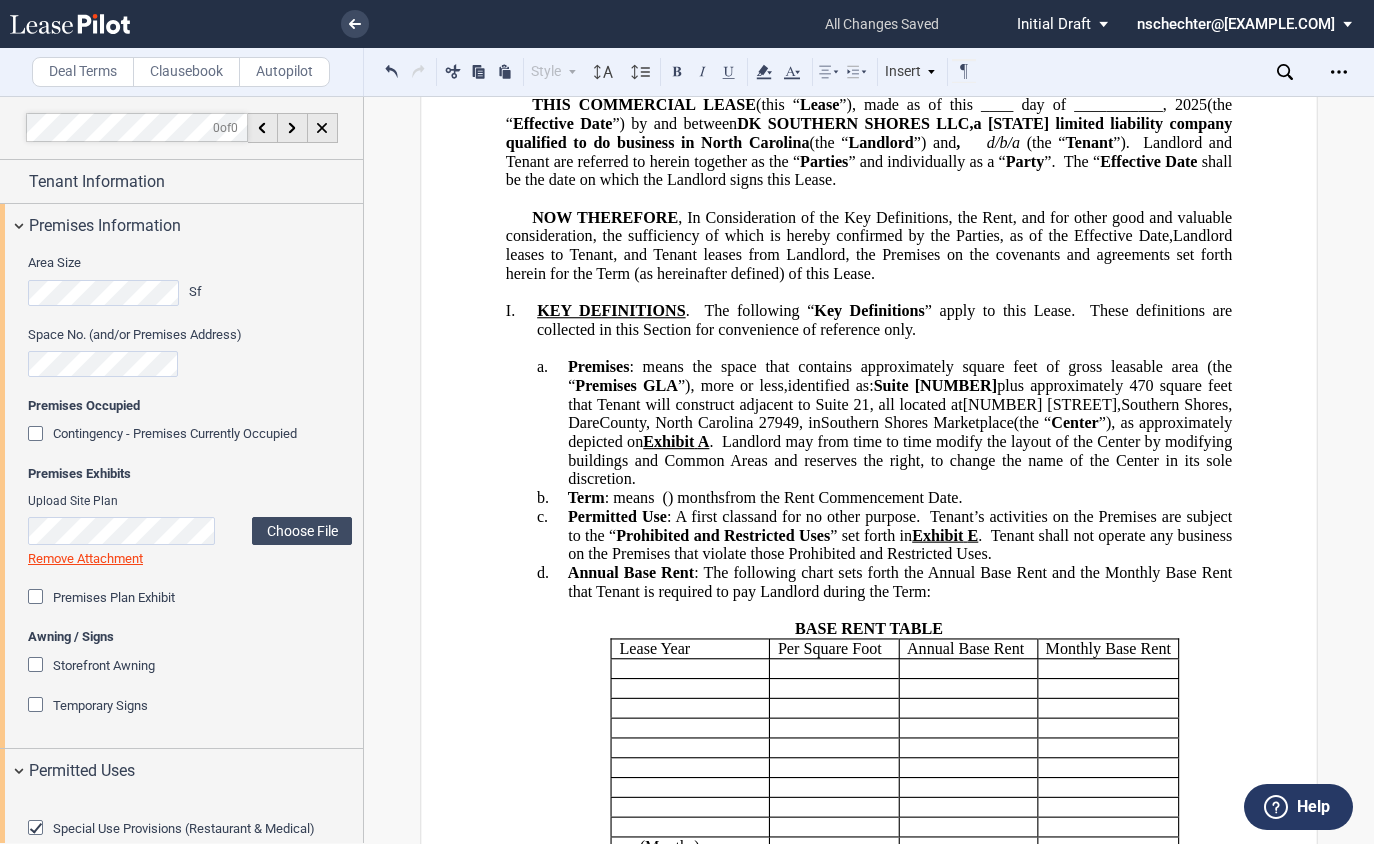 click on "Suite [NUMBER] plus approximately [NUMBER] square feet that Tenant will construct adjacent to Suite [NUMBER]" 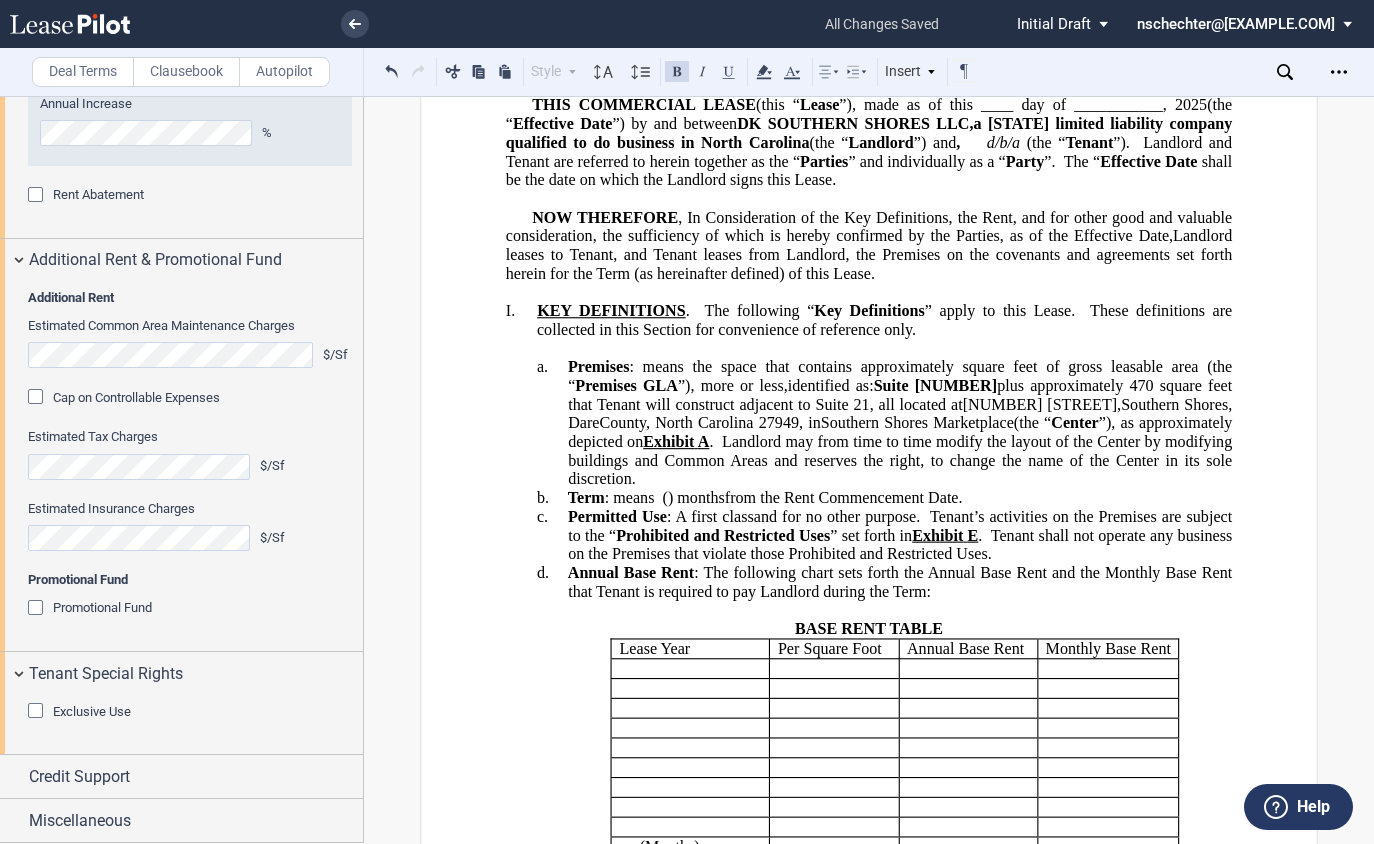 scroll, scrollTop: 1462, scrollLeft: 0, axis: vertical 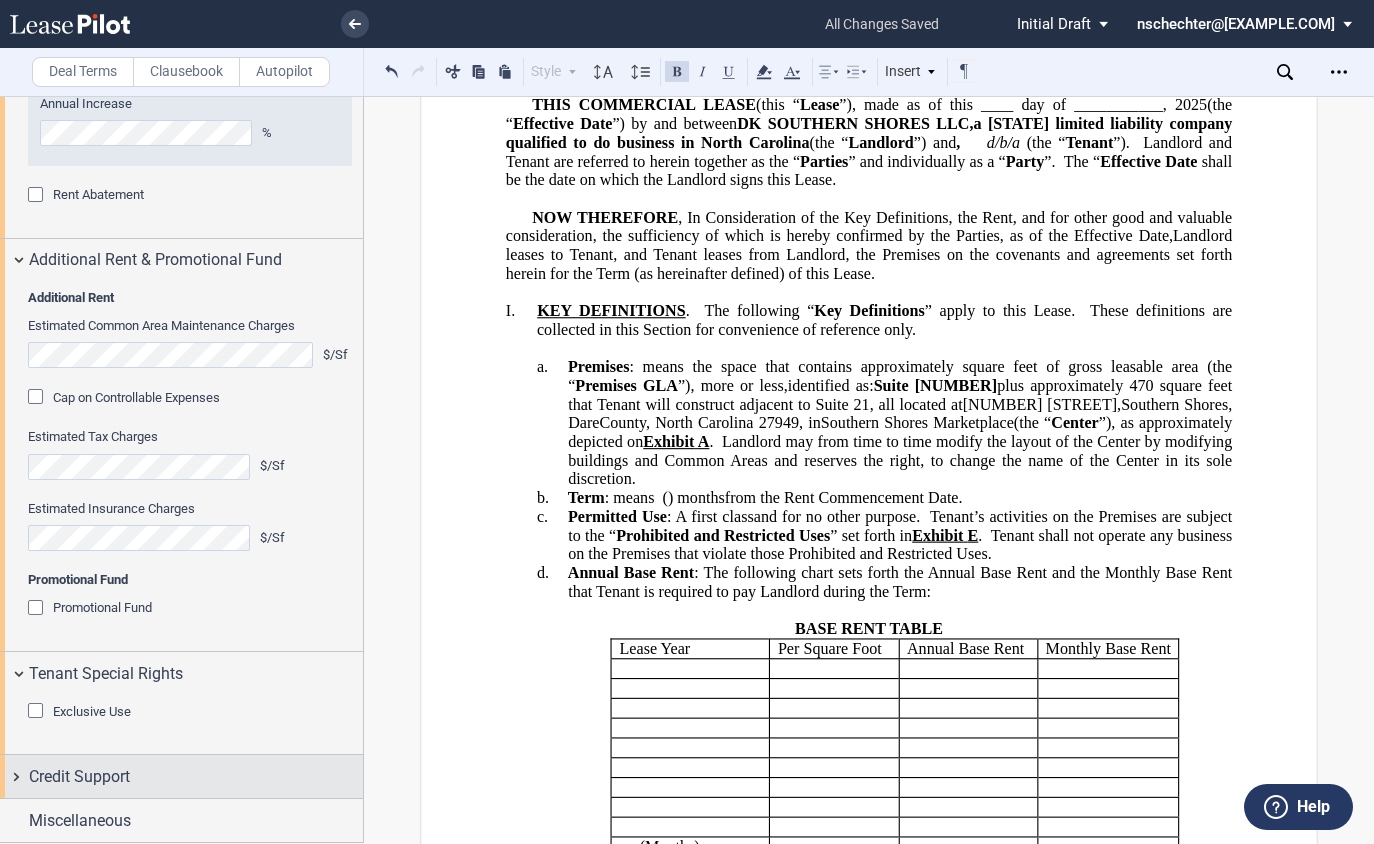 click on "Credit Support" at bounding box center [79, 777] 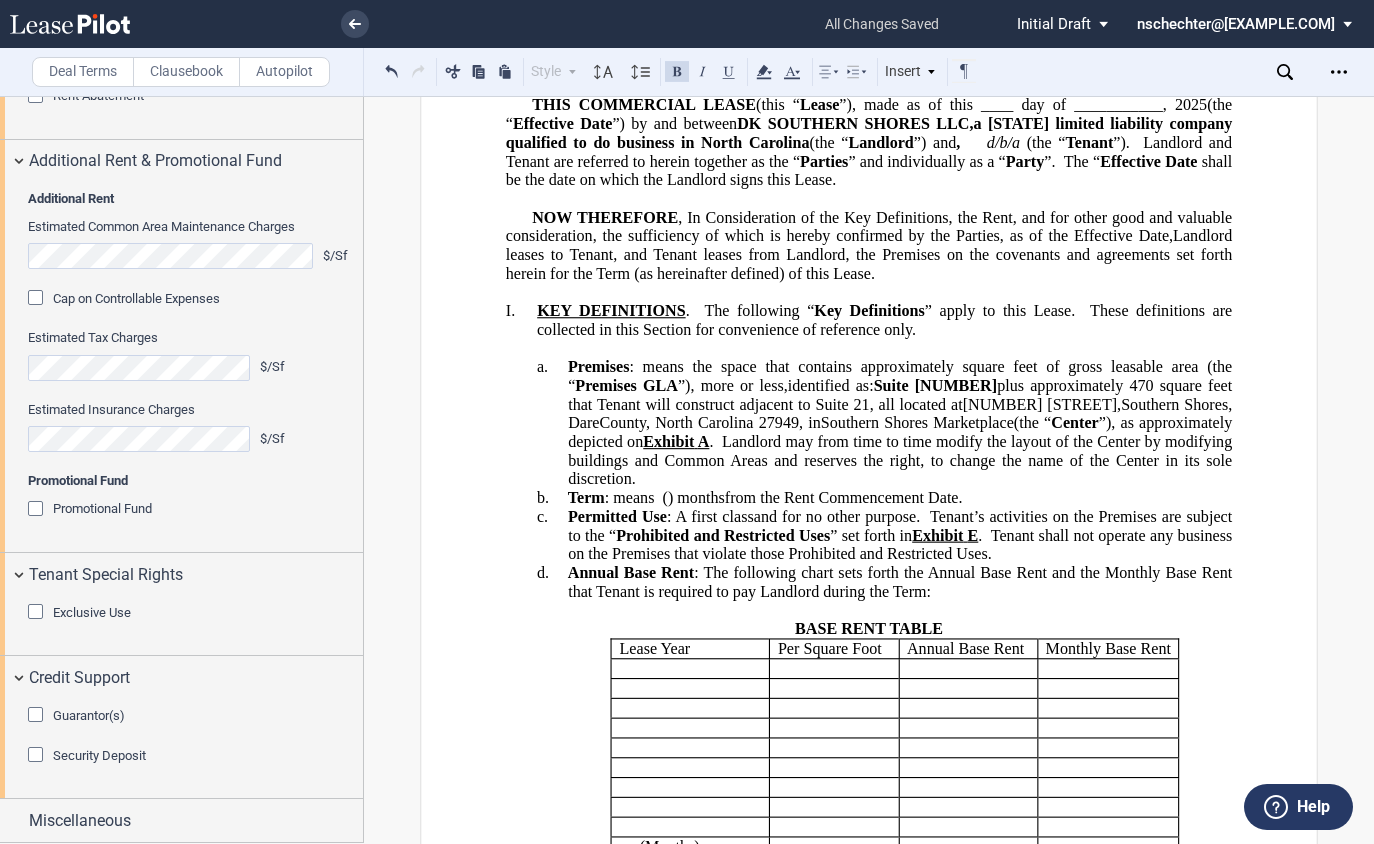 scroll, scrollTop: 1562, scrollLeft: 0, axis: vertical 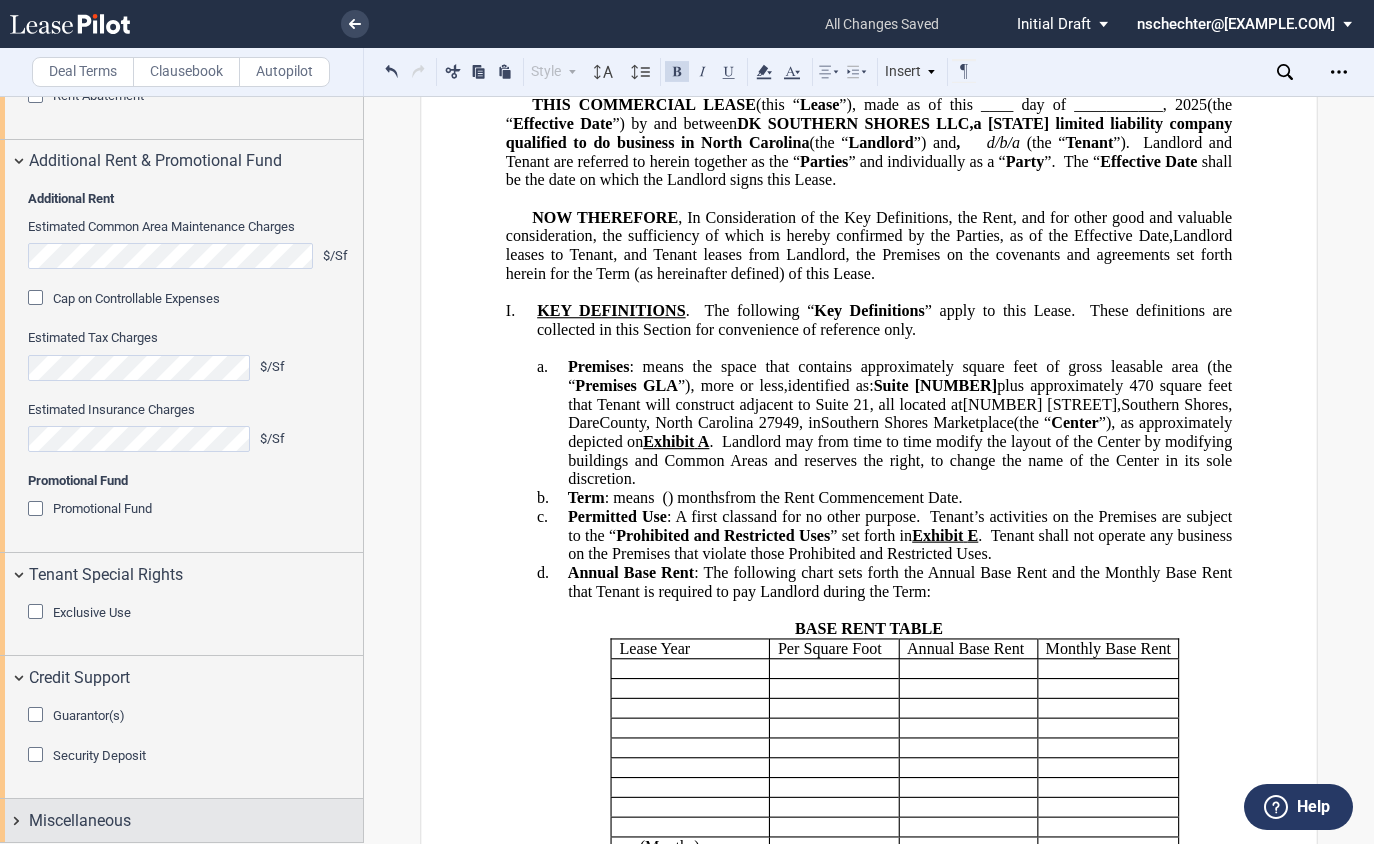 click on "Miscellaneous" at bounding box center [80, 821] 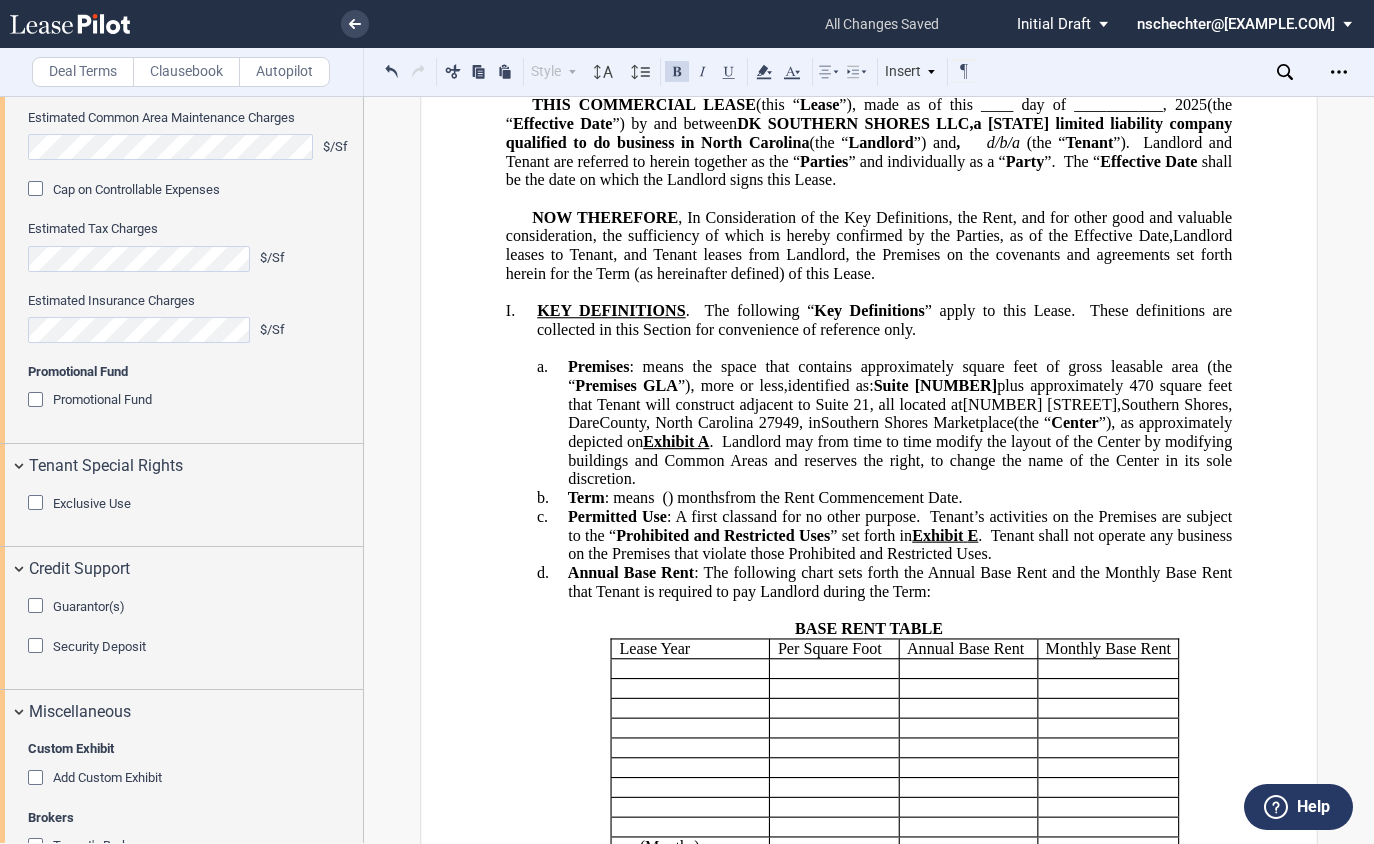 scroll, scrollTop: 1962, scrollLeft: 0, axis: vertical 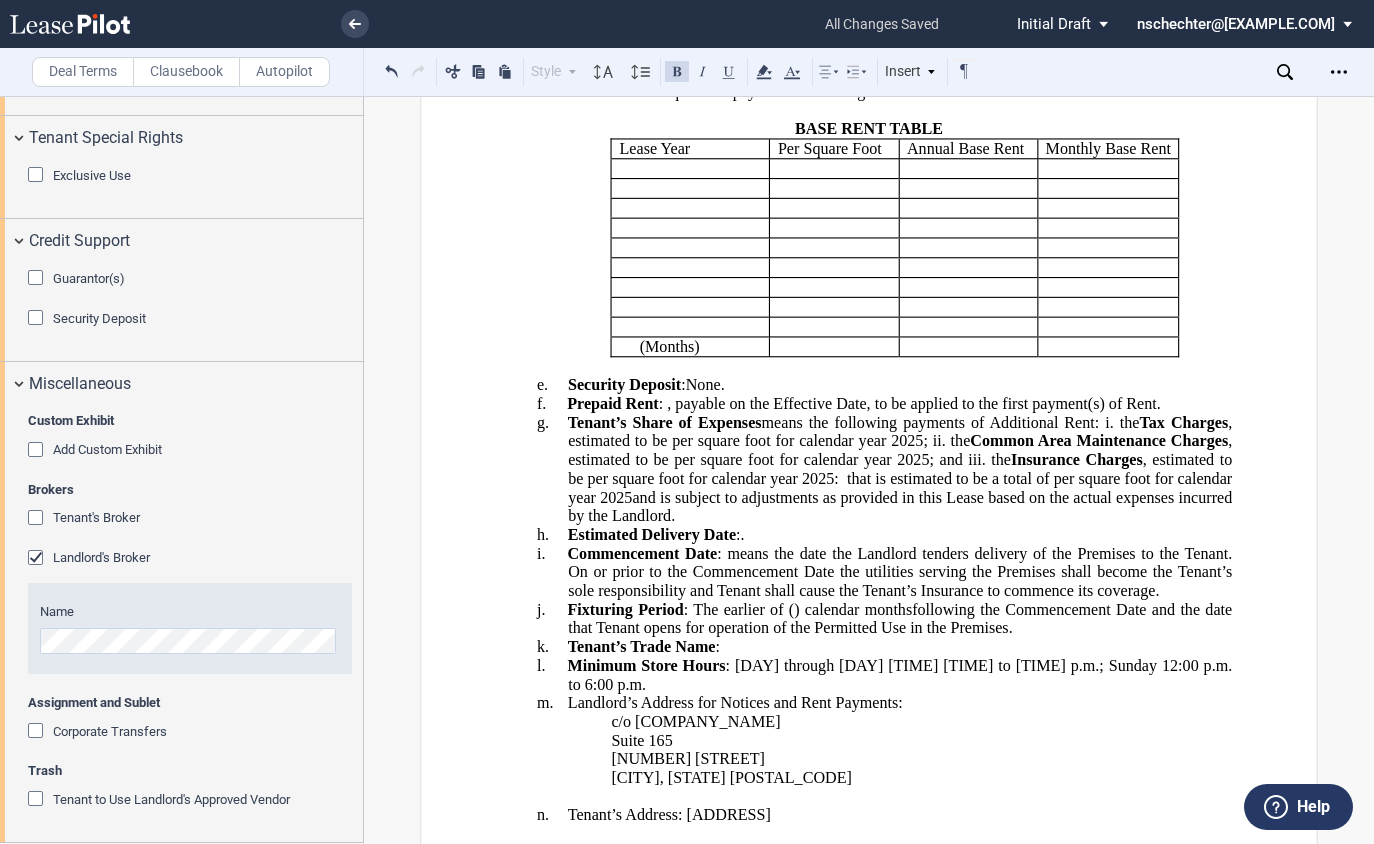 click on ", payable on the Effective Date, to be applied to the first payment(s) of Rent." 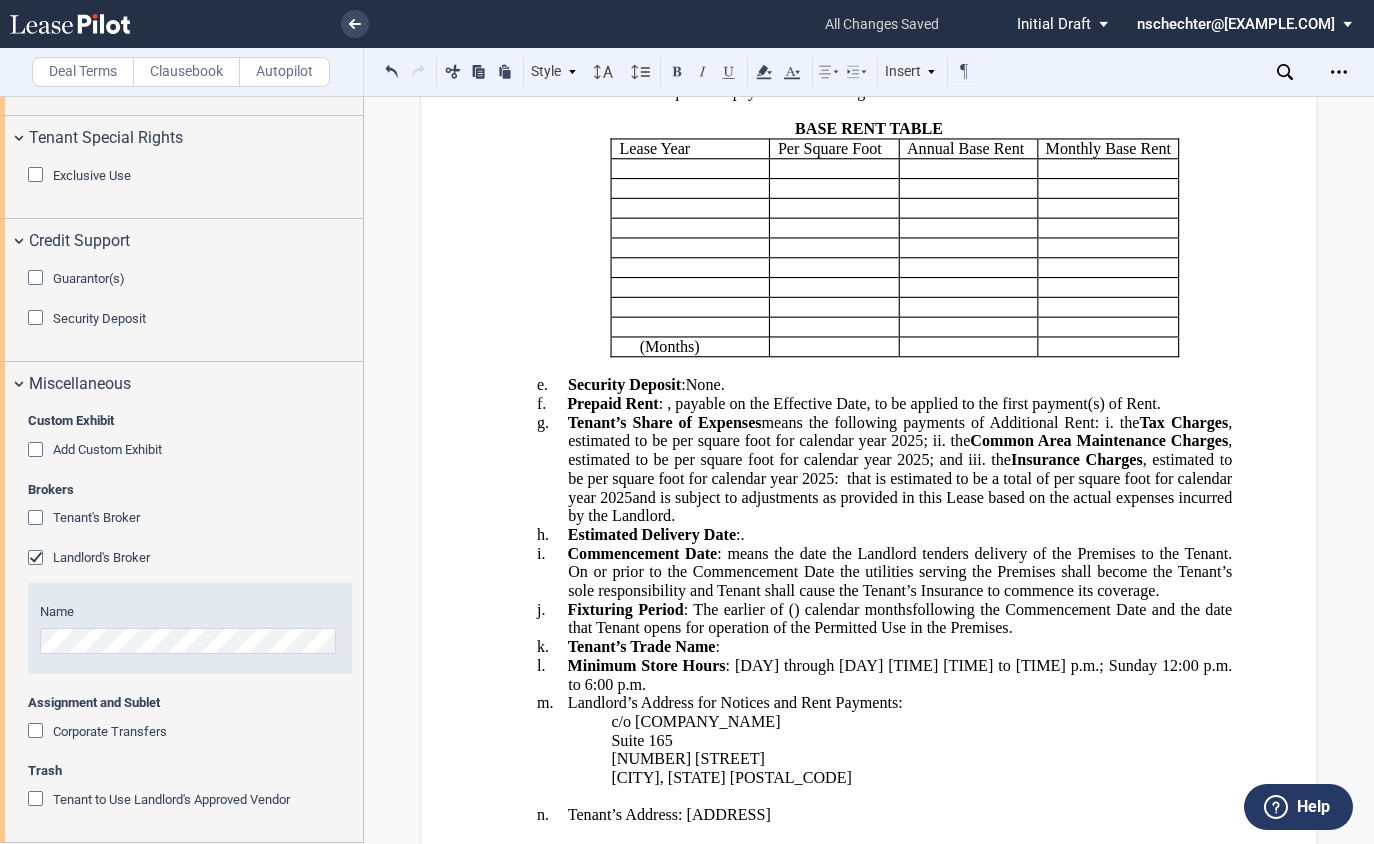 type 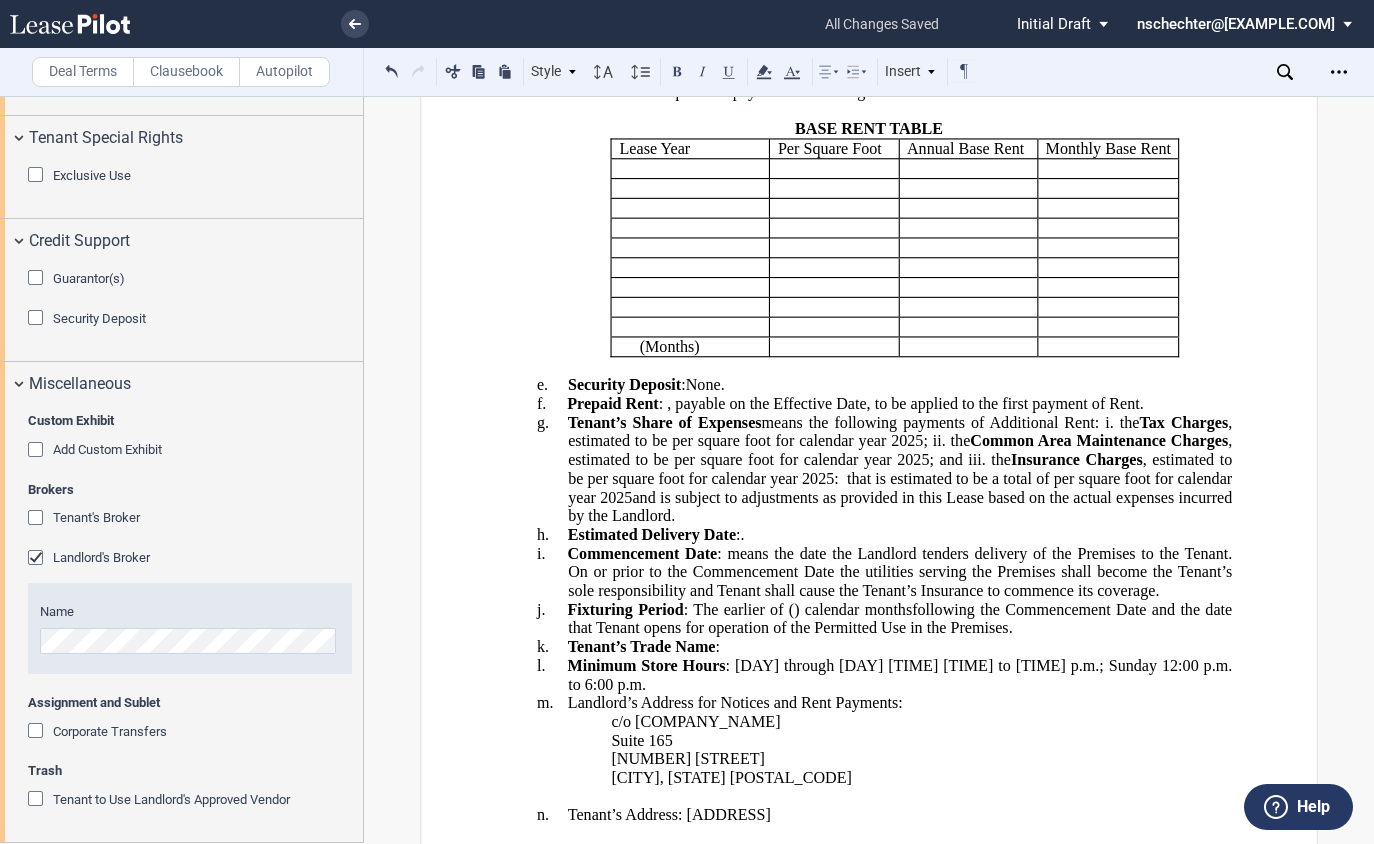 scroll, scrollTop: 808, scrollLeft: 0, axis: vertical 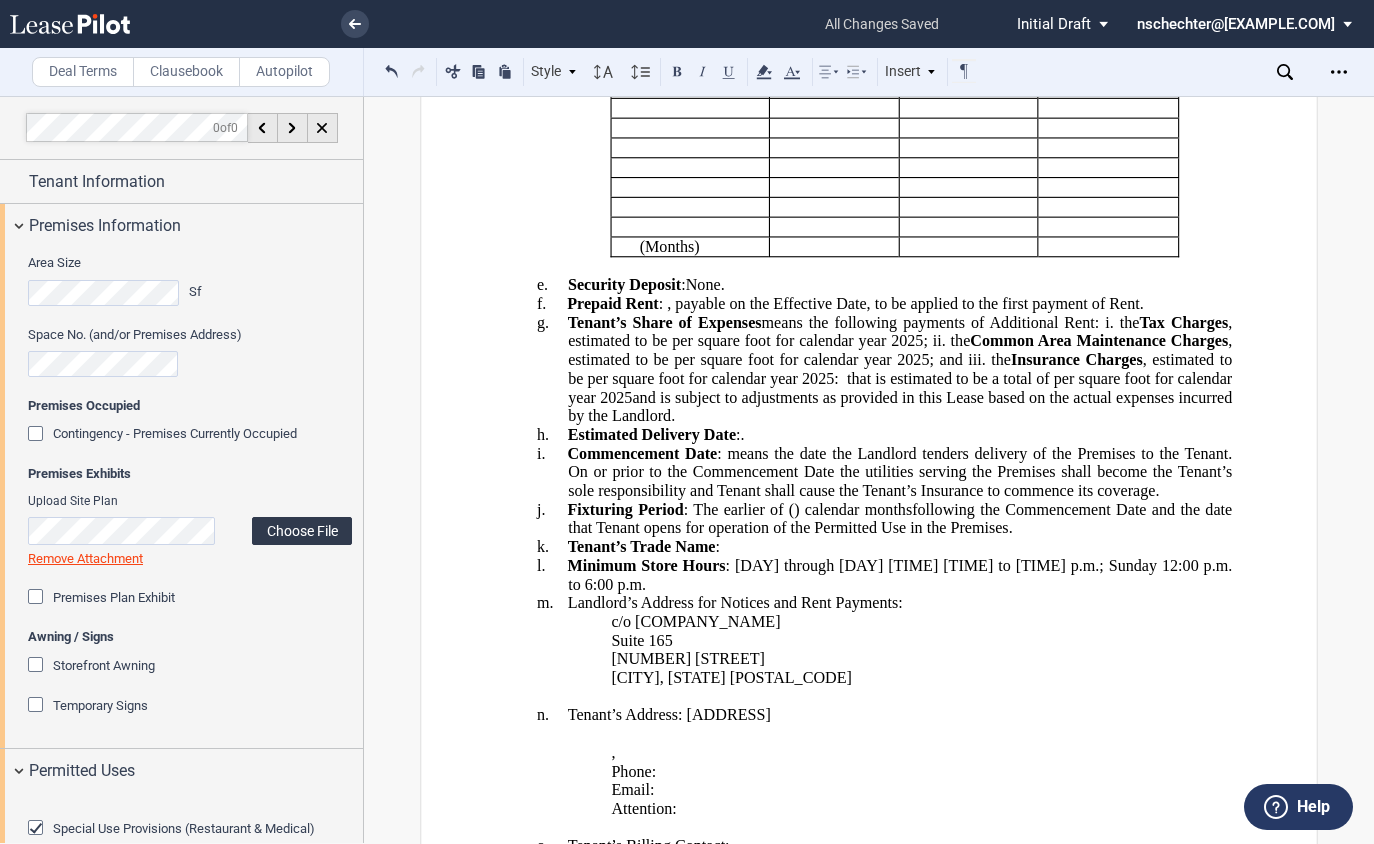 click on "Choose File" 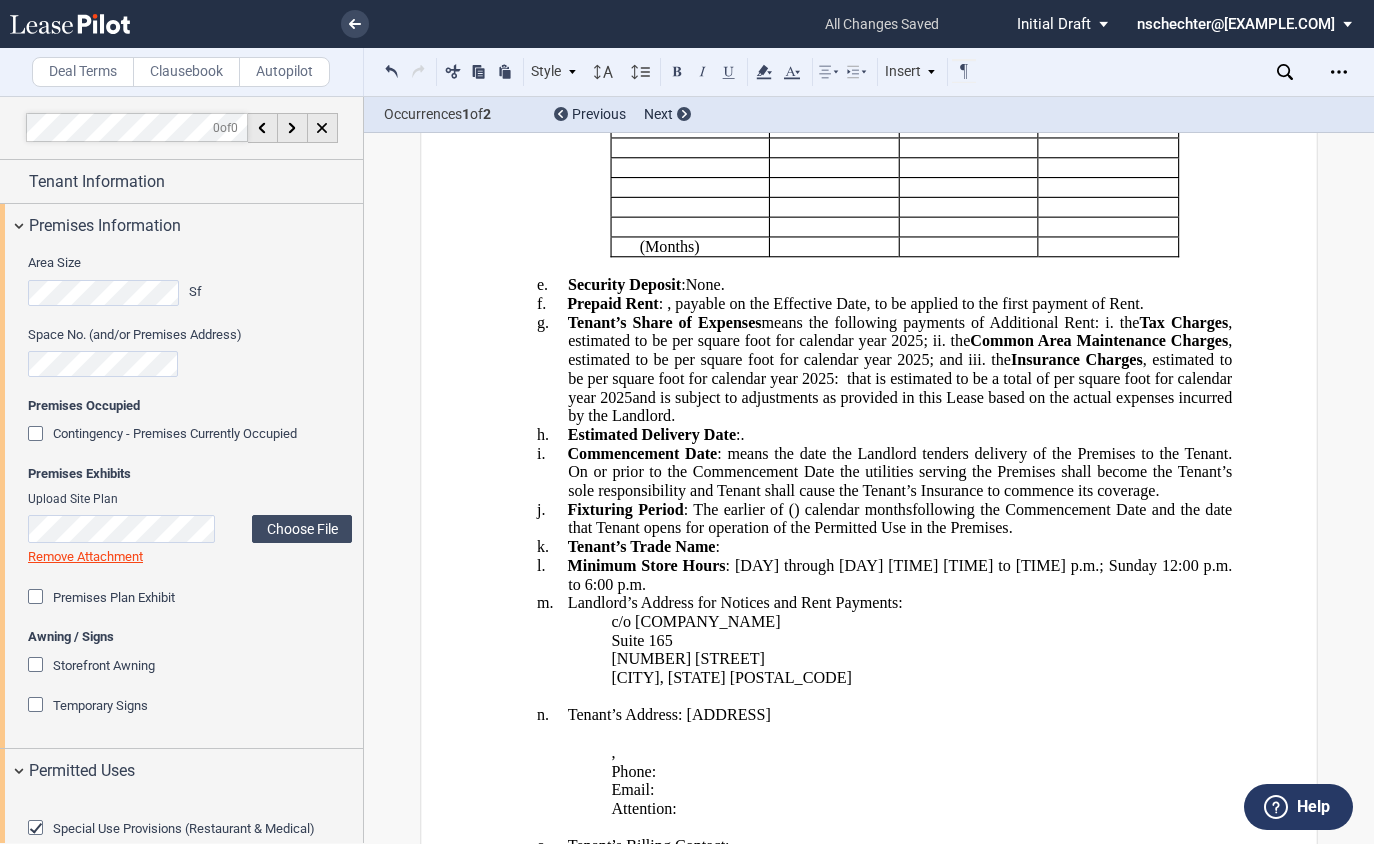 scroll, scrollTop: 100, scrollLeft: 0, axis: vertical 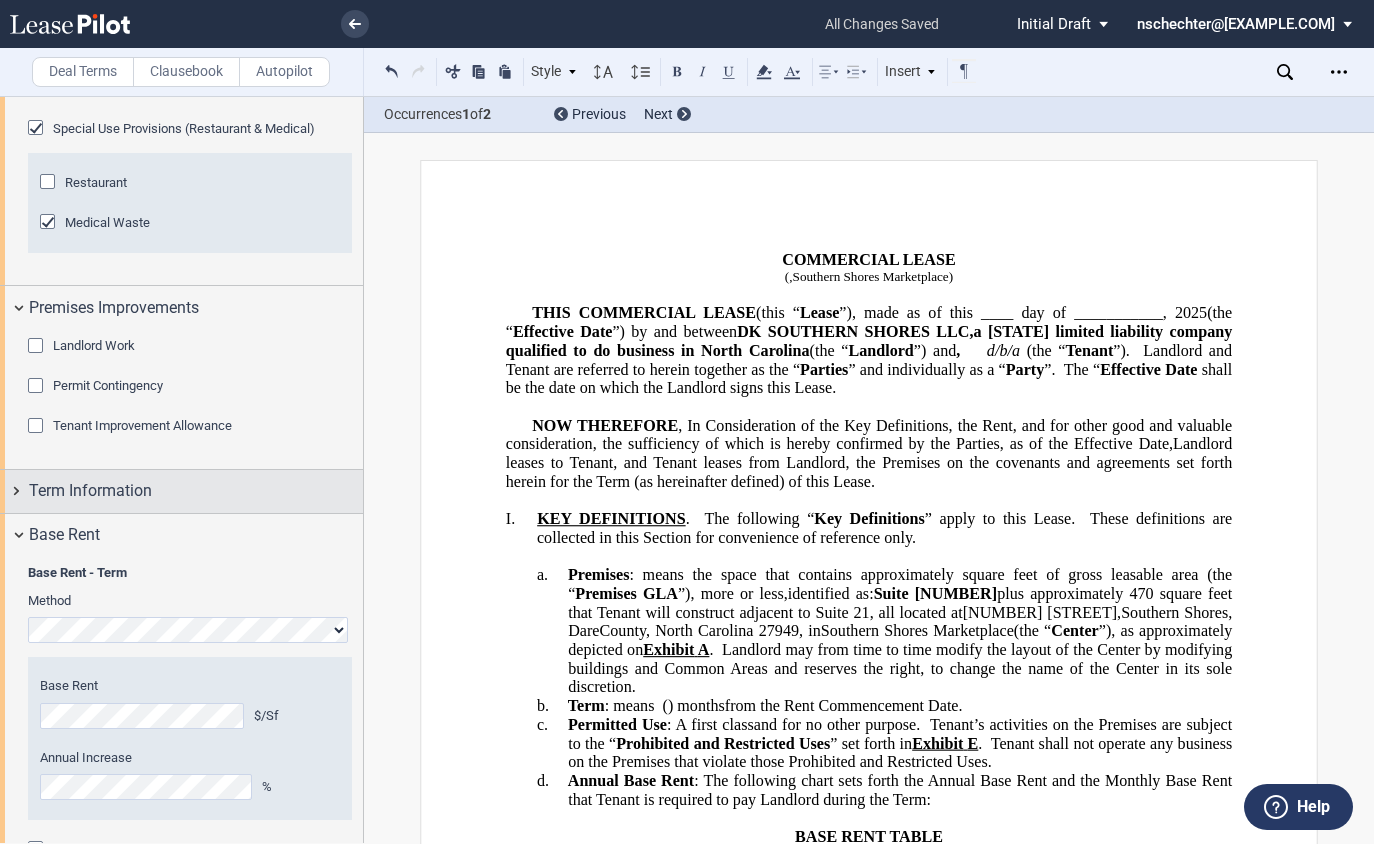 click on "Term Information" at bounding box center [196, 491] 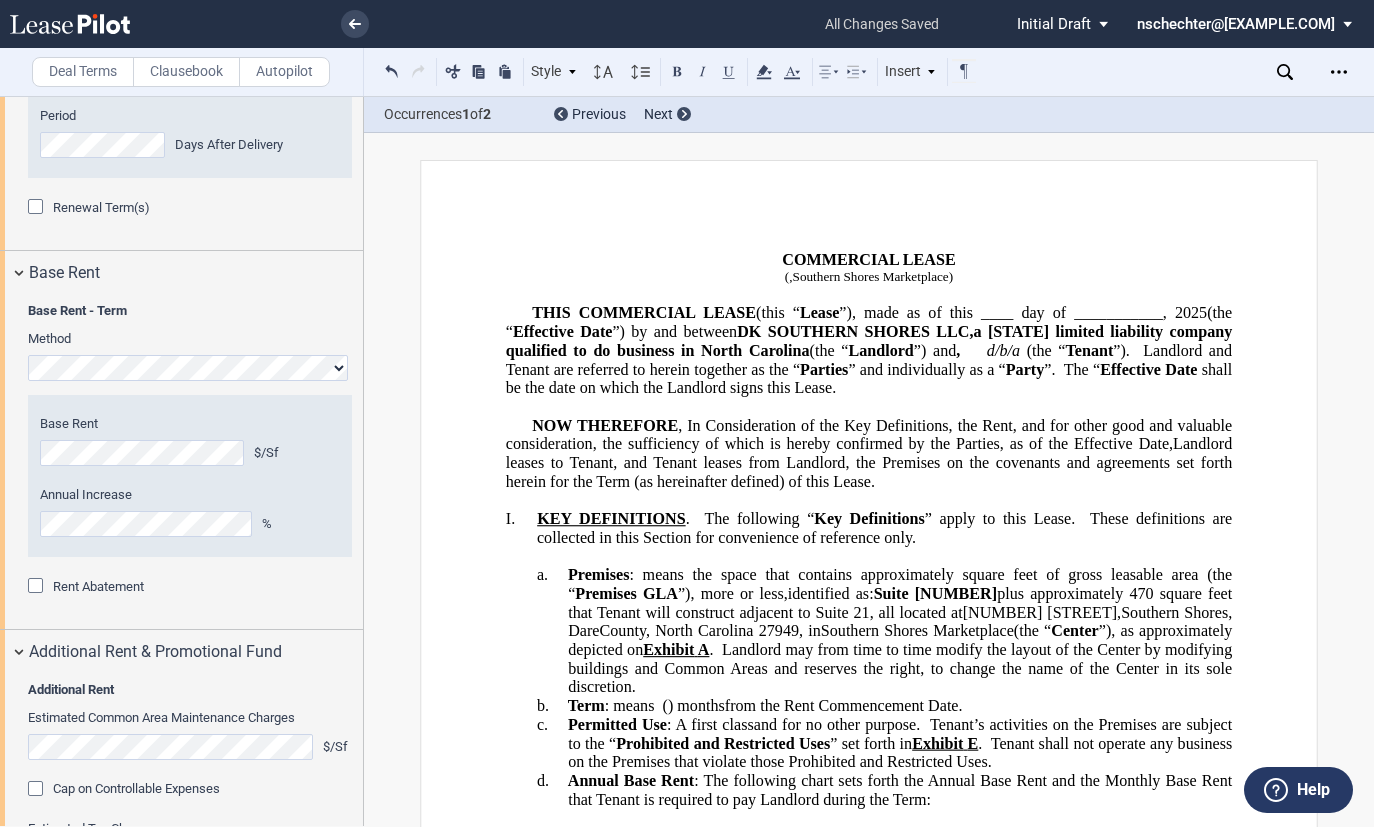 scroll, scrollTop: 1382, scrollLeft: 0, axis: vertical 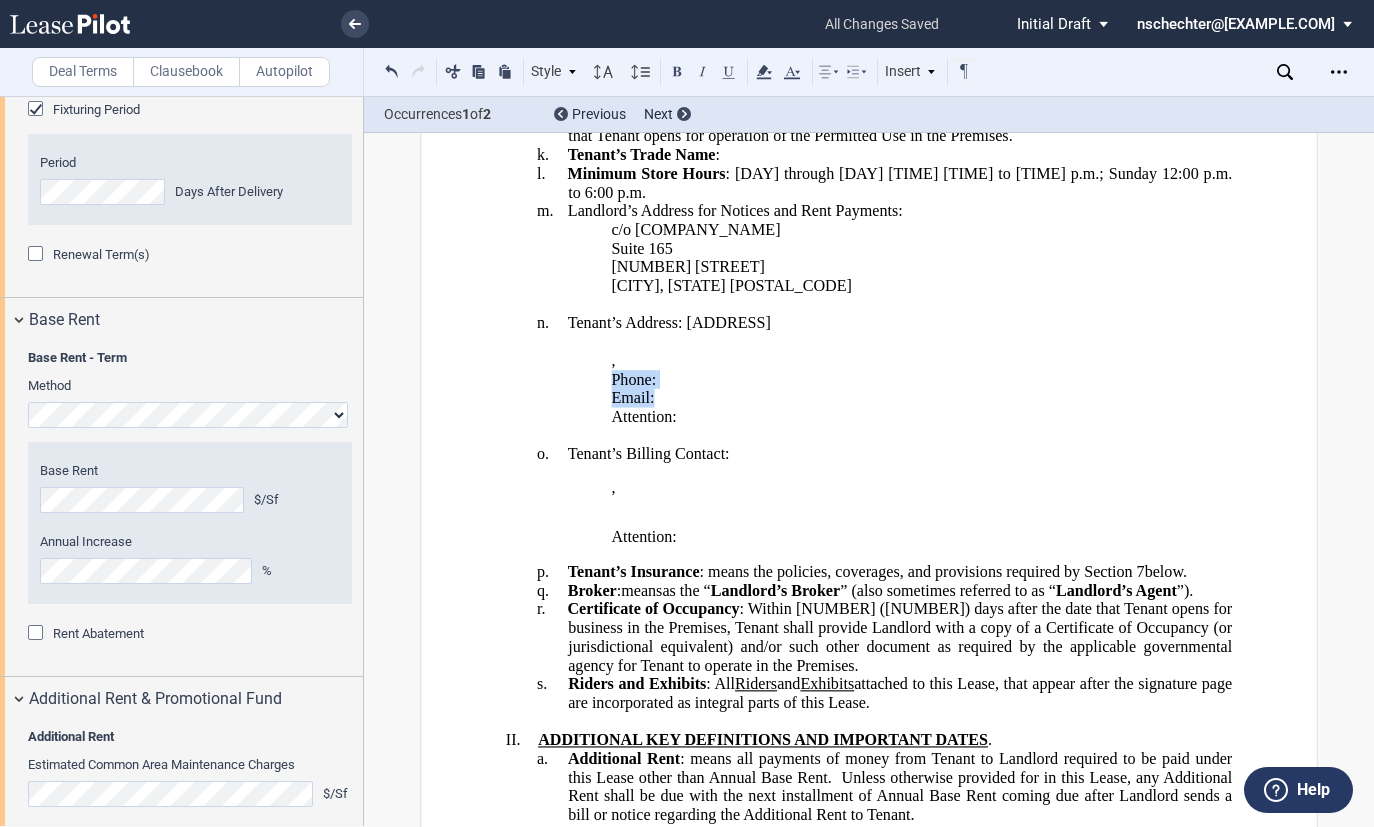 drag, startPoint x: 758, startPoint y: 448, endPoint x: 610, endPoint y: 423, distance: 150.09663 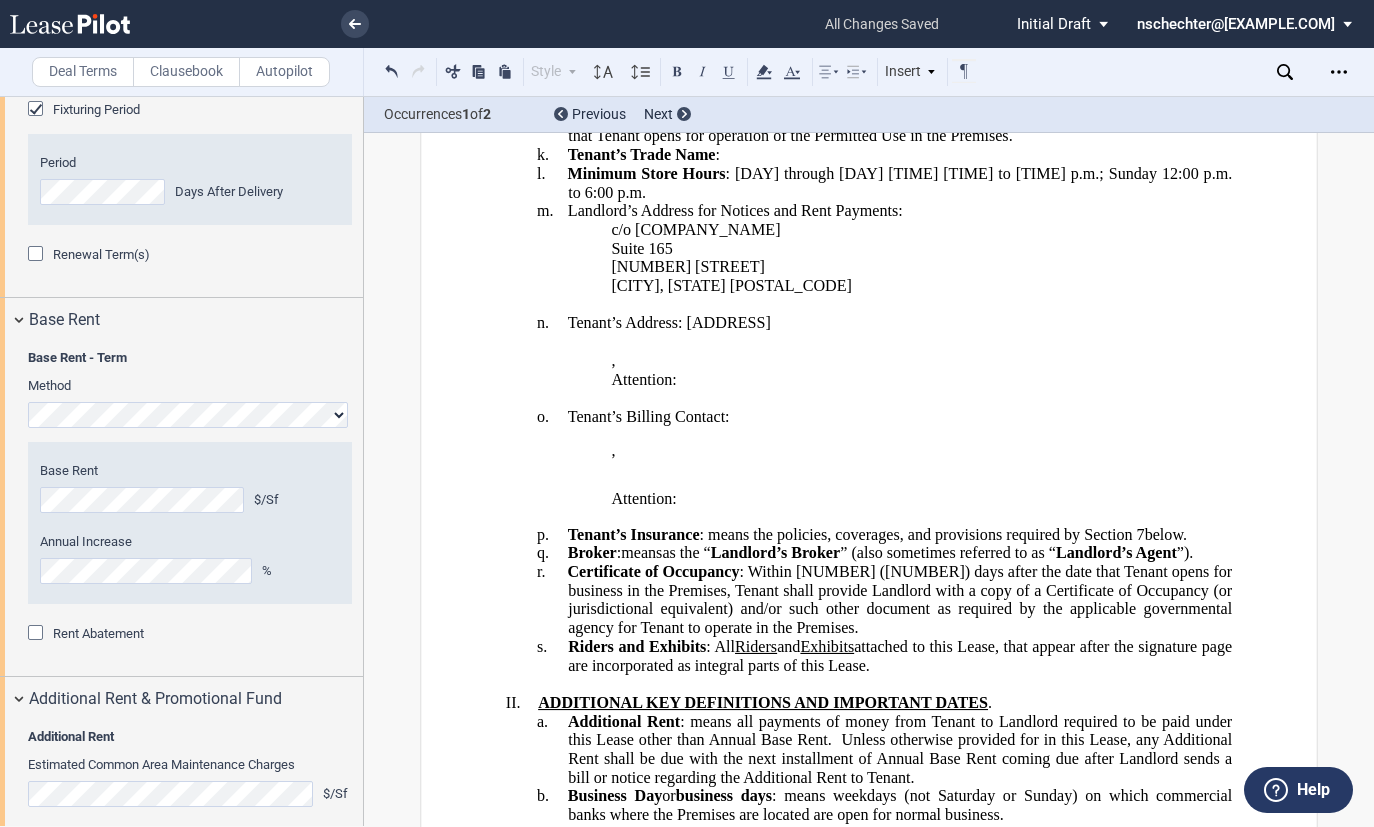 click on "﻿ ﻿ ﻿" at bounding box center (921, 483) 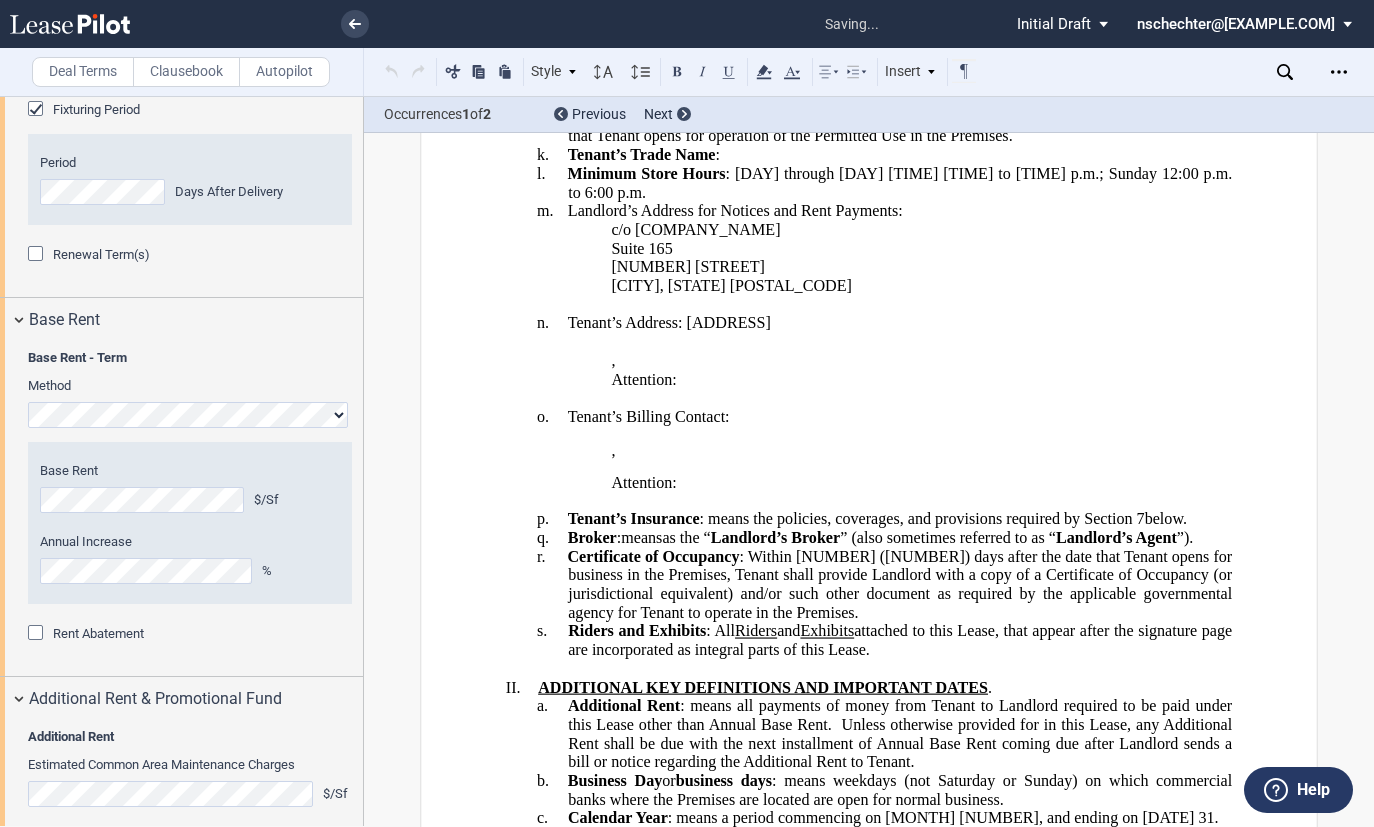 click on "﻿" at bounding box center [921, 467] 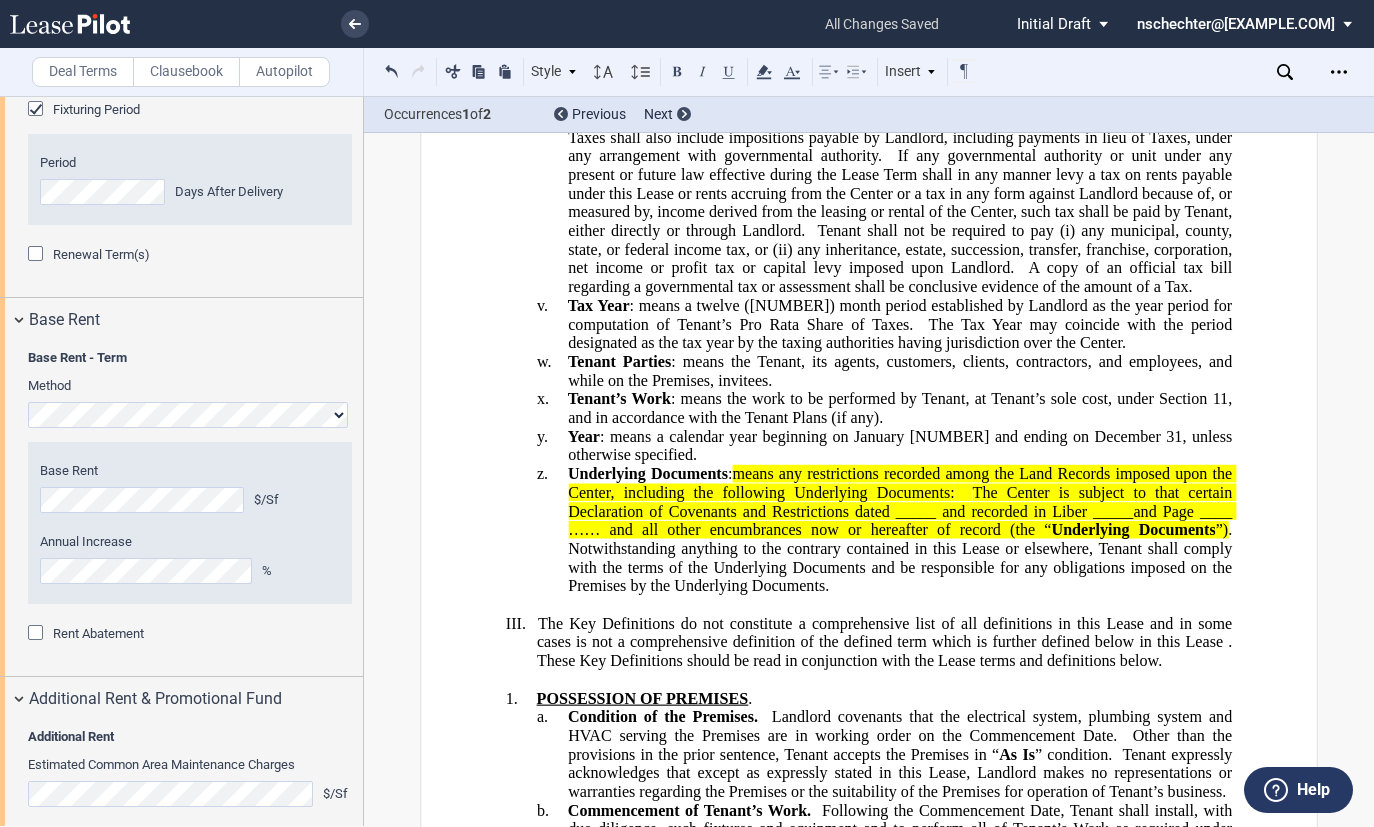 scroll, scrollTop: 3400, scrollLeft: 0, axis: vertical 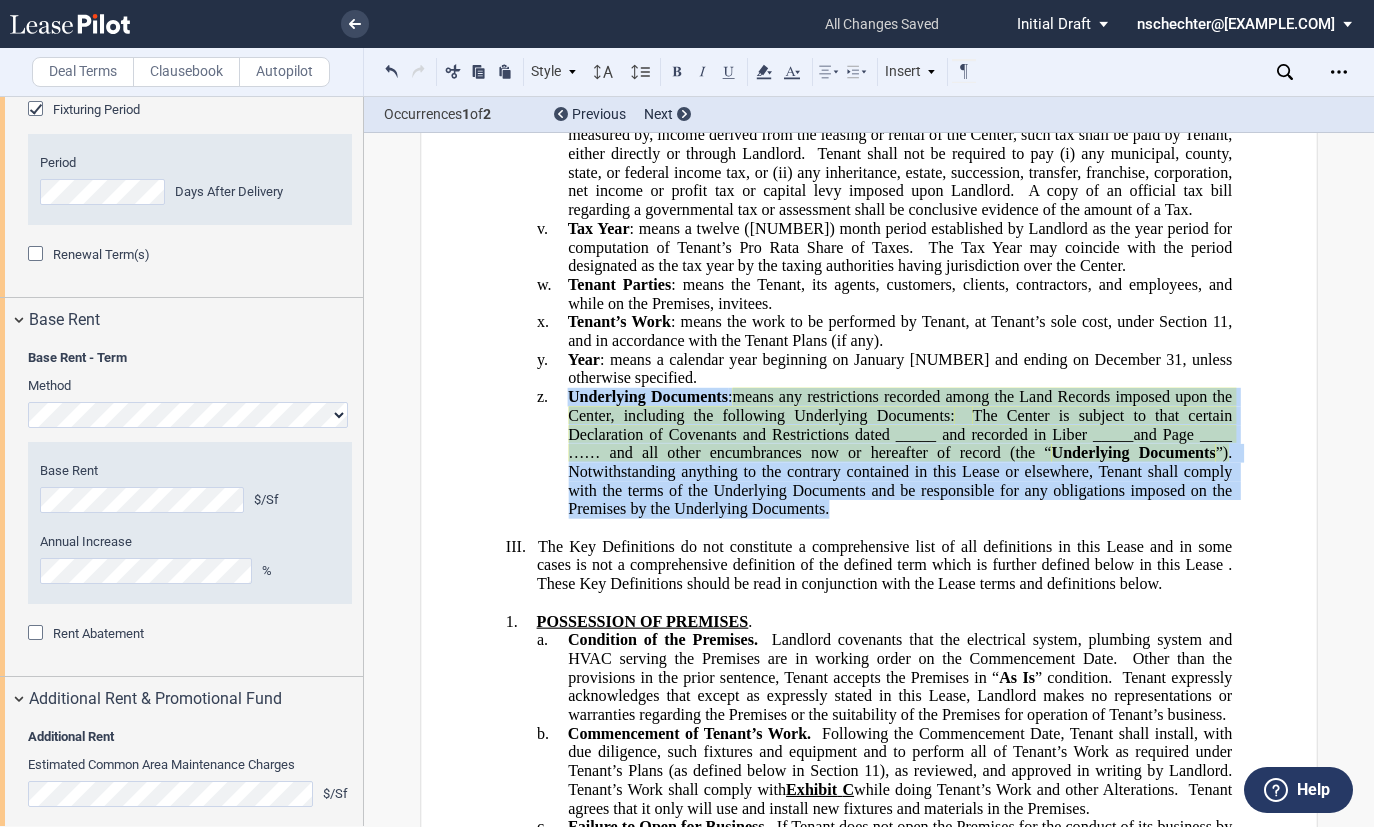 drag, startPoint x: 857, startPoint y: 582, endPoint x: 566, endPoint y: 477, distance: 309.36386 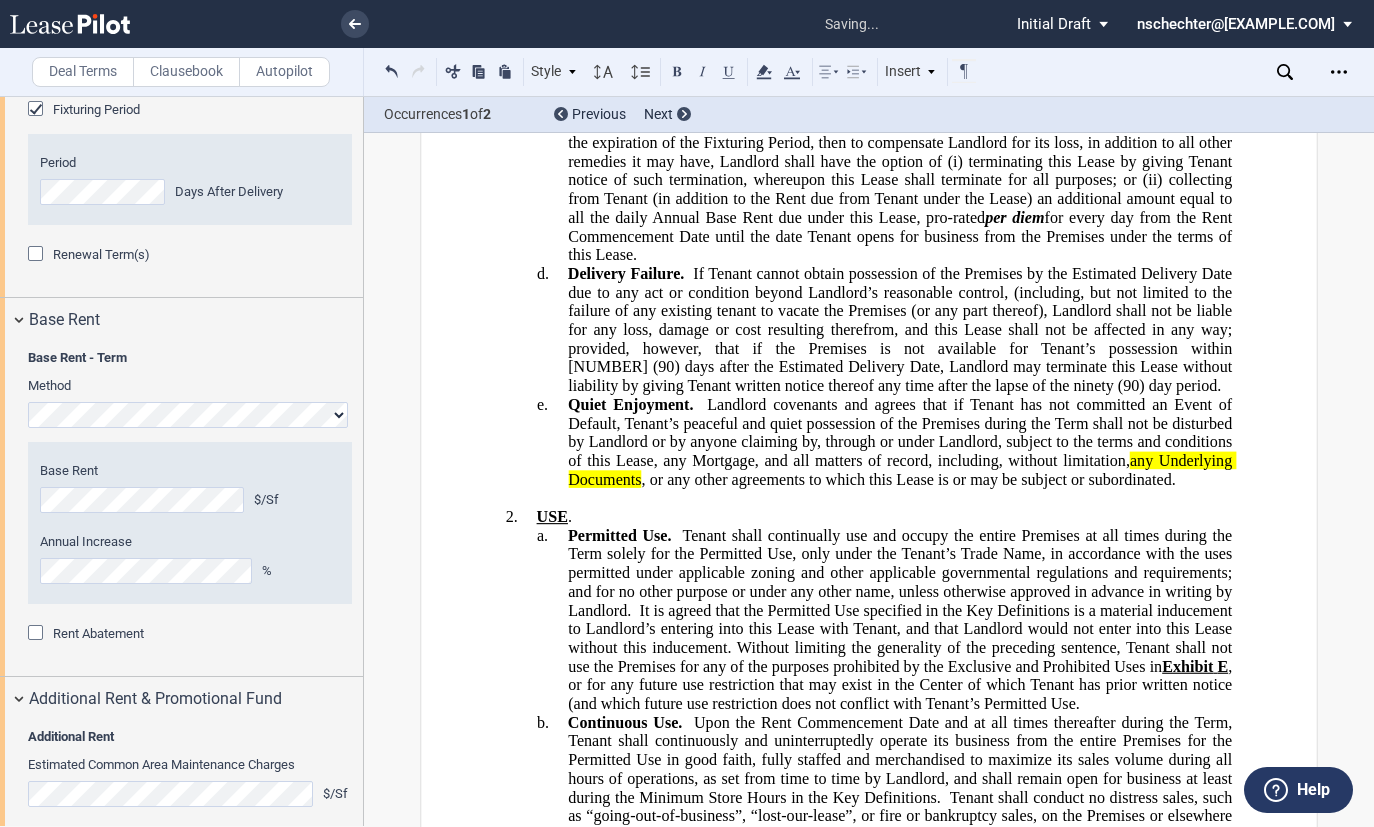 scroll, scrollTop: 4000, scrollLeft: 0, axis: vertical 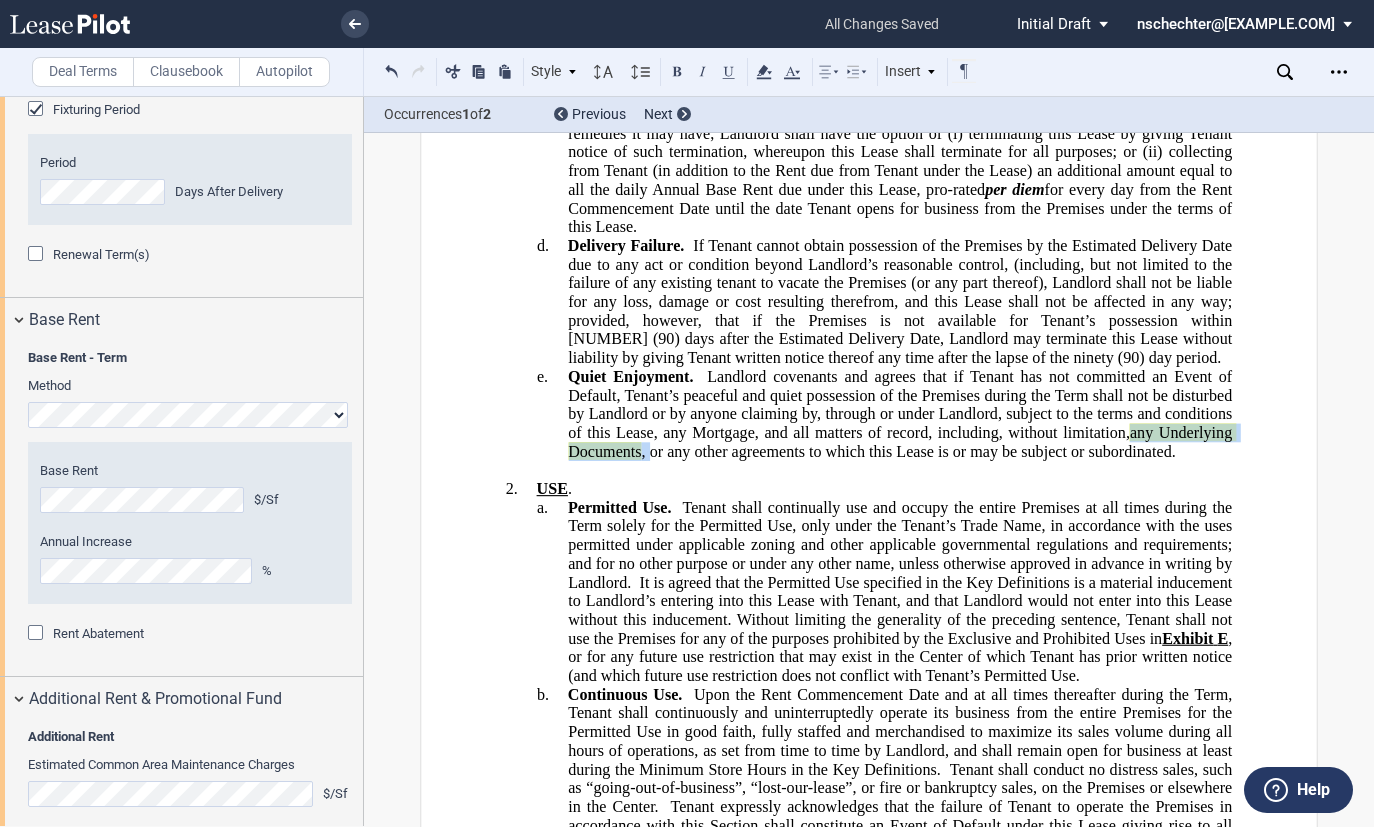drag, startPoint x: 1122, startPoint y: 511, endPoint x: 647, endPoint y: 534, distance: 475.55652 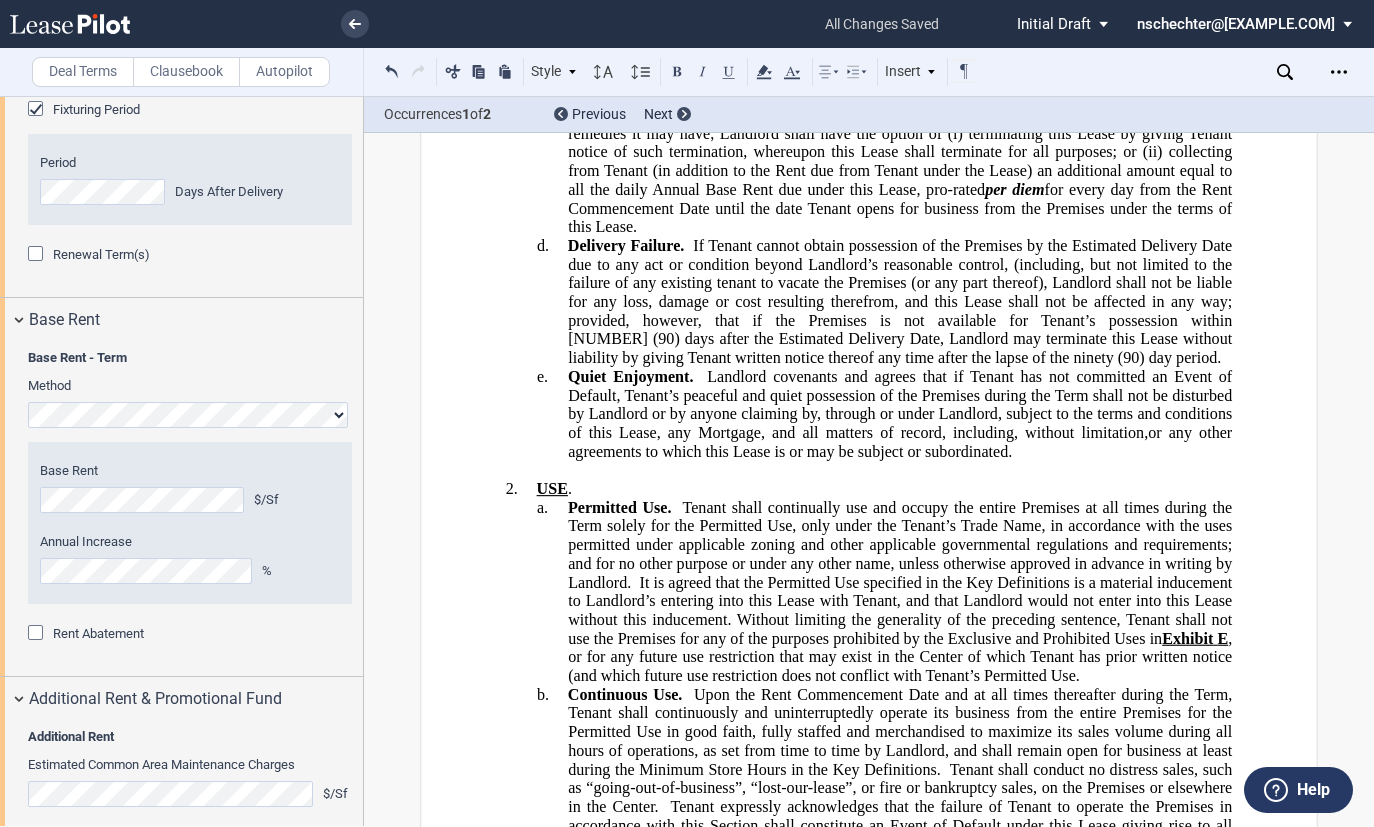 type 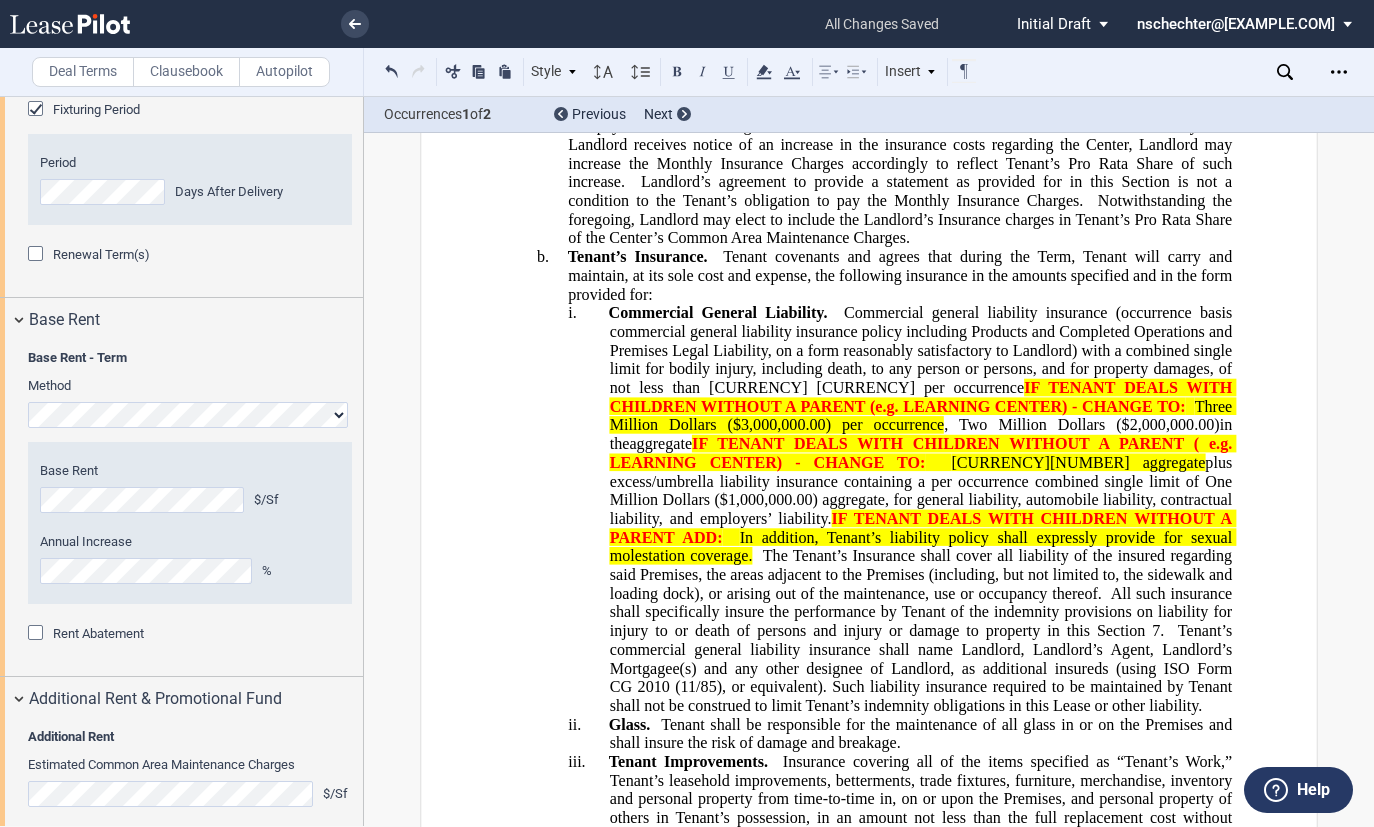 scroll, scrollTop: 7100, scrollLeft: 0, axis: vertical 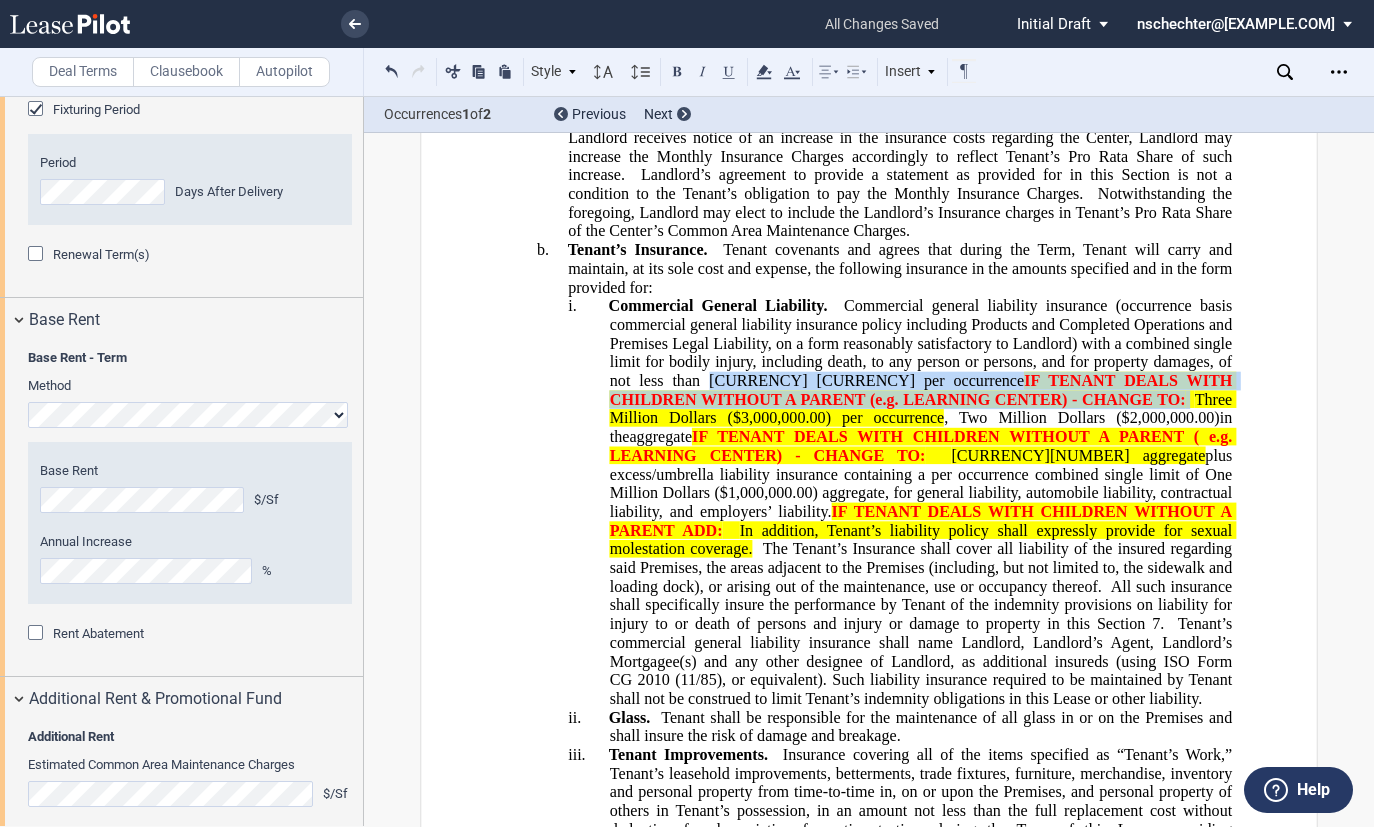 drag, startPoint x: 692, startPoint y: 499, endPoint x: 1184, endPoint y: 512, distance: 492.17172 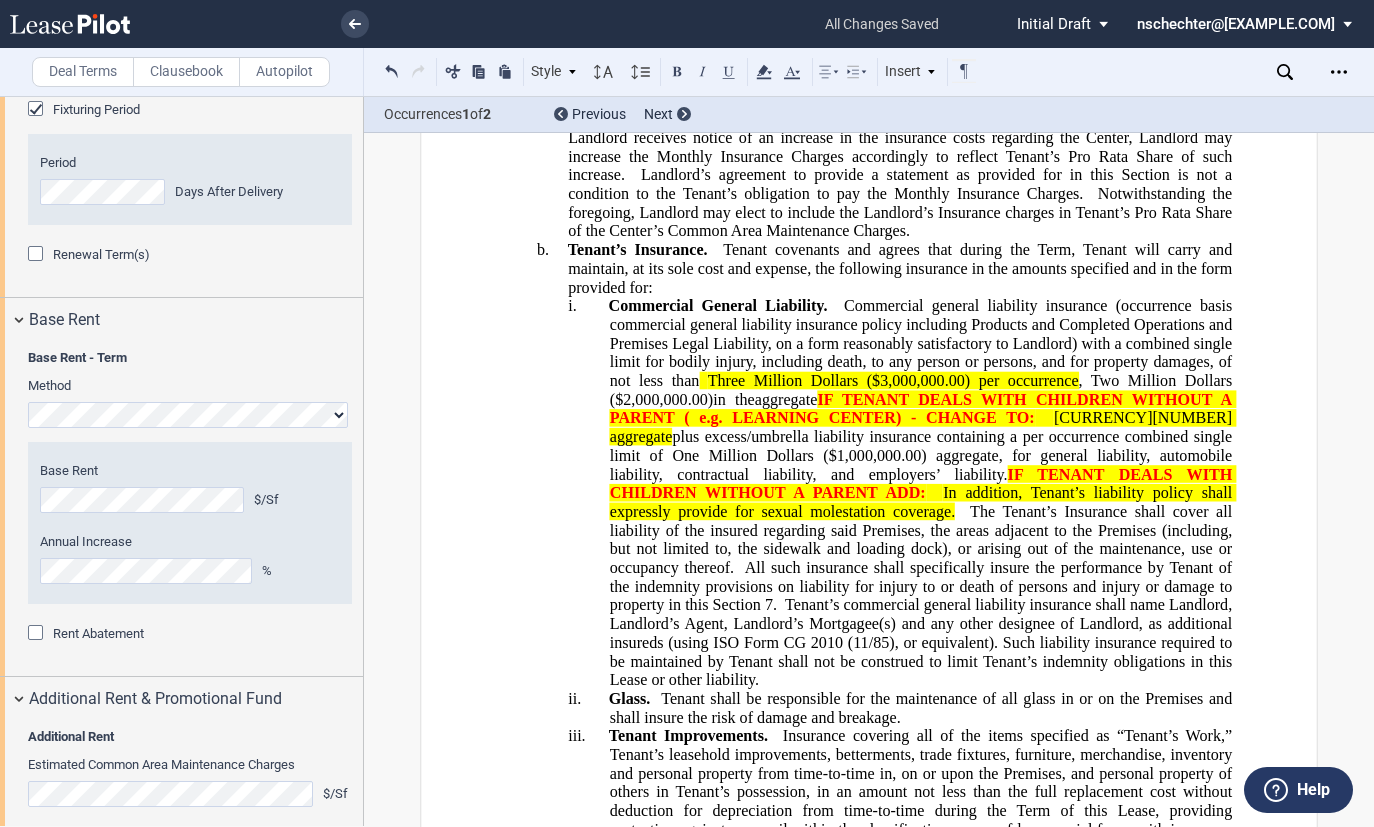 type 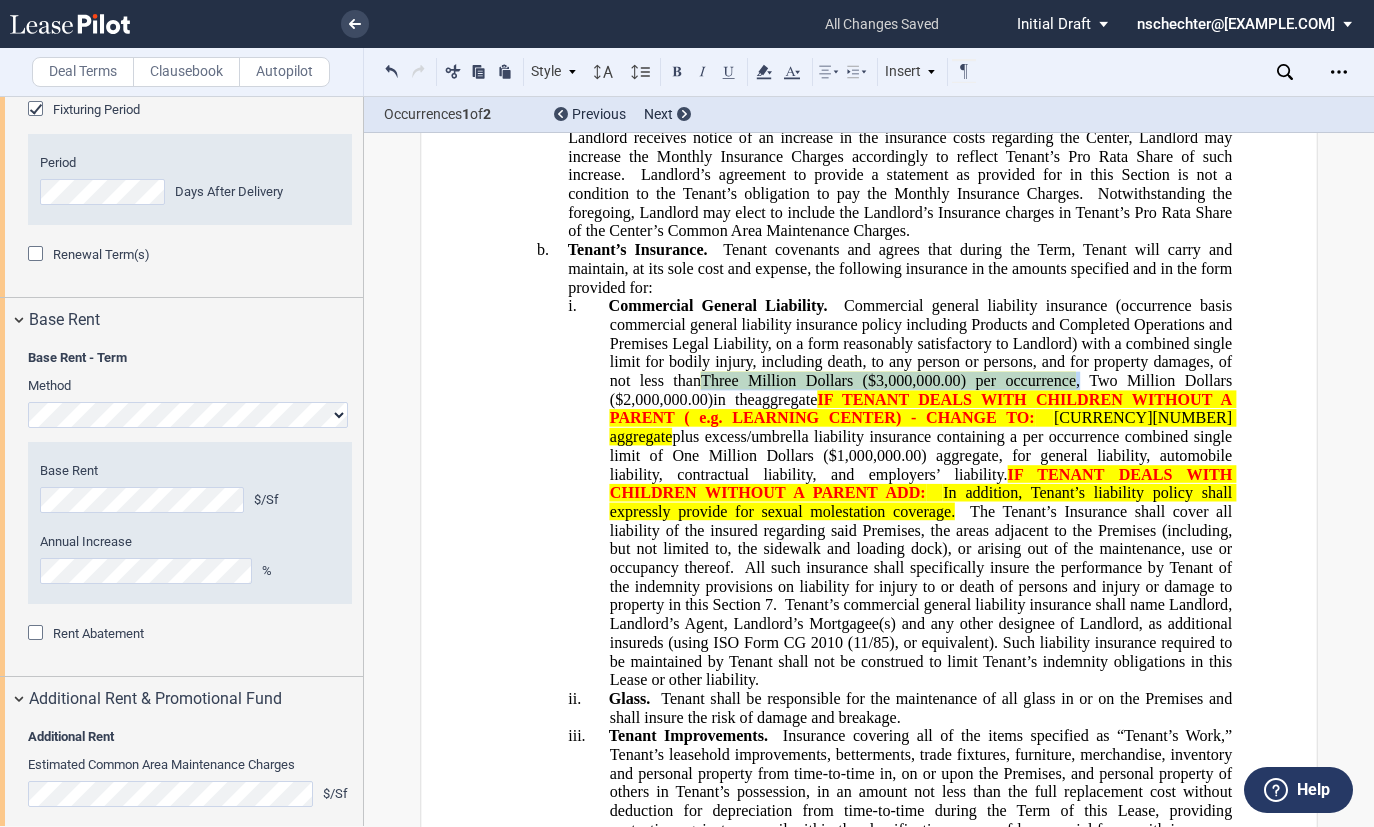 drag, startPoint x: 1055, startPoint y: 497, endPoint x: 706, endPoint y: 506, distance: 349.11603 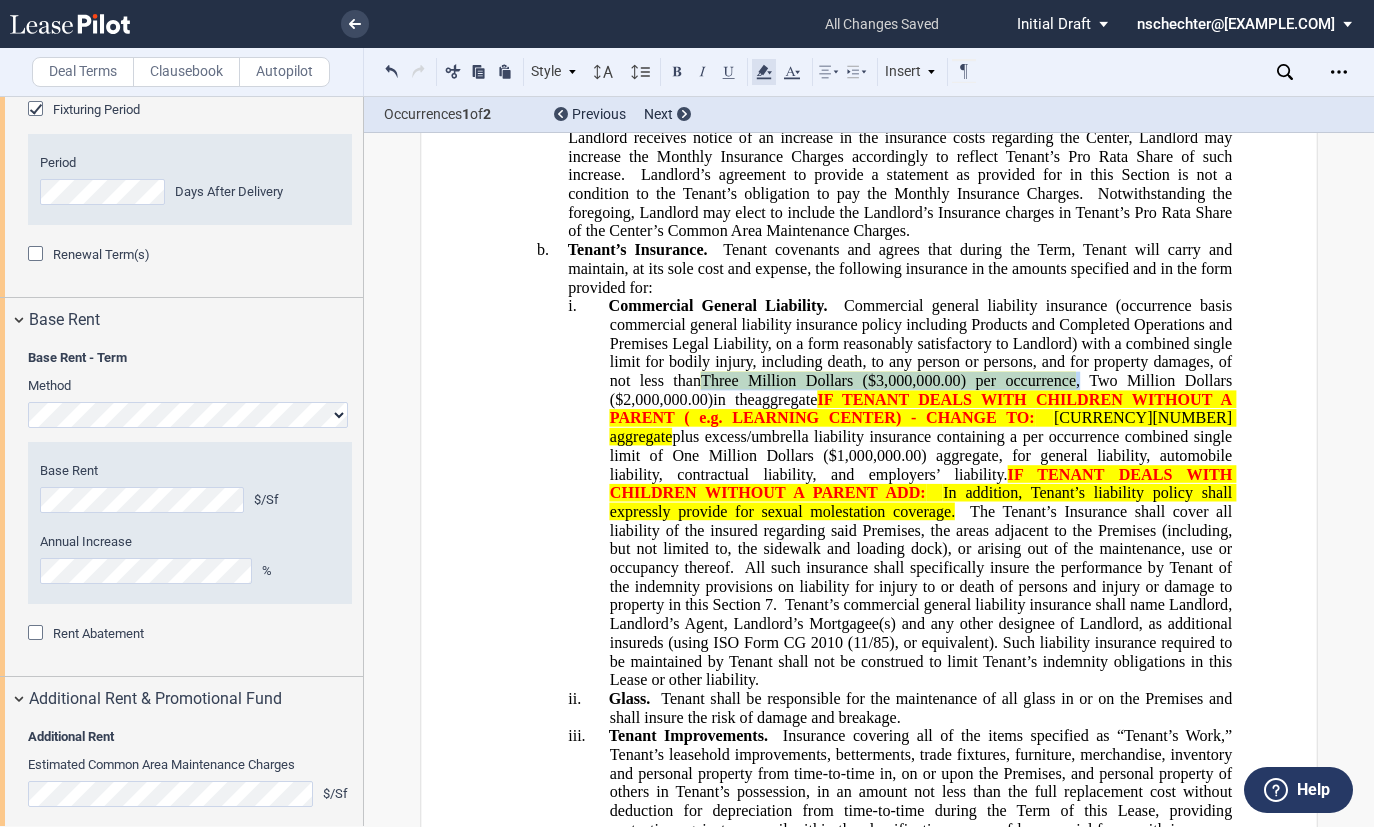 click 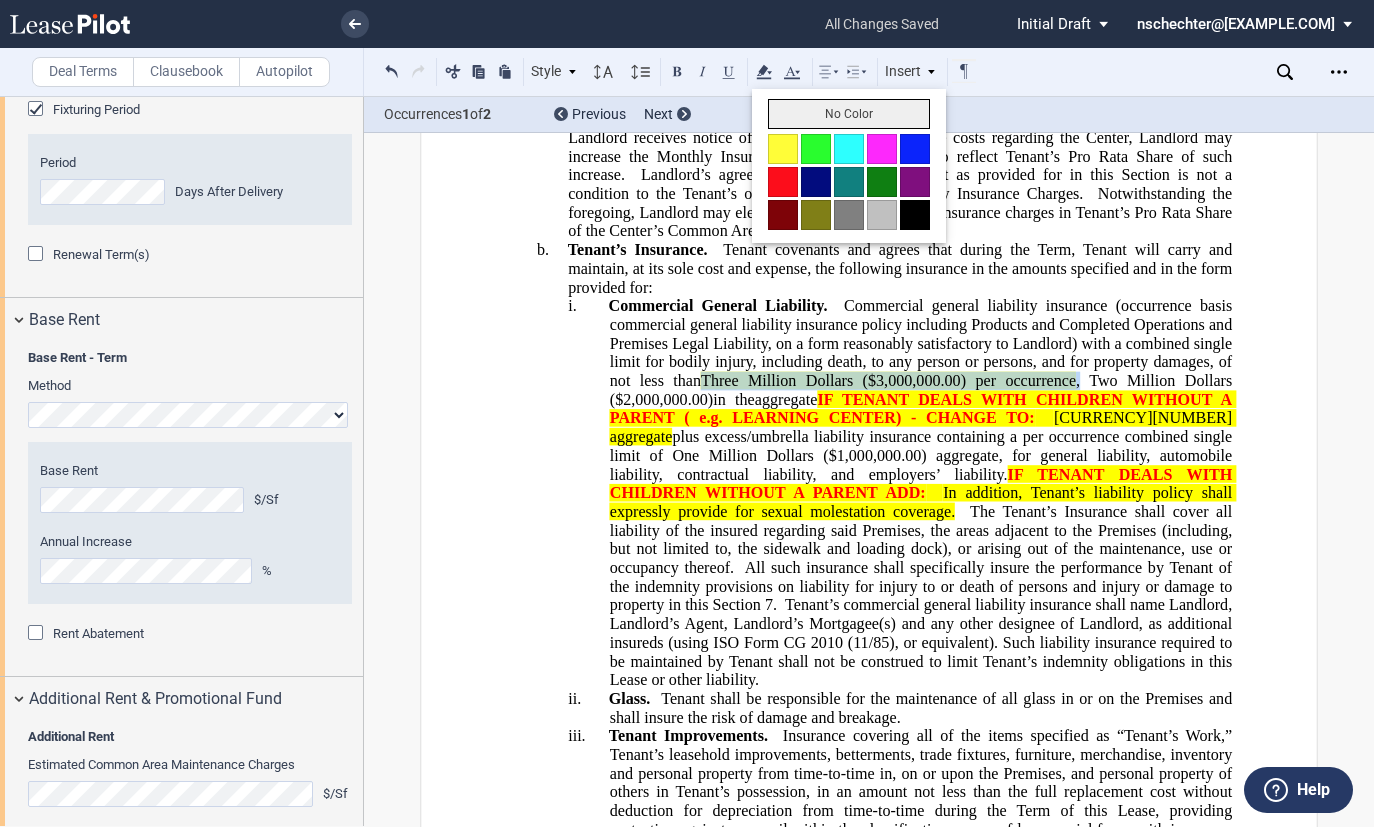 click on "No Color" at bounding box center (849, 114) 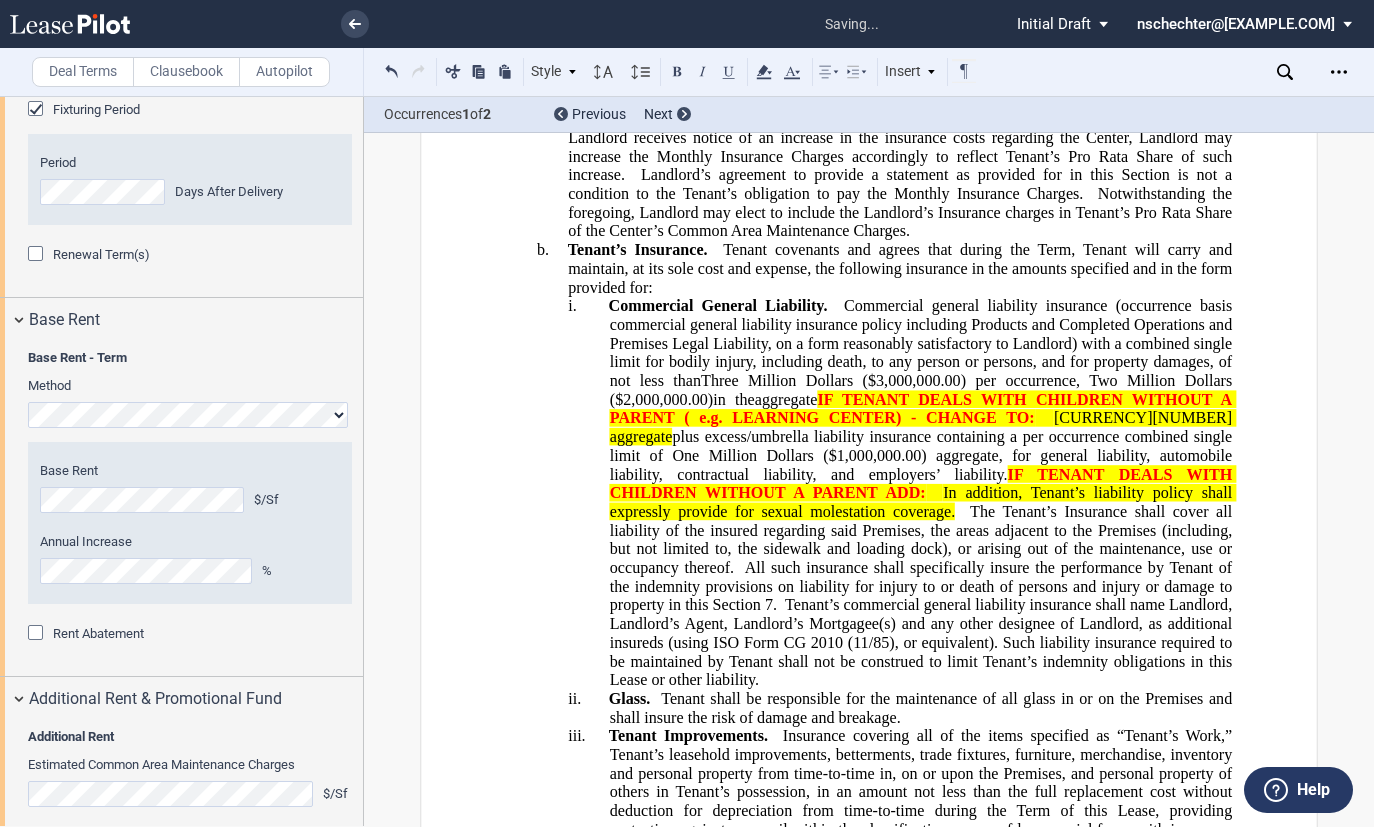 click on "i. Commercial General Liability. Commercial general liability insurance (occurrence basis commercial general liability insurance policy including Products and Completed Operations and Premises Legal Liability, on a form reasonably satisfactory to Landlord) with a combined single limit for bodily injury, including death, to any person or persons, and for property damages, of not less than Three Million Dollars ($3,000,000.00) per occurrence , Two Million Dollars ($2,000,000.00) in the aggregate IF TENANT DEALS WITH CHILDREN WITHOUT A PARENT ( e.g. LEARNING CENTER) - CHANGE TO: Four Million Dollars ($4,000,000.00) aggregate plus excess/umbrella liability insurance containing a per occurrence combined single limit of One Million Dollars ($1,000,000.00) aggregate, for general liability, automobile liability, contractual liability, and employers’ liability. IF TENANT DEALS WITH CHILDREN WITHOUT A PARENT ADD: 7 ." at bounding box center [921, 493] 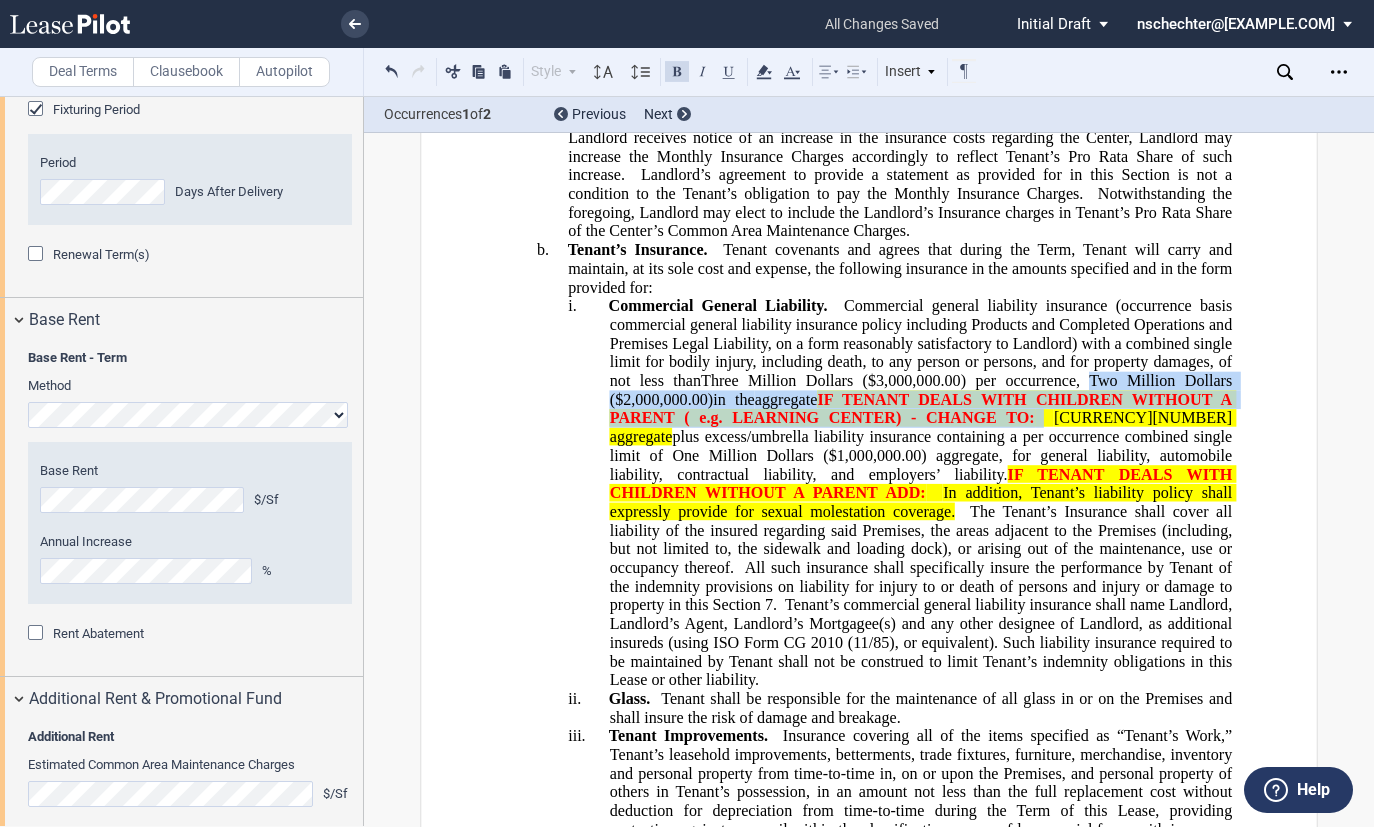 drag, startPoint x: 1068, startPoint y: 534, endPoint x: 1087, endPoint y: 494, distance: 44.28318 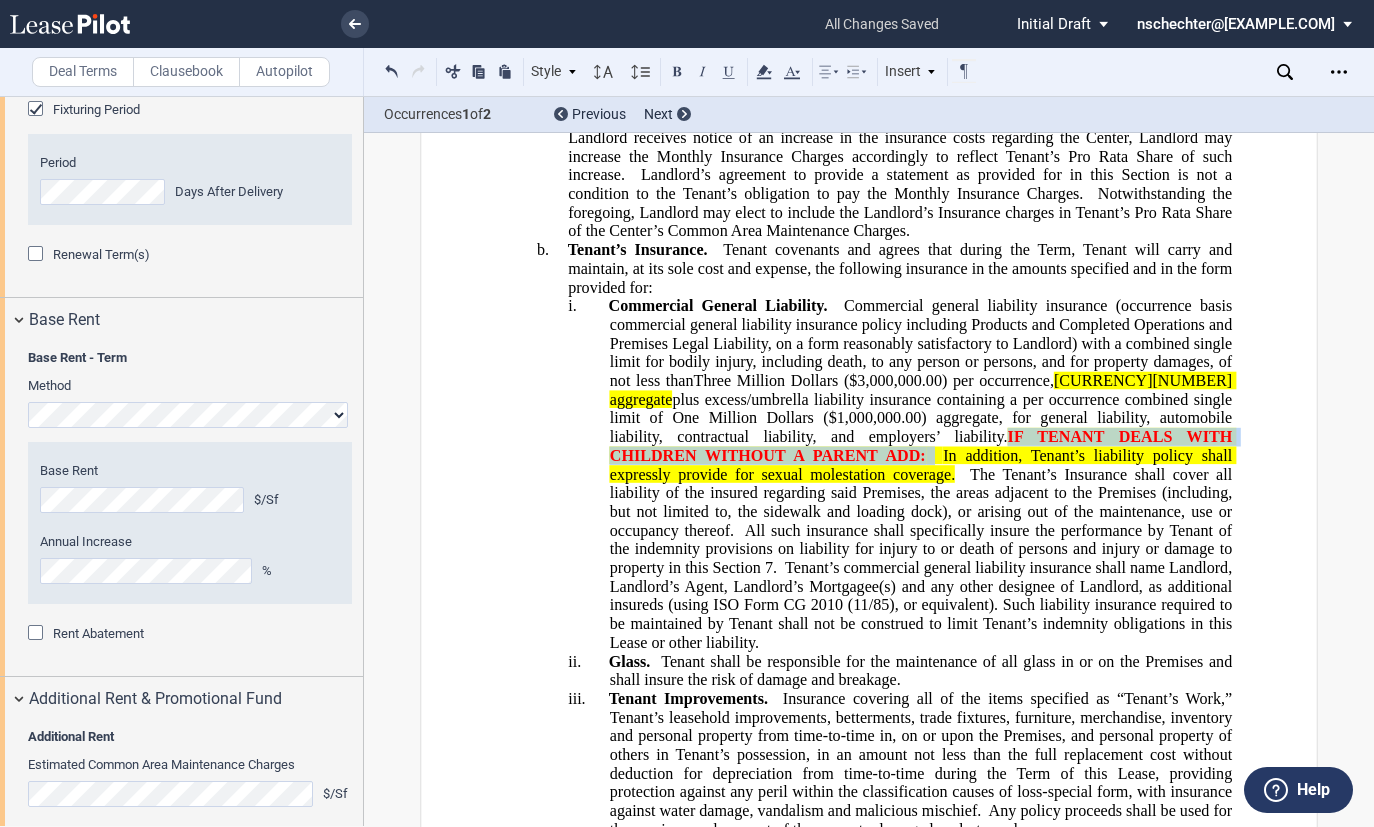 drag, startPoint x: 1035, startPoint y: 548, endPoint x: 930, endPoint y: 571, distance: 107.48953 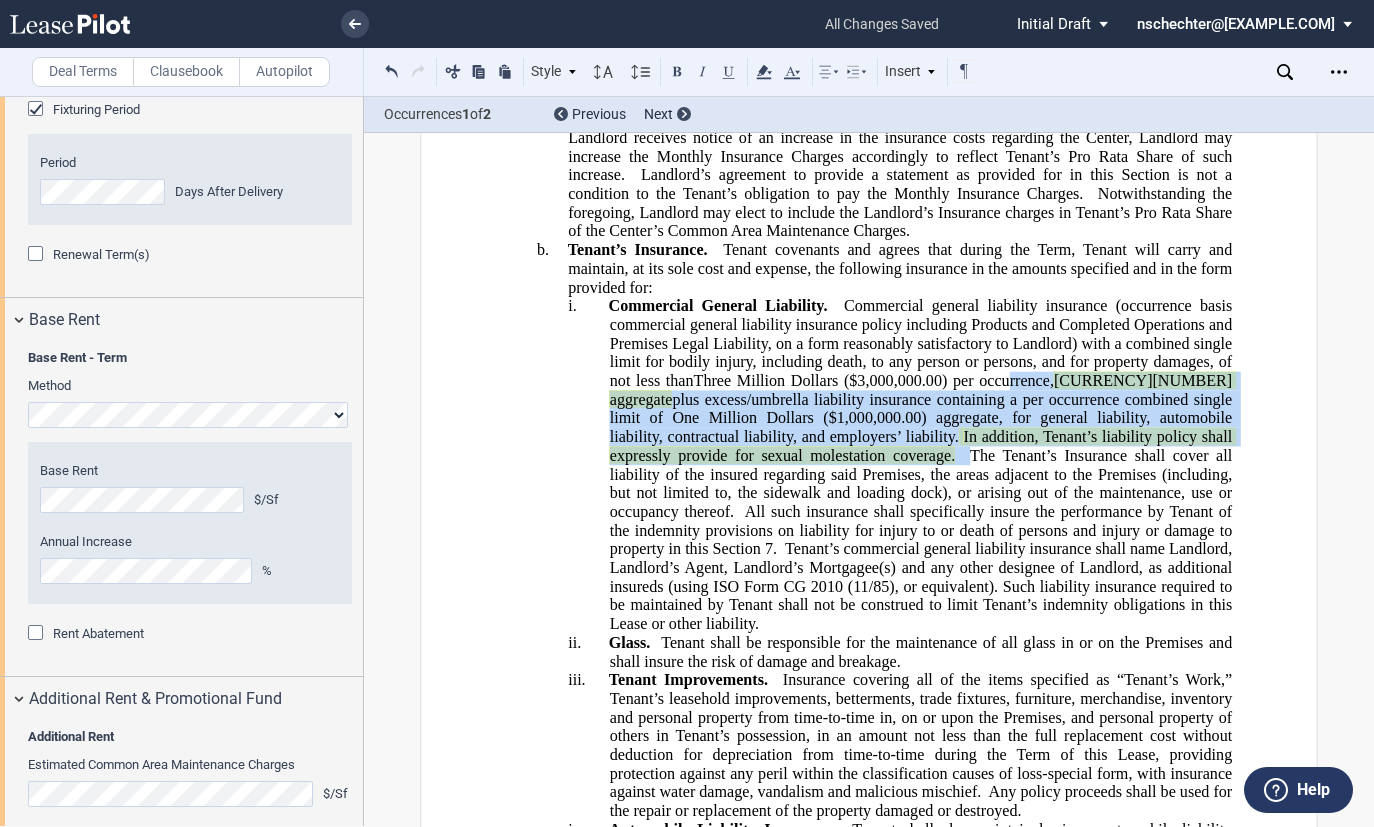 drag, startPoint x: 1036, startPoint y: 572, endPoint x: 1033, endPoint y: 500, distance: 72.06247 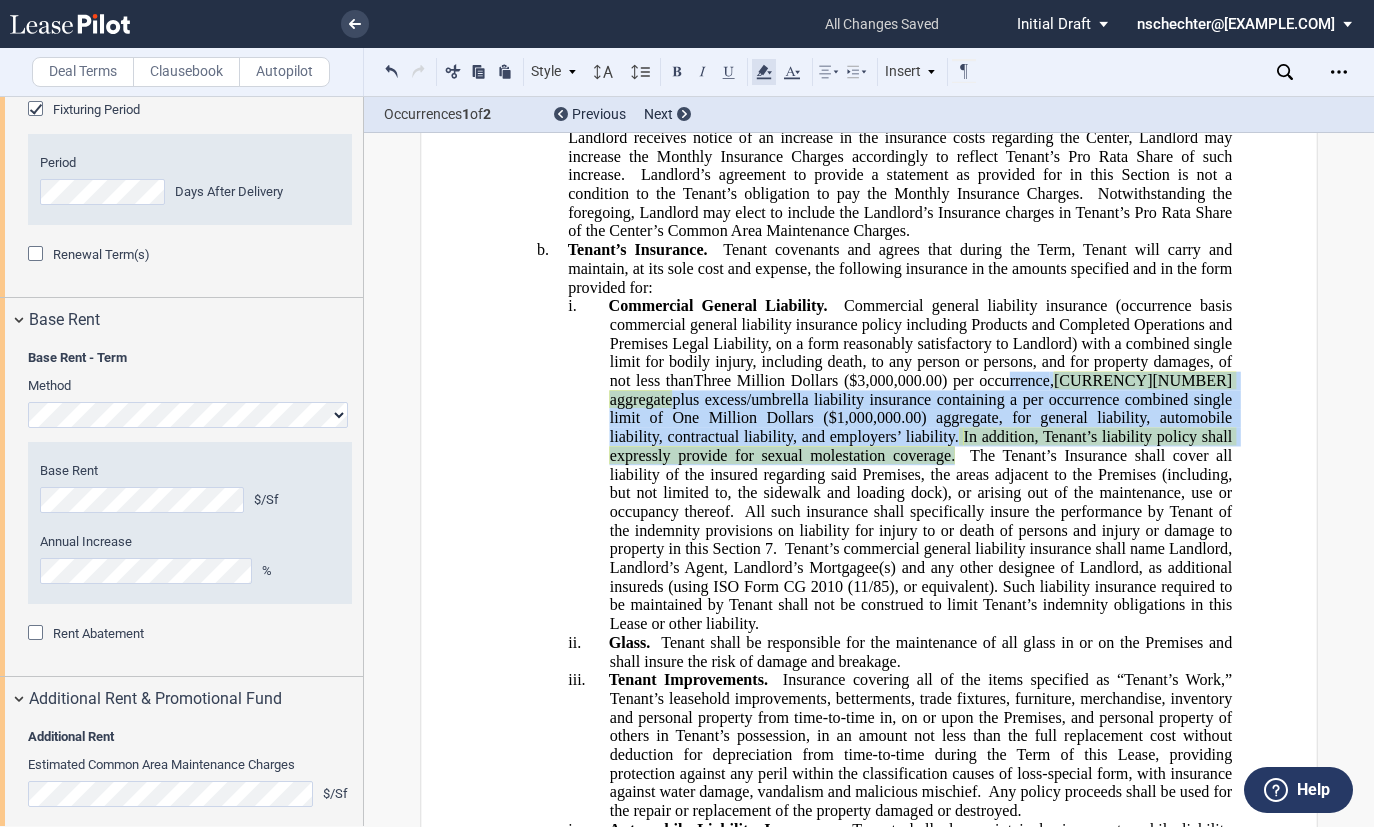 click 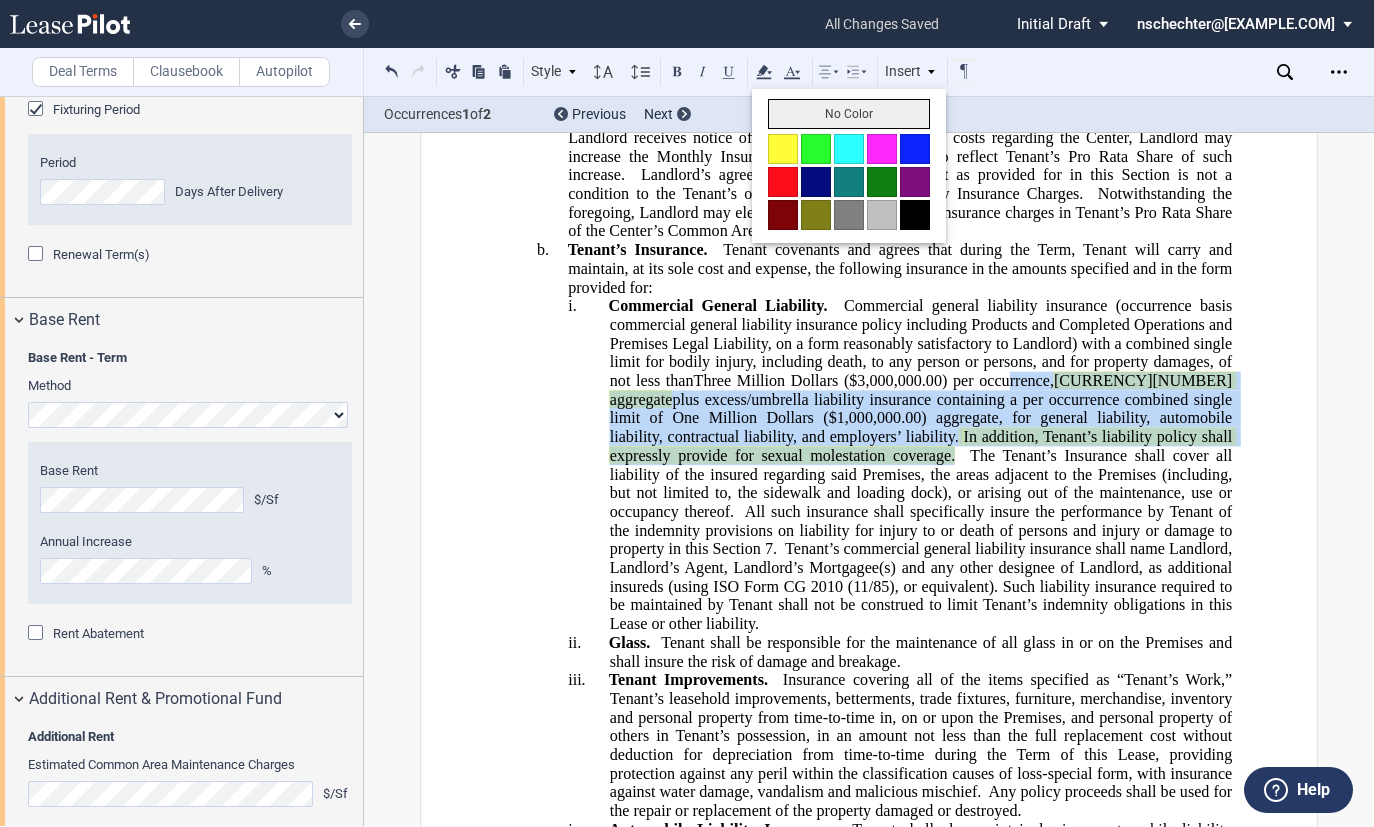 click on "No Color" at bounding box center (849, 114) 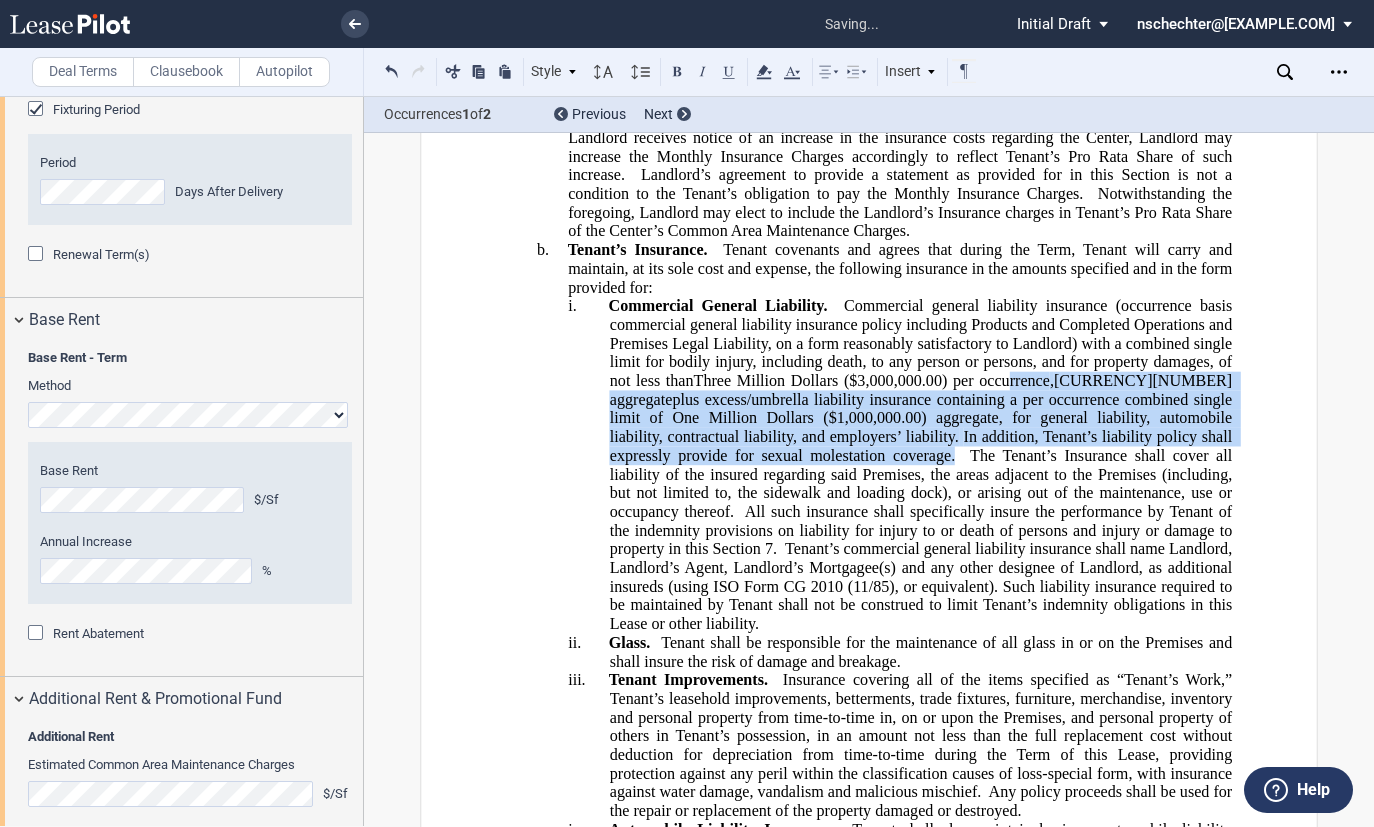 click on "plus excess/umbrella liability insurance containing a per occurrence combined single limit of One Million Dollars ($1,000,000.00) aggregate, for general liability, automobile liability, contractual liability, and employers’ liability." 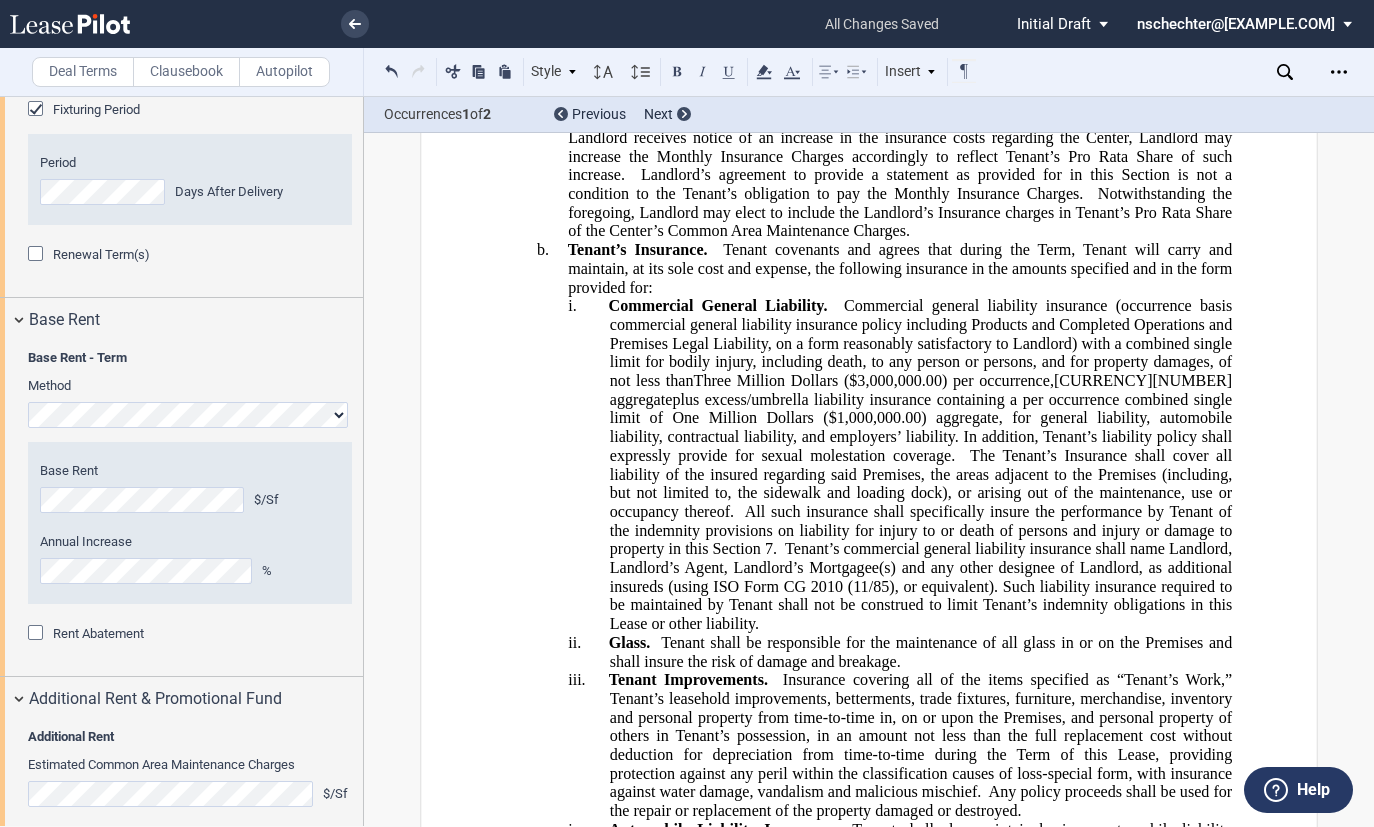 click on "The Tenant’s Insurance shall cover all liability of the insured regarding said Premises, the areas adjacent to the Premises (including, but not limited to, the sidewalk and loading dock), or arising out of the maintenance, use or occupancy thereof." 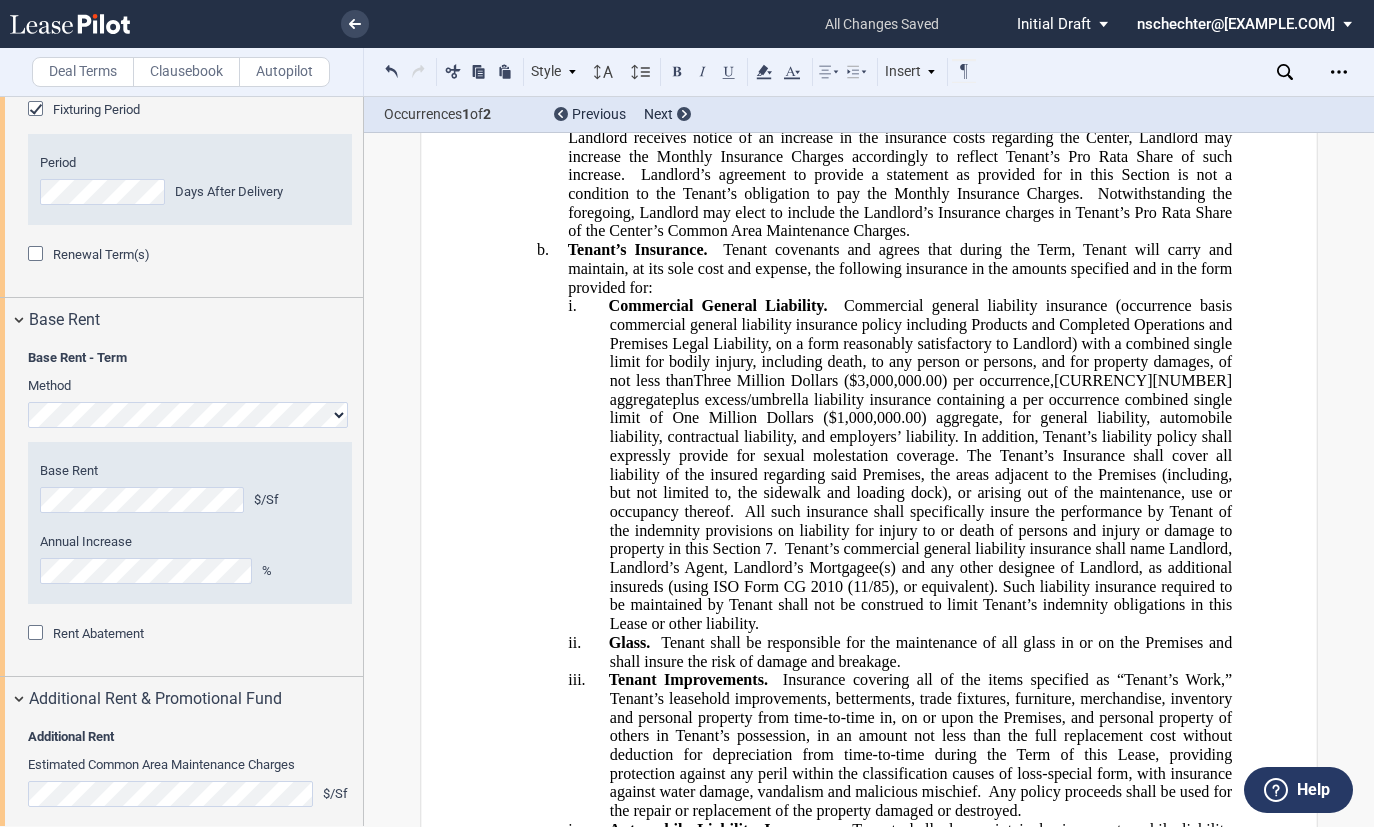 click 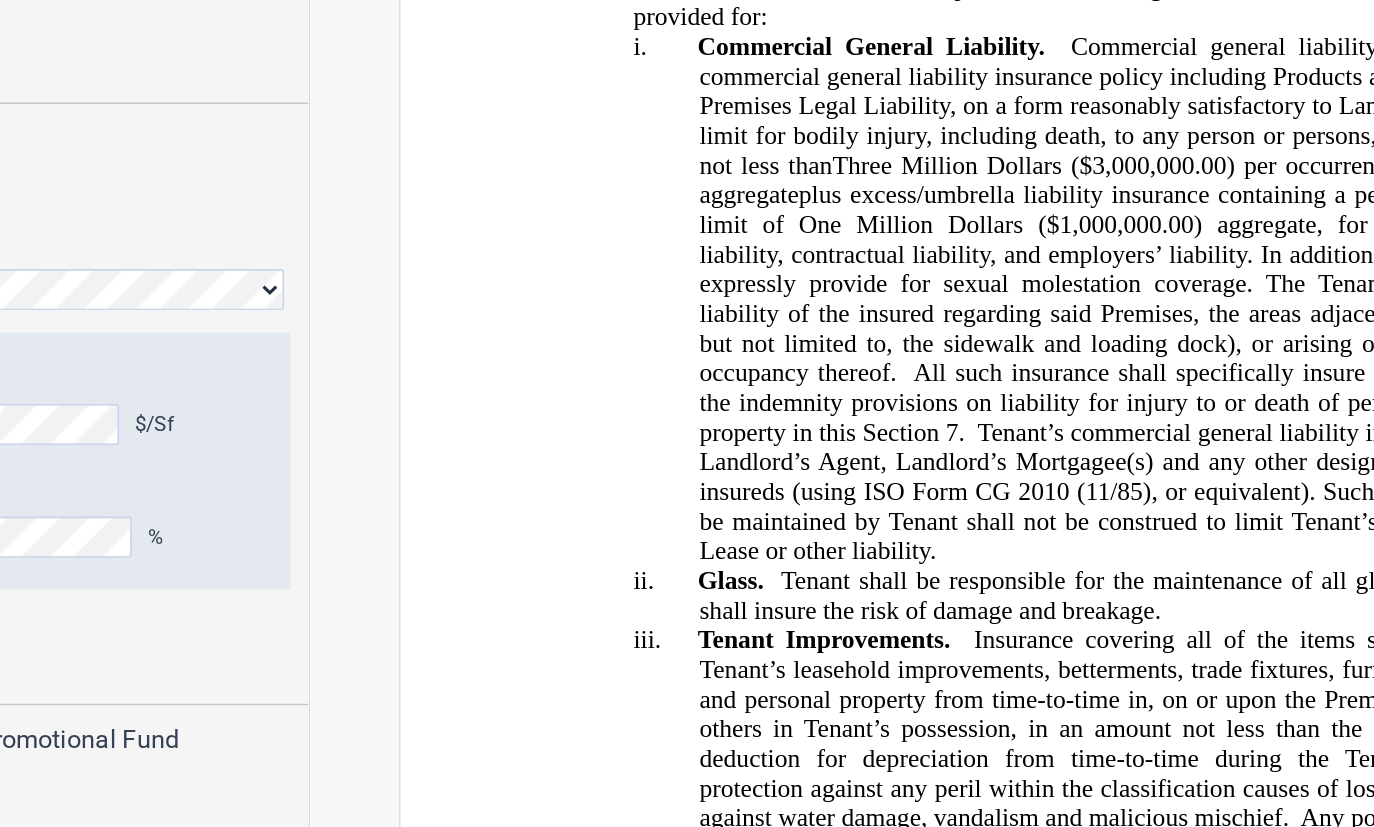 scroll, scrollTop: 7148, scrollLeft: 0, axis: vertical 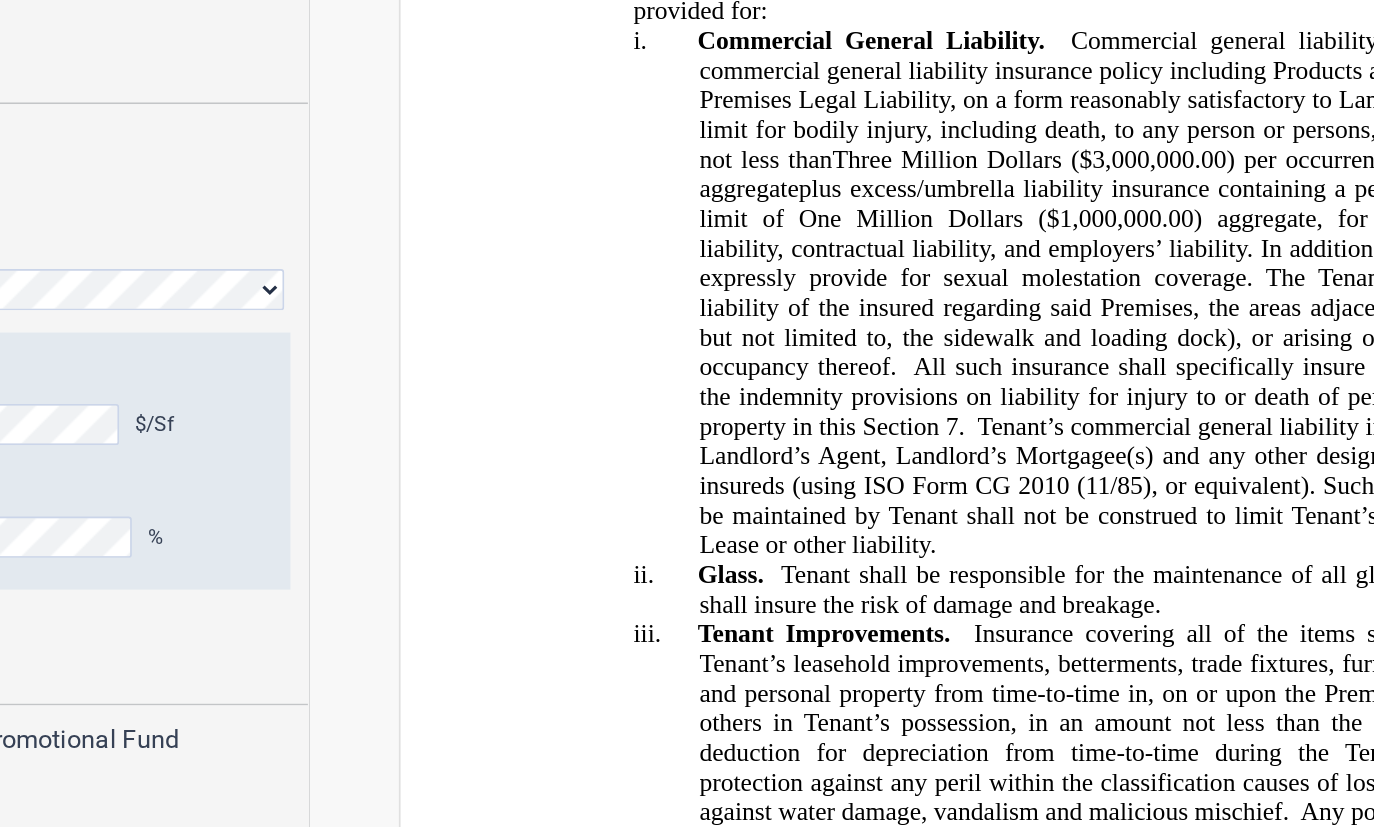 click on "Commercial general liability insurance (occurrence basis commercial general liability insurance policy including Products and Completed Operations and Premises Legal Liability, on a form reasonably satisfactory to Landlord) with a combined single limit for bodily injury, including death, to any person or persons, and for property damages, of not less than" 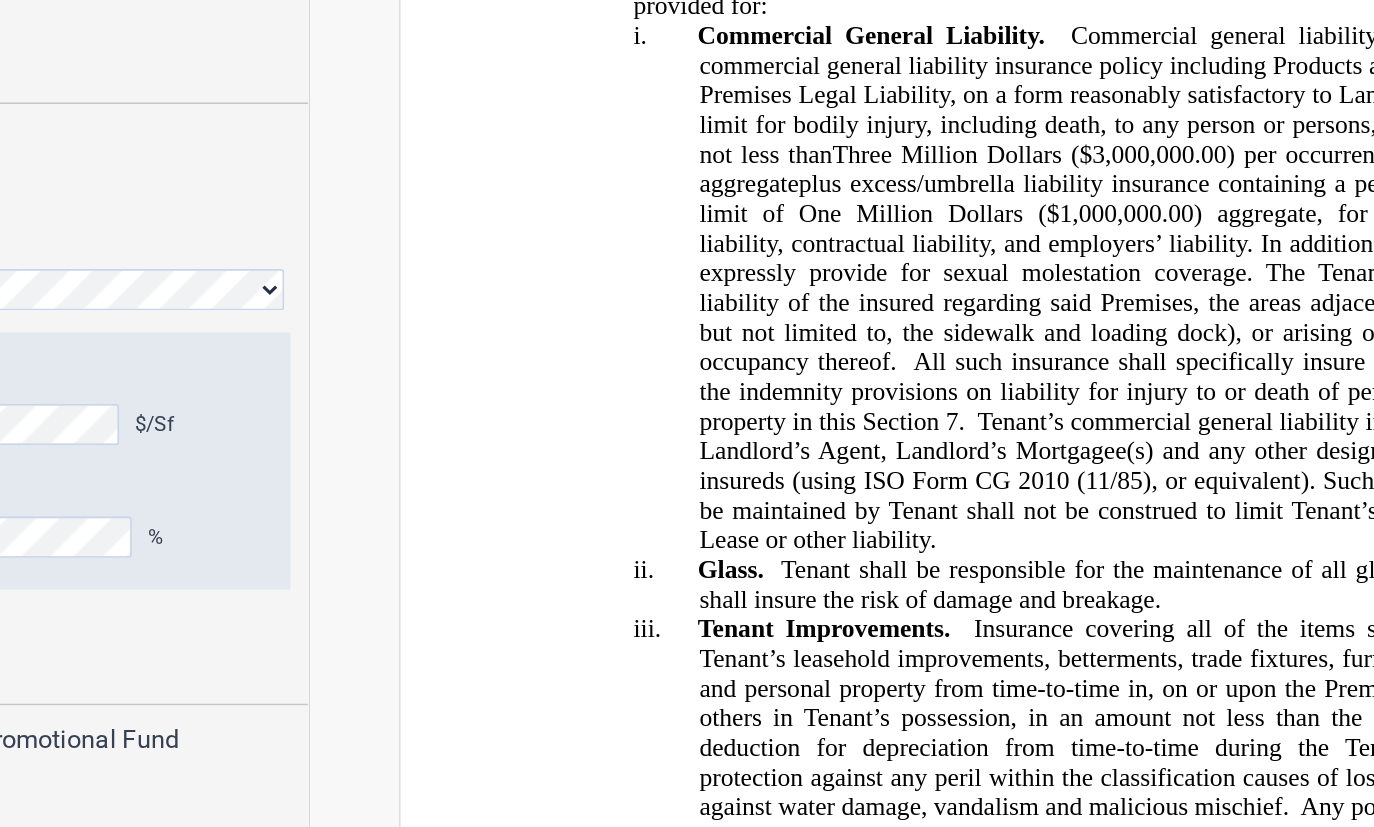 scroll, scrollTop: 7152, scrollLeft: 0, axis: vertical 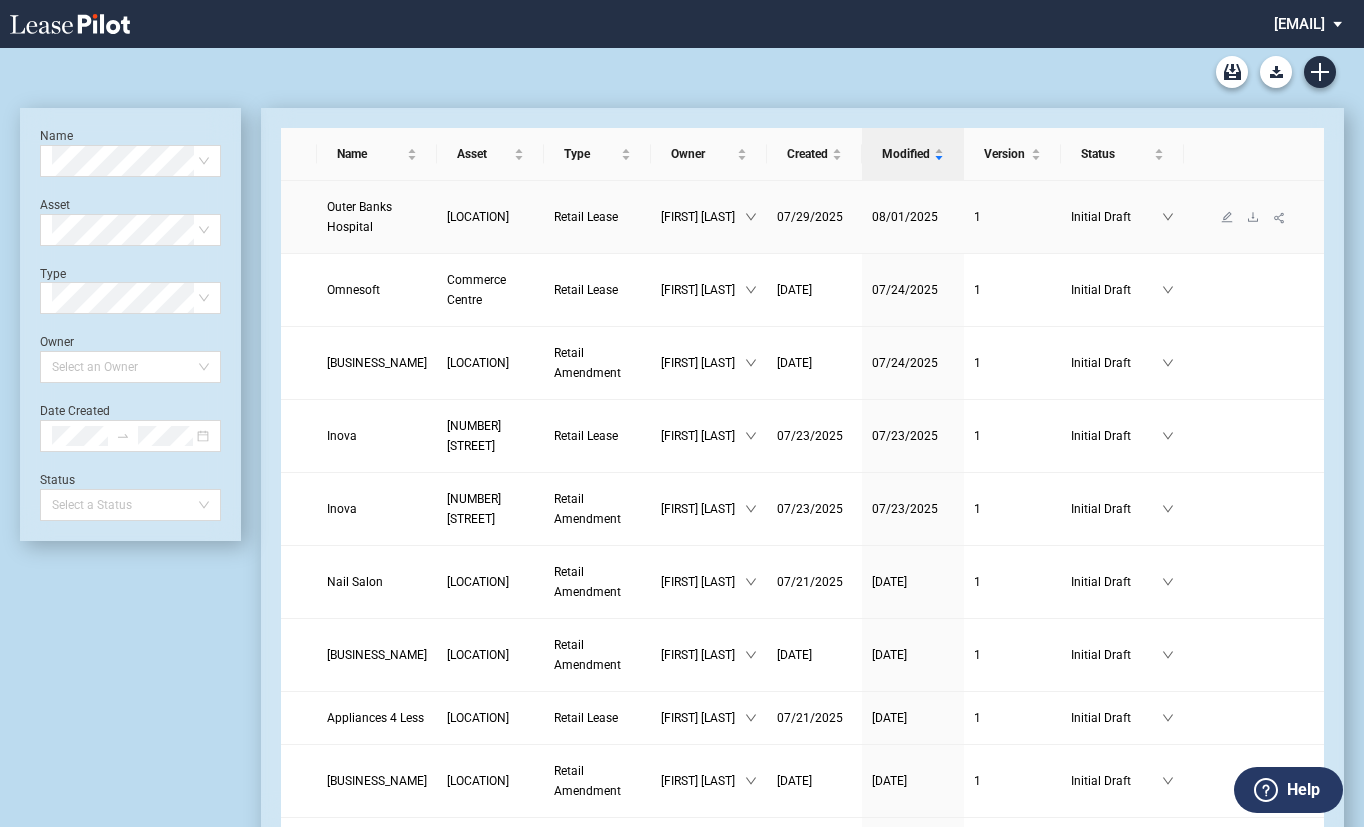 click on "[FIRST] [LAST]" at bounding box center [703, 217] 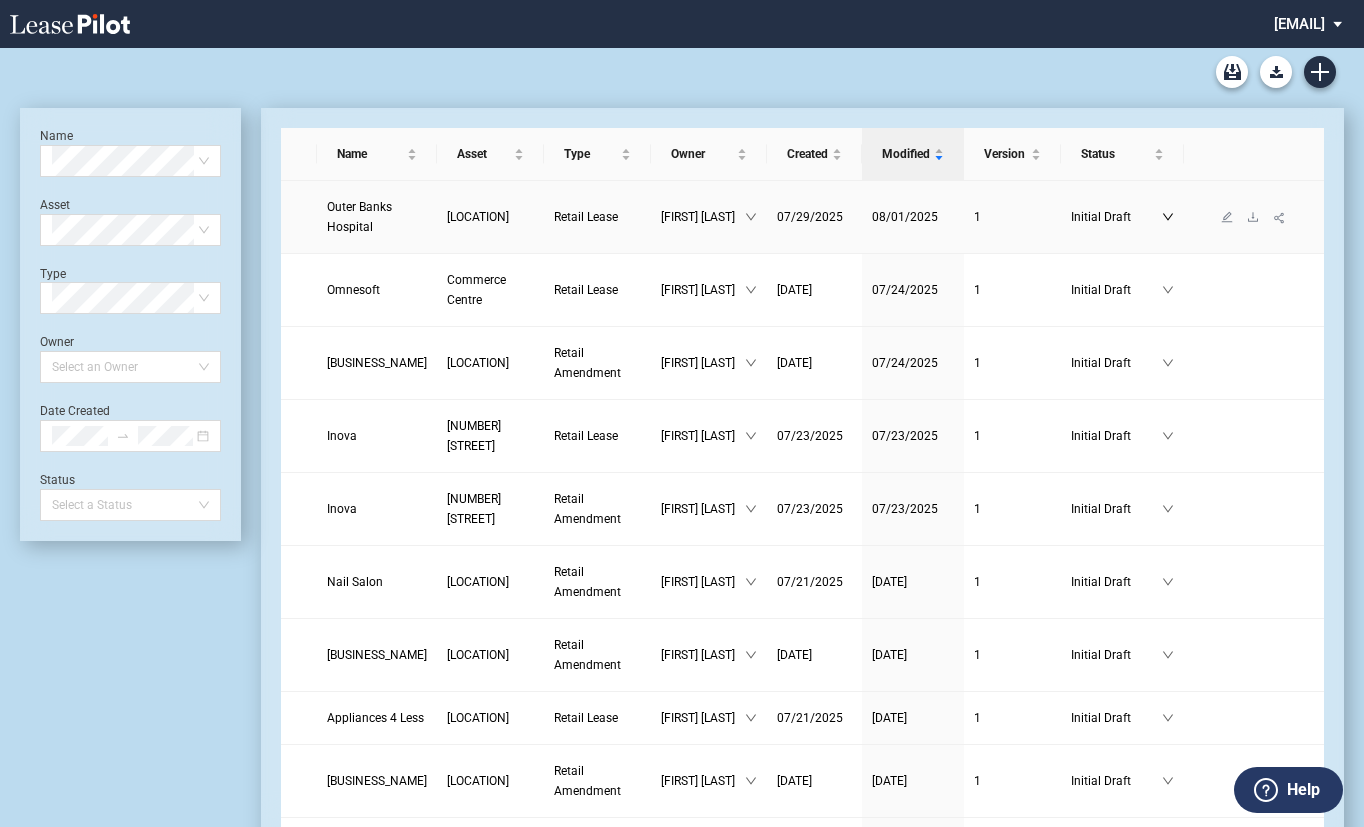 click 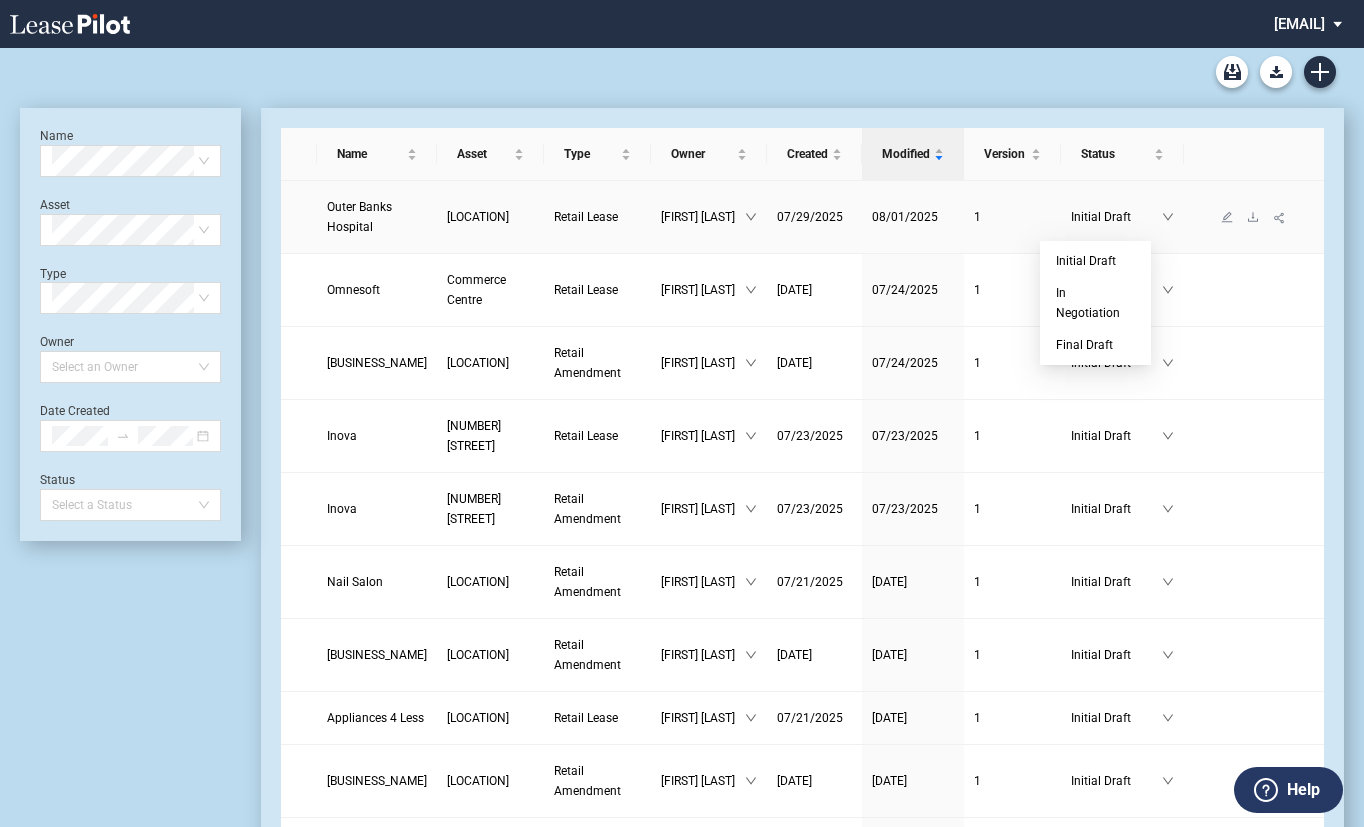 click at bounding box center [1254, 217] 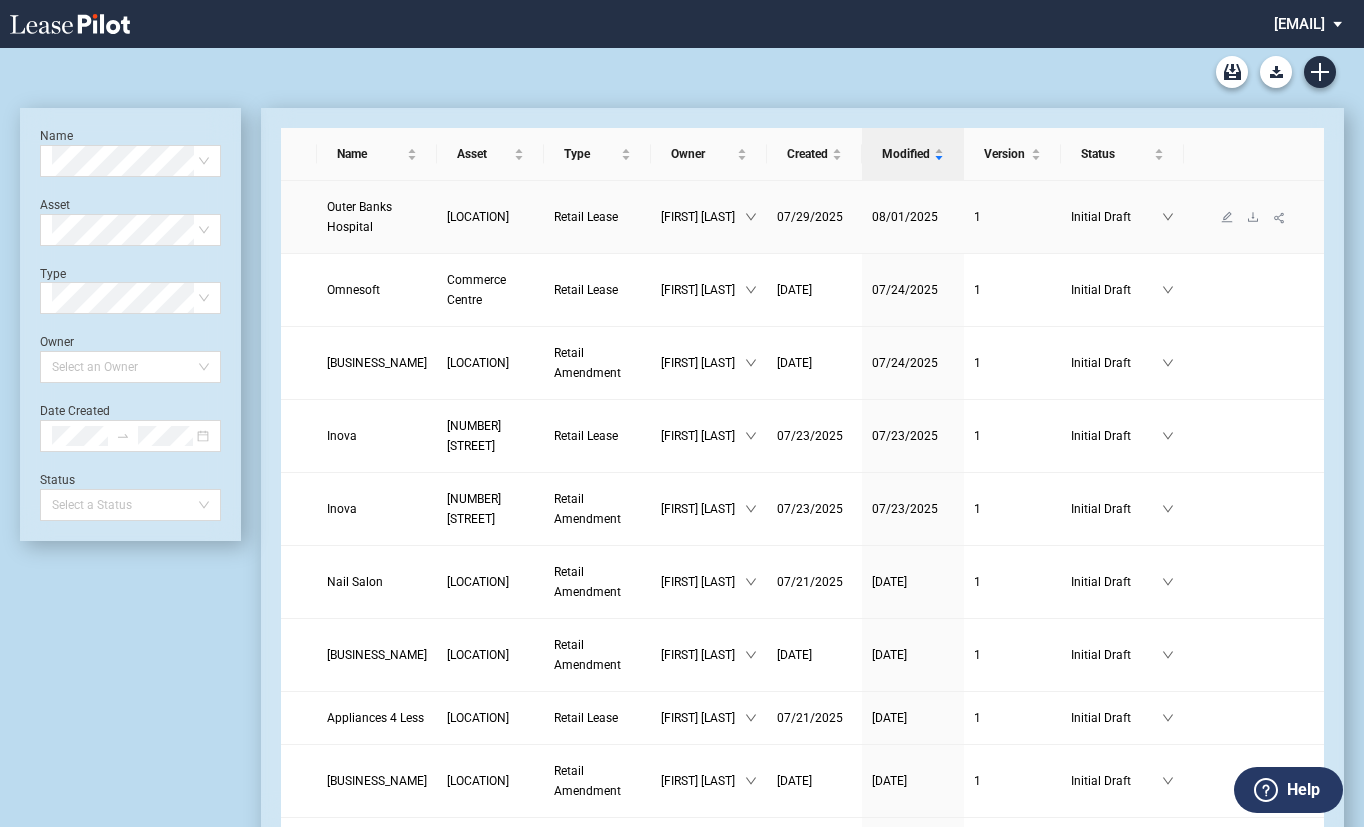 click on "Initial Draft" at bounding box center [1116, 217] 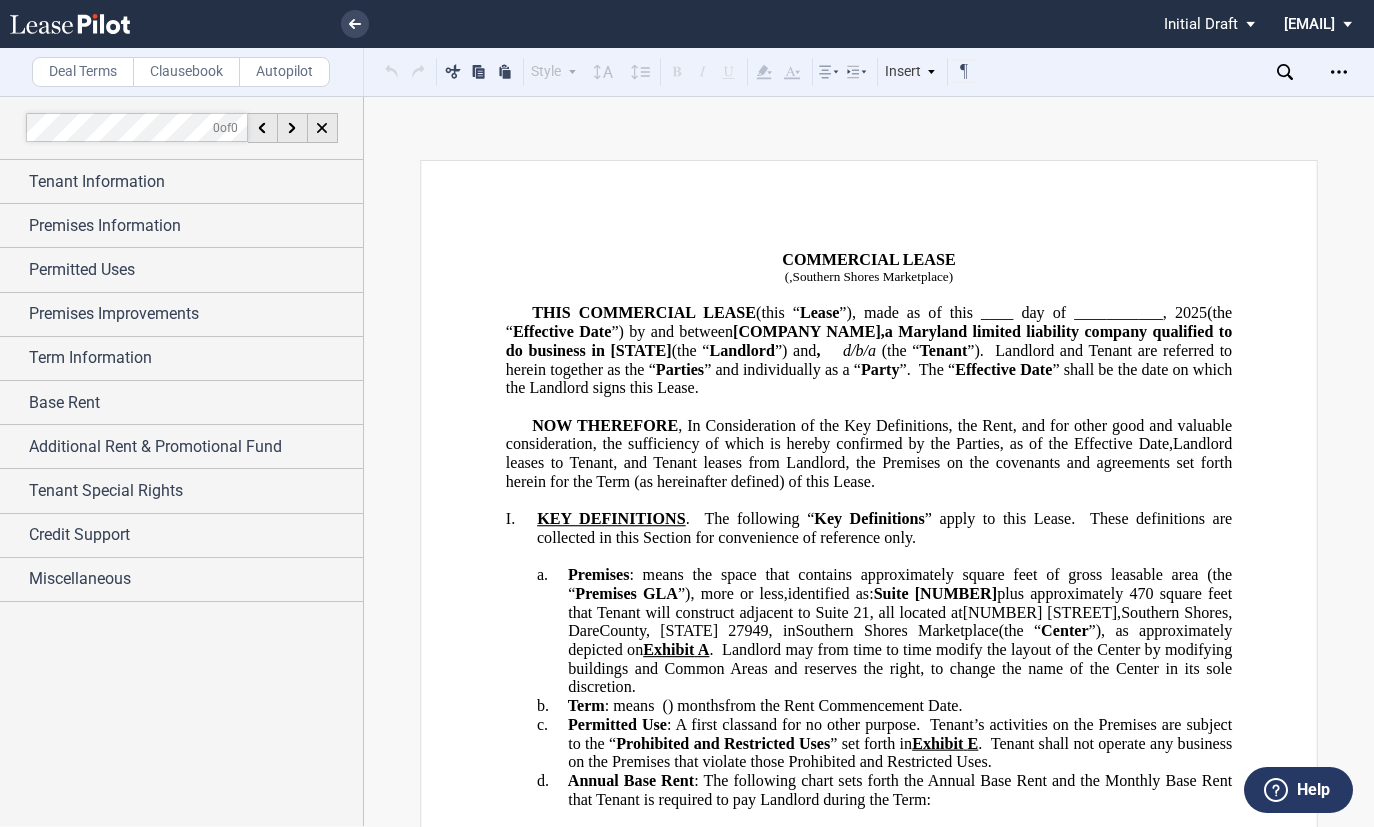 scroll, scrollTop: 0, scrollLeft: 0, axis: both 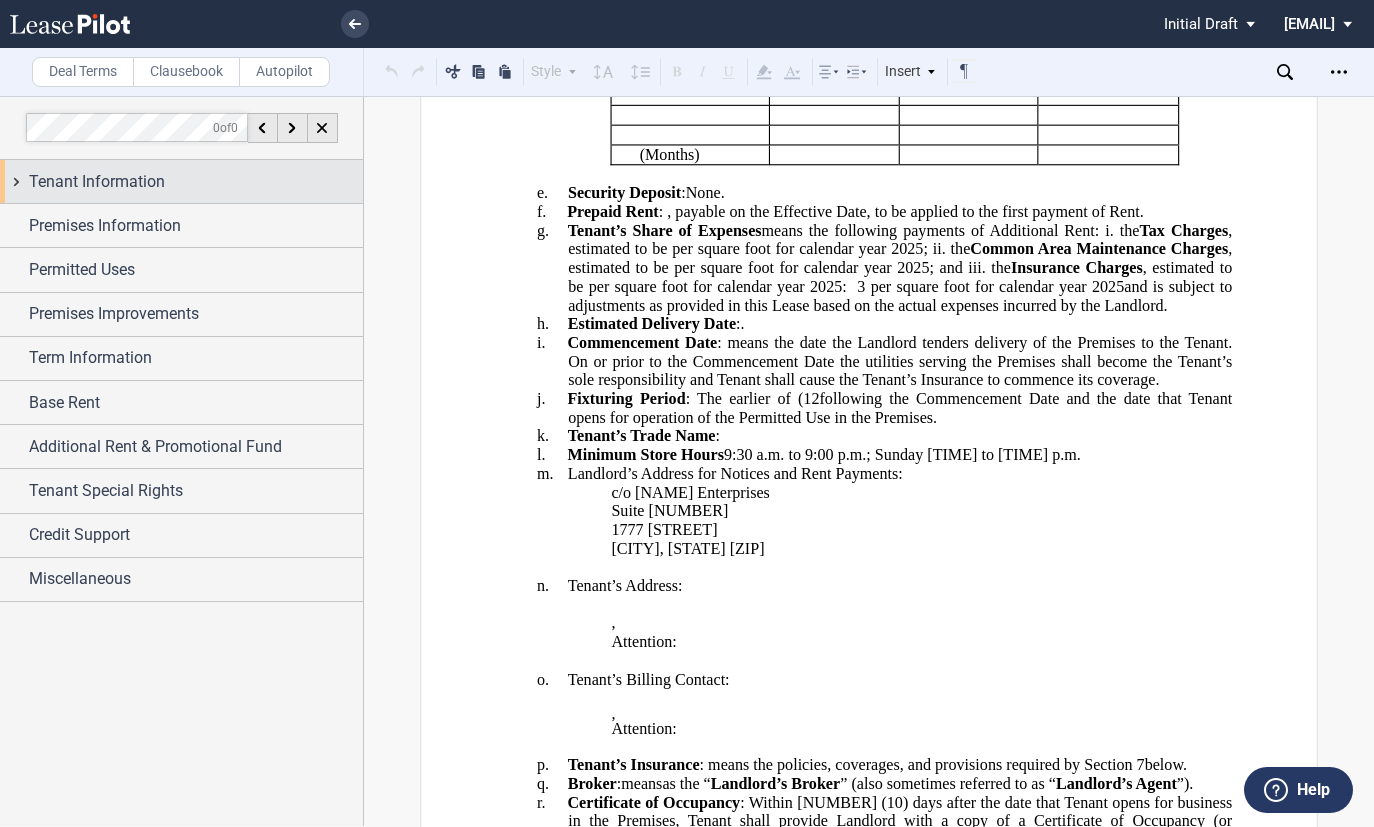 click on "Tenant Information" at bounding box center (97, 182) 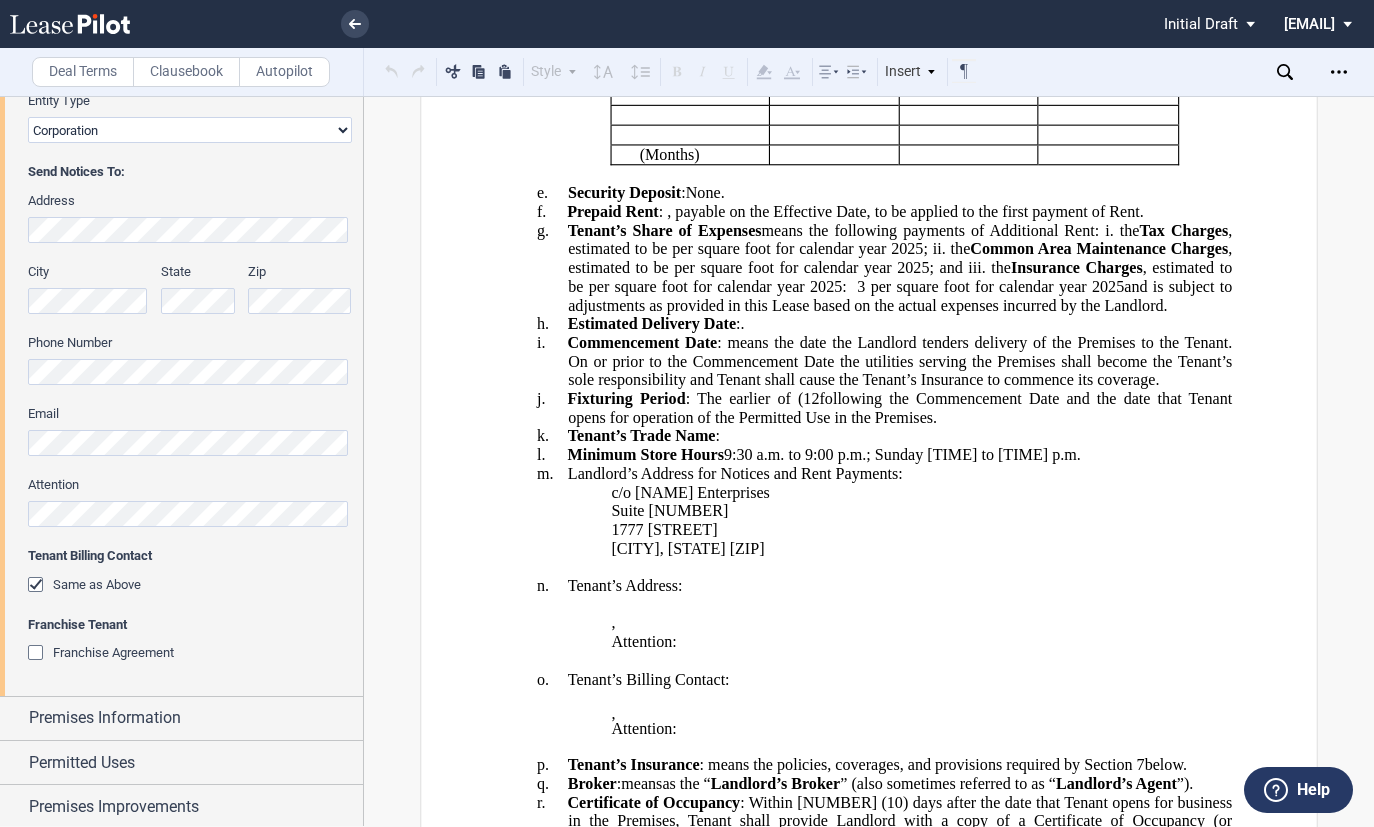 scroll, scrollTop: 400, scrollLeft: 0, axis: vertical 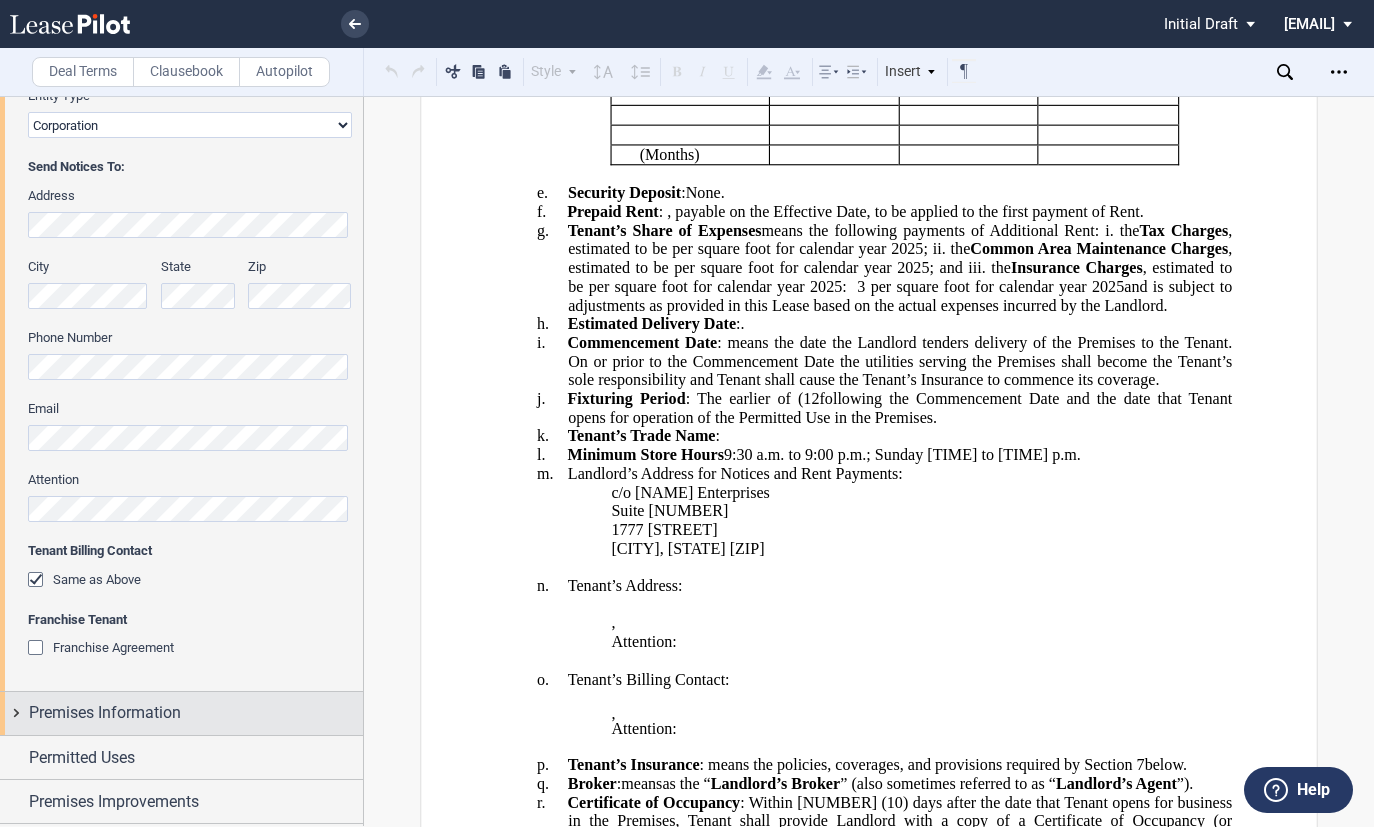 click on "Premises Information" at bounding box center (105, 713) 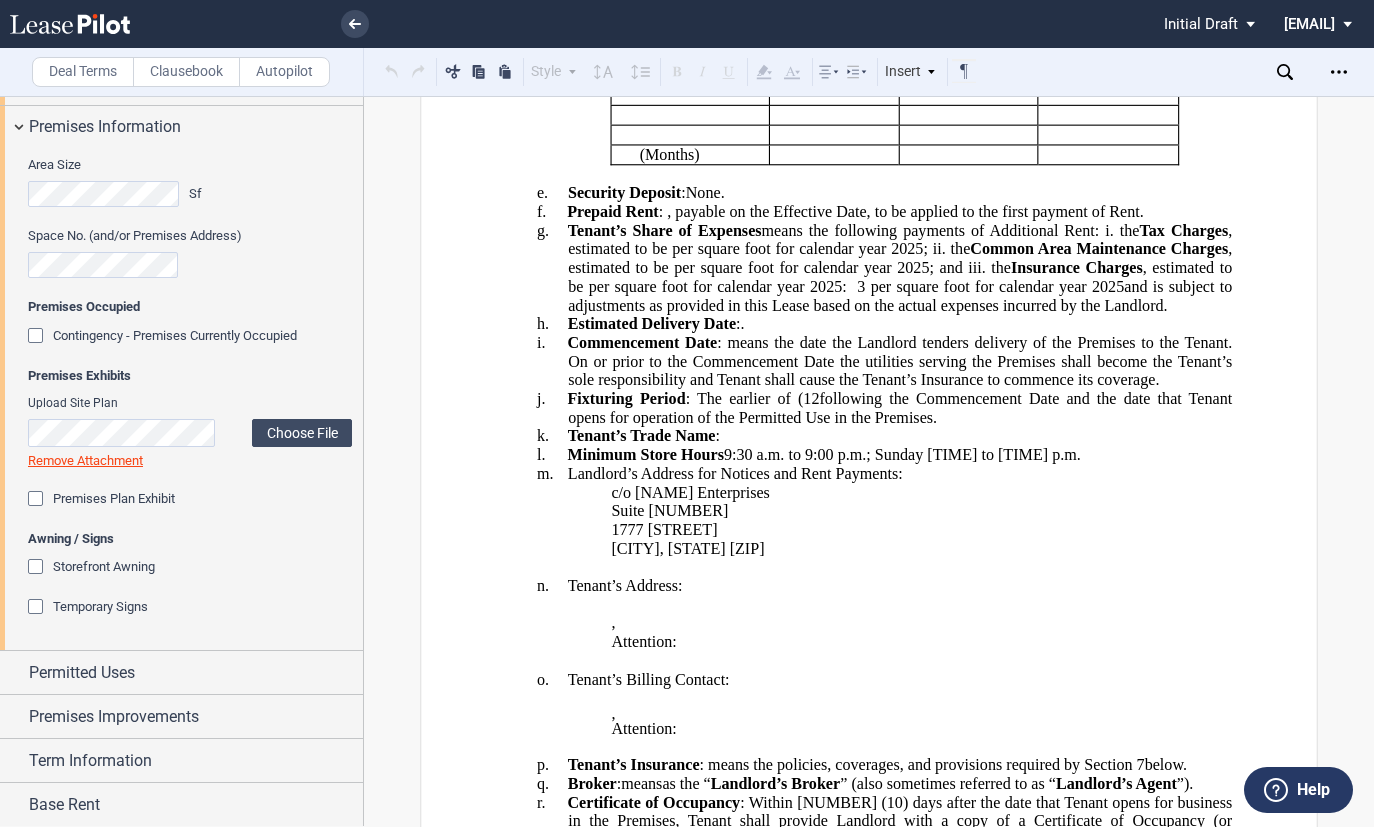 scroll, scrollTop: 1000, scrollLeft: 0, axis: vertical 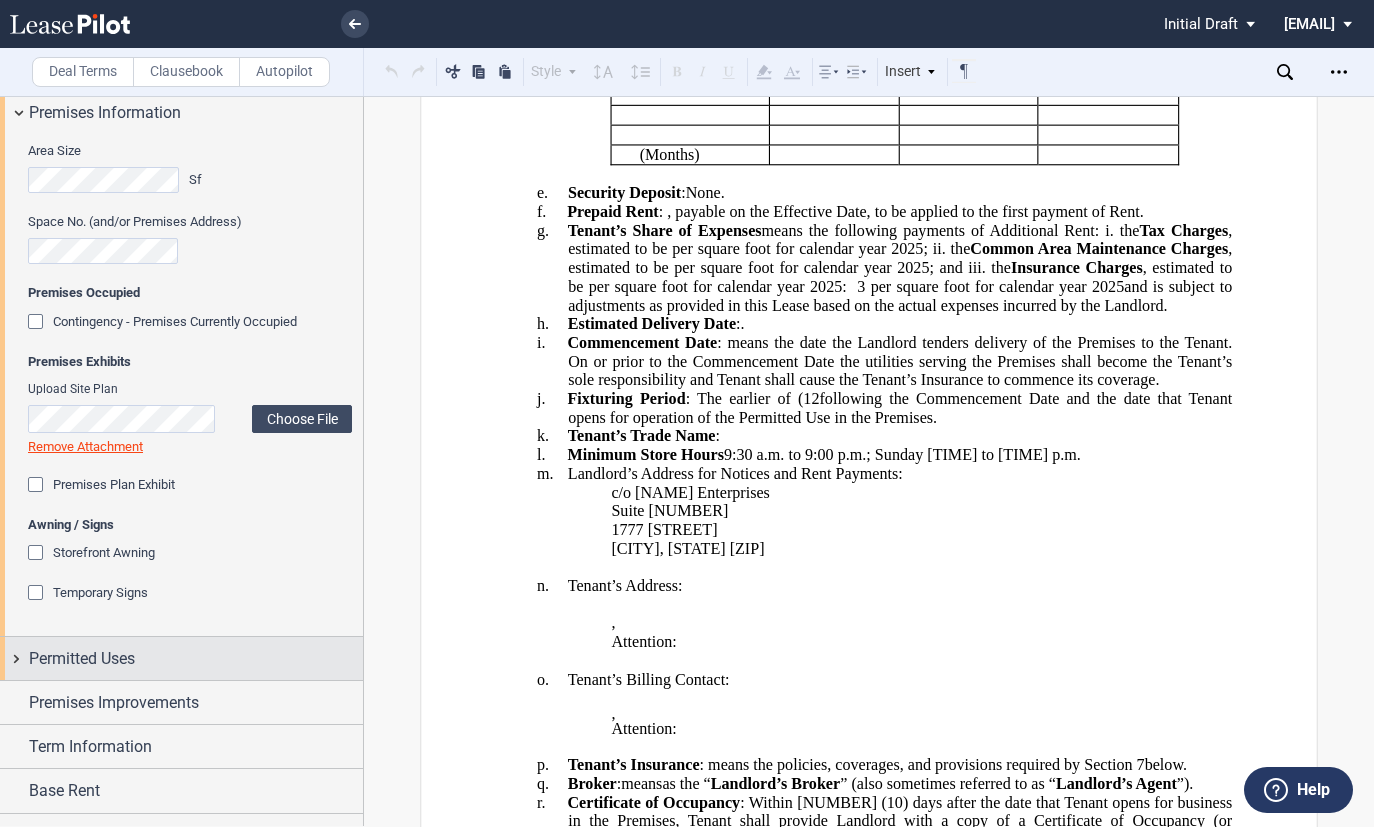 click on "Permitted Uses" at bounding box center (82, 659) 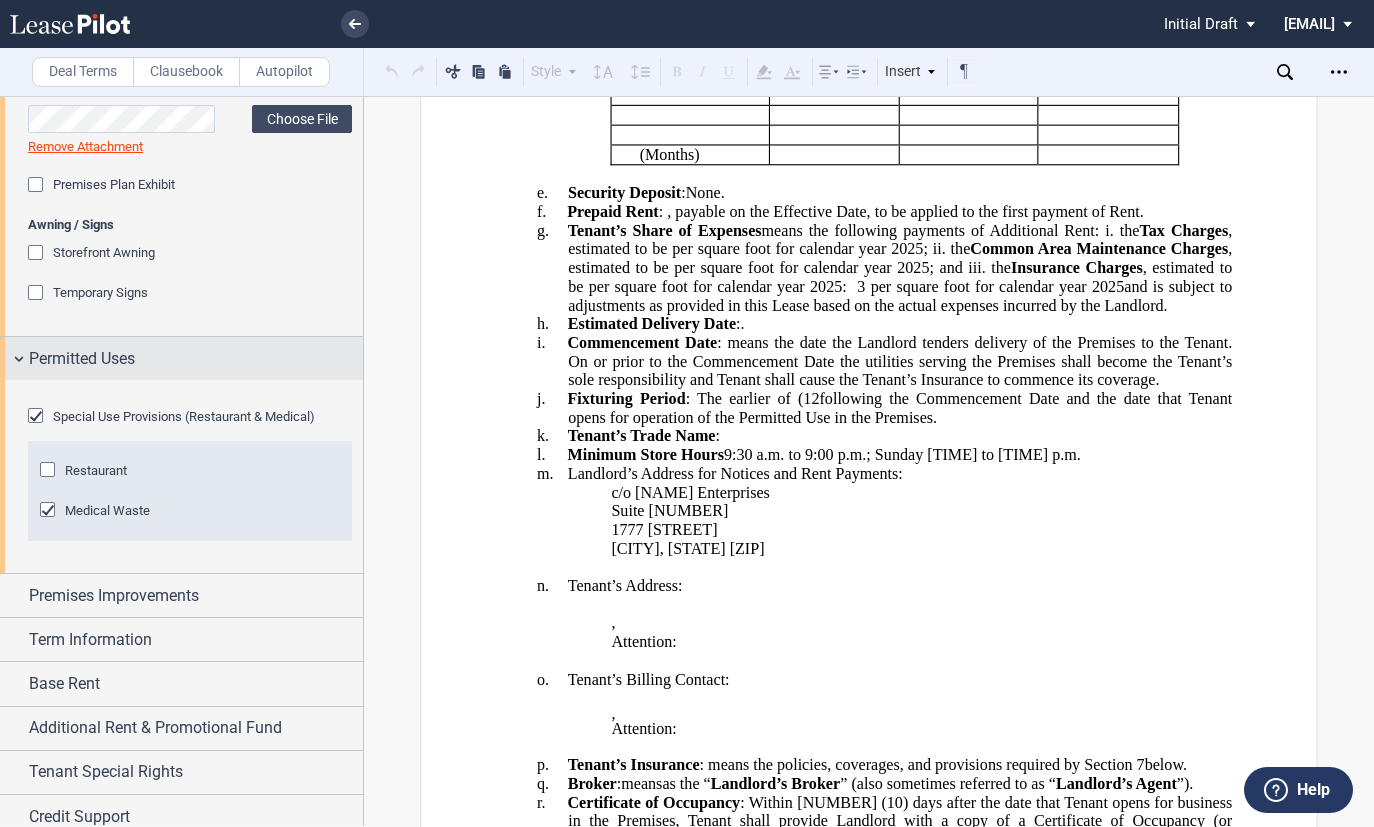 scroll, scrollTop: 1400, scrollLeft: 0, axis: vertical 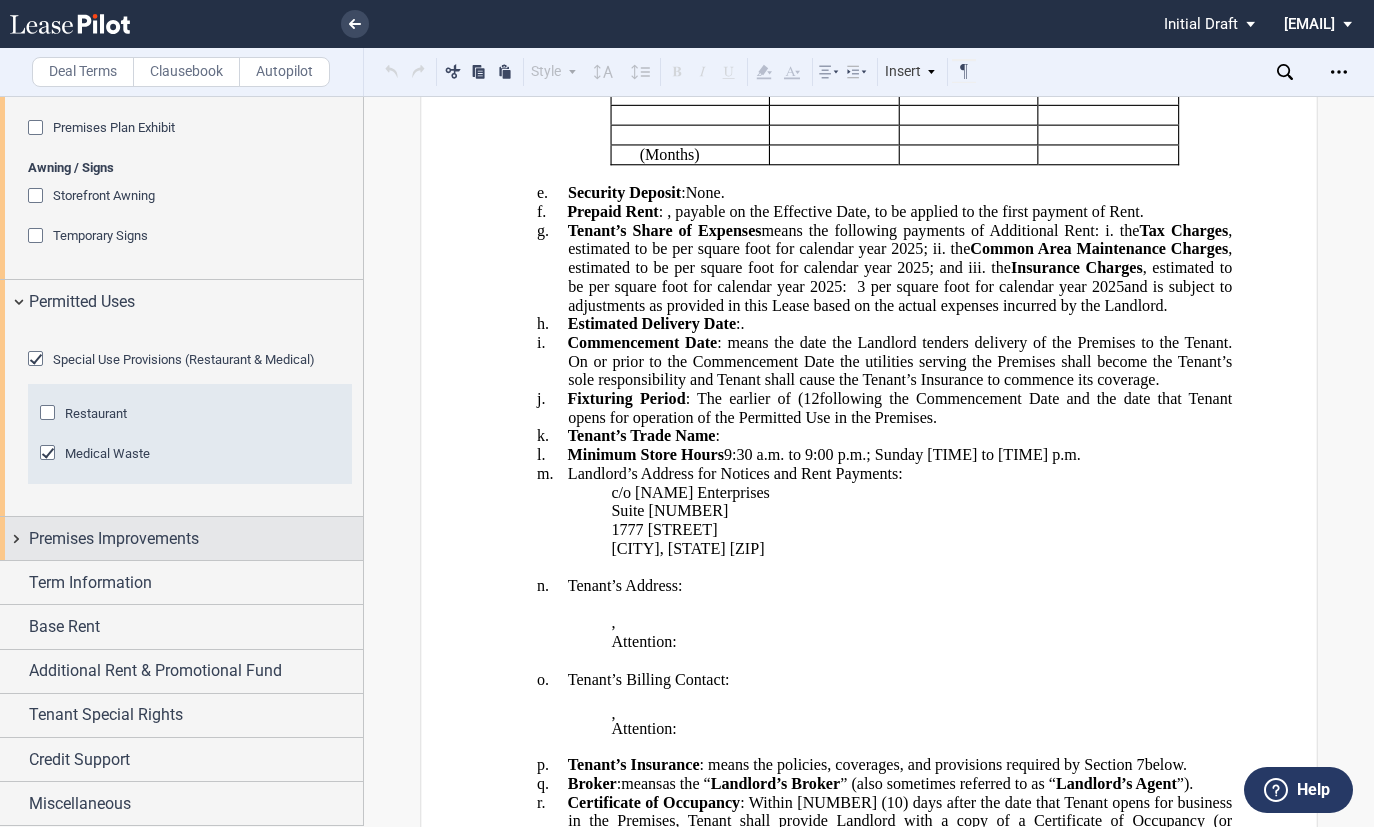 click on "Premises Improvements" at bounding box center (114, 539) 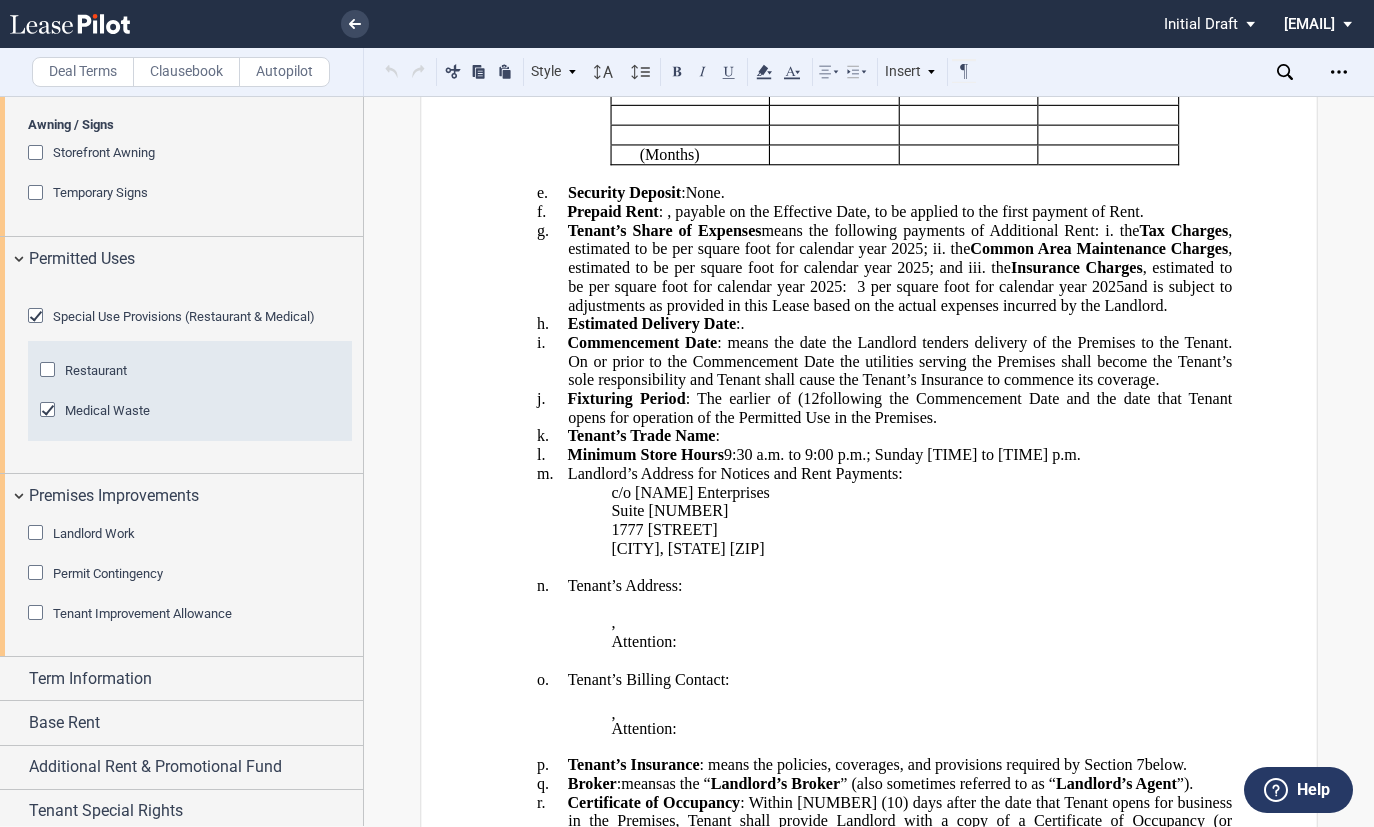 click on "Estimated Delivery Date :  ﻿ ﻿ ." 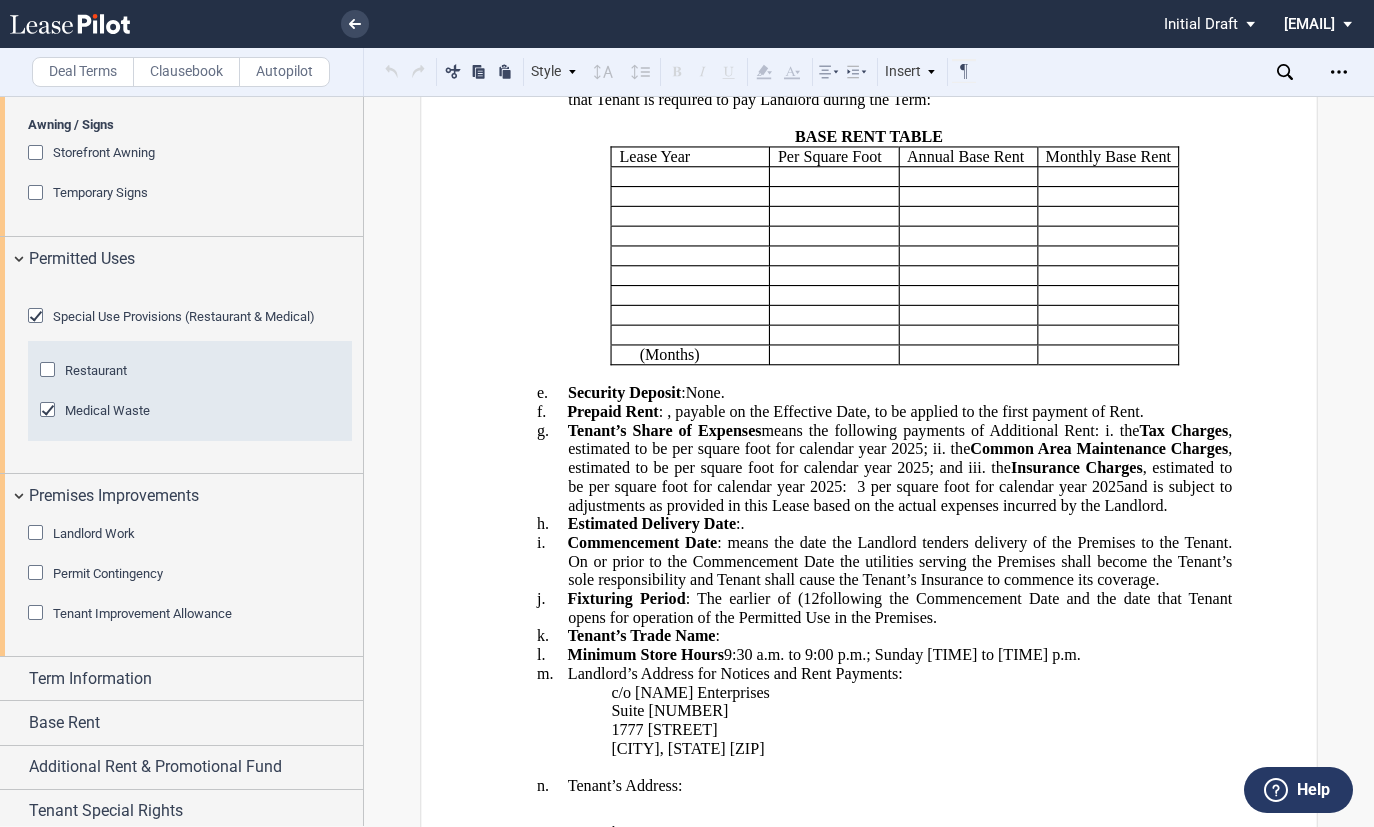 scroll, scrollTop: 800, scrollLeft: 0, axis: vertical 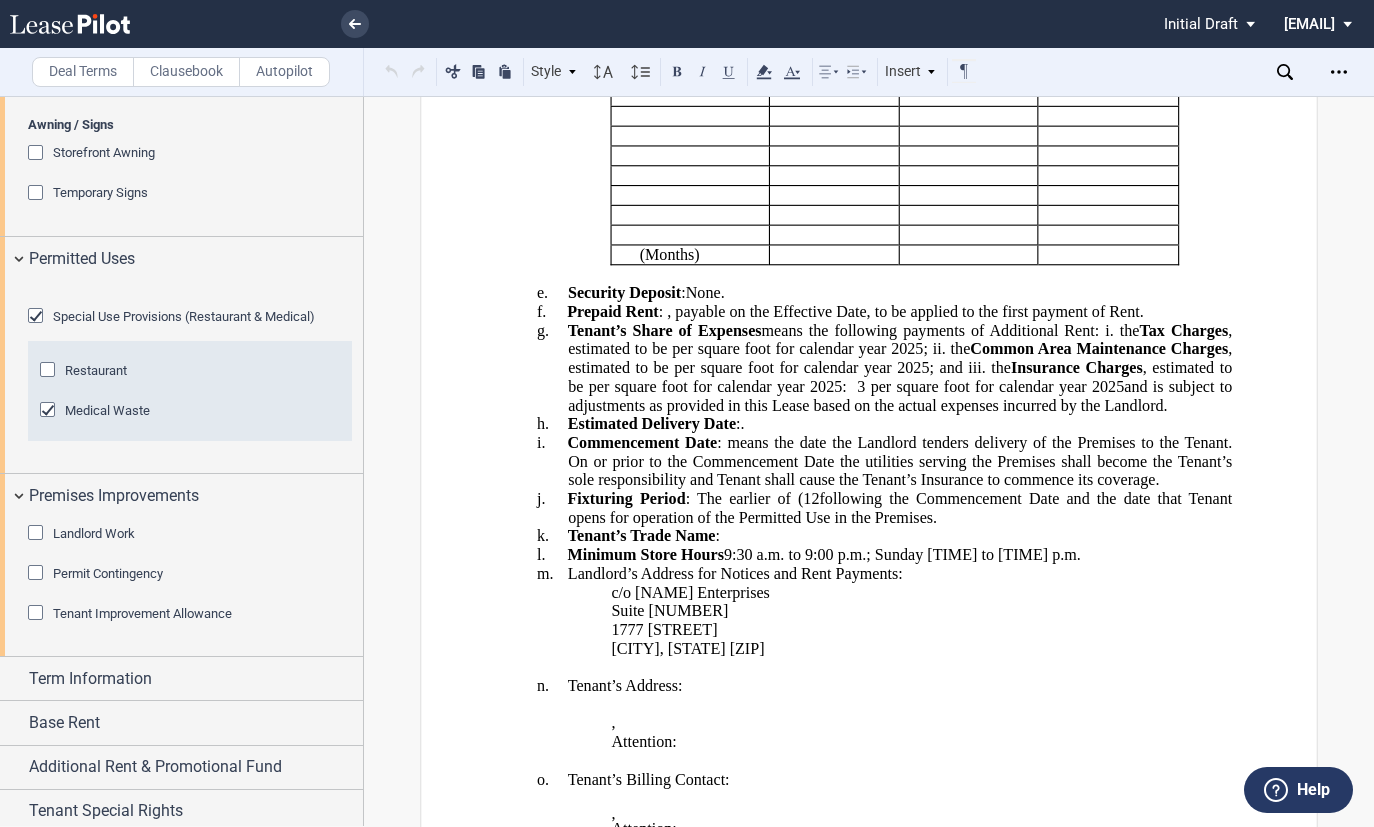 click on "h.             Estimated Delivery Date :  ﻿ ﻿ ﻿ ." at bounding box center [900, 424] 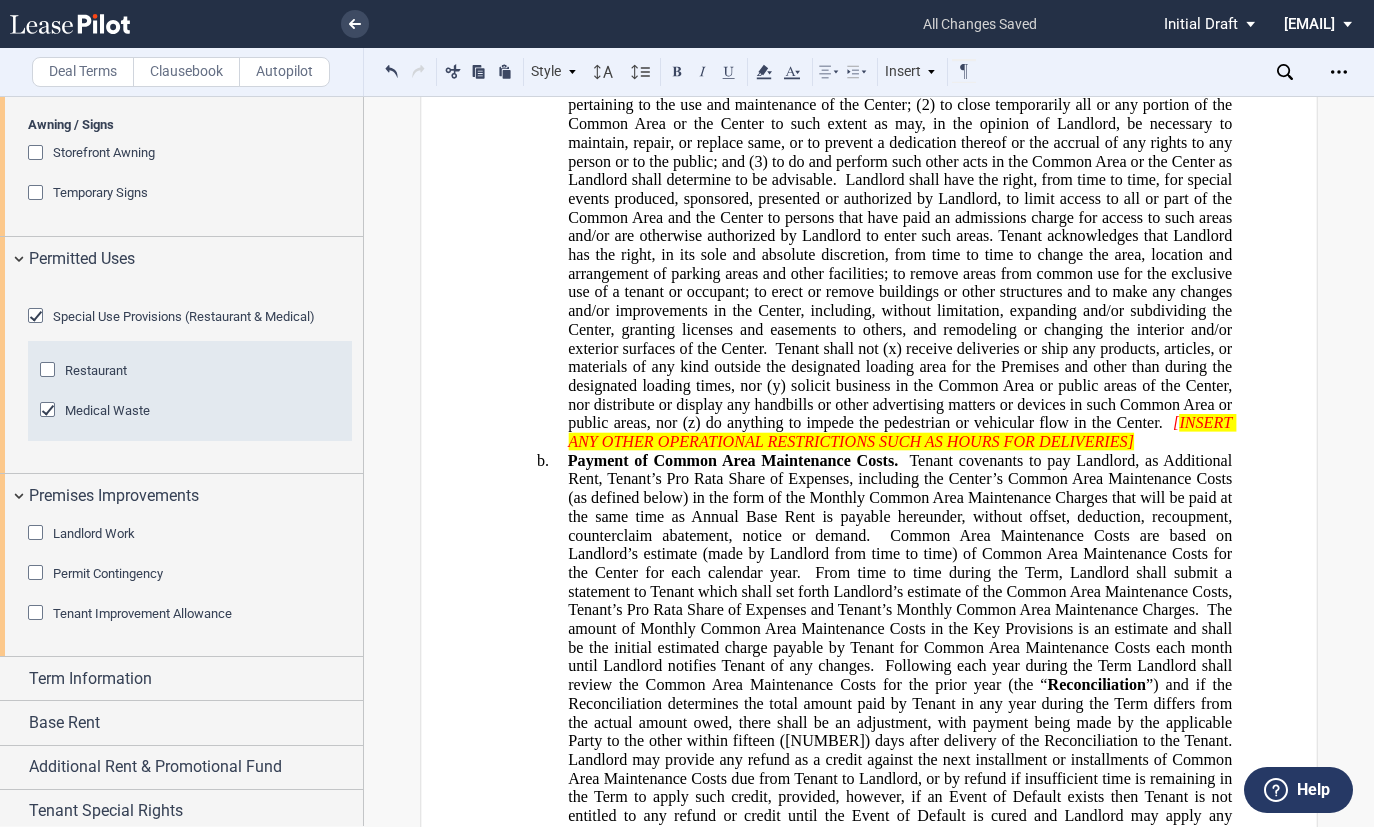 scroll, scrollTop: 10600, scrollLeft: 0, axis: vertical 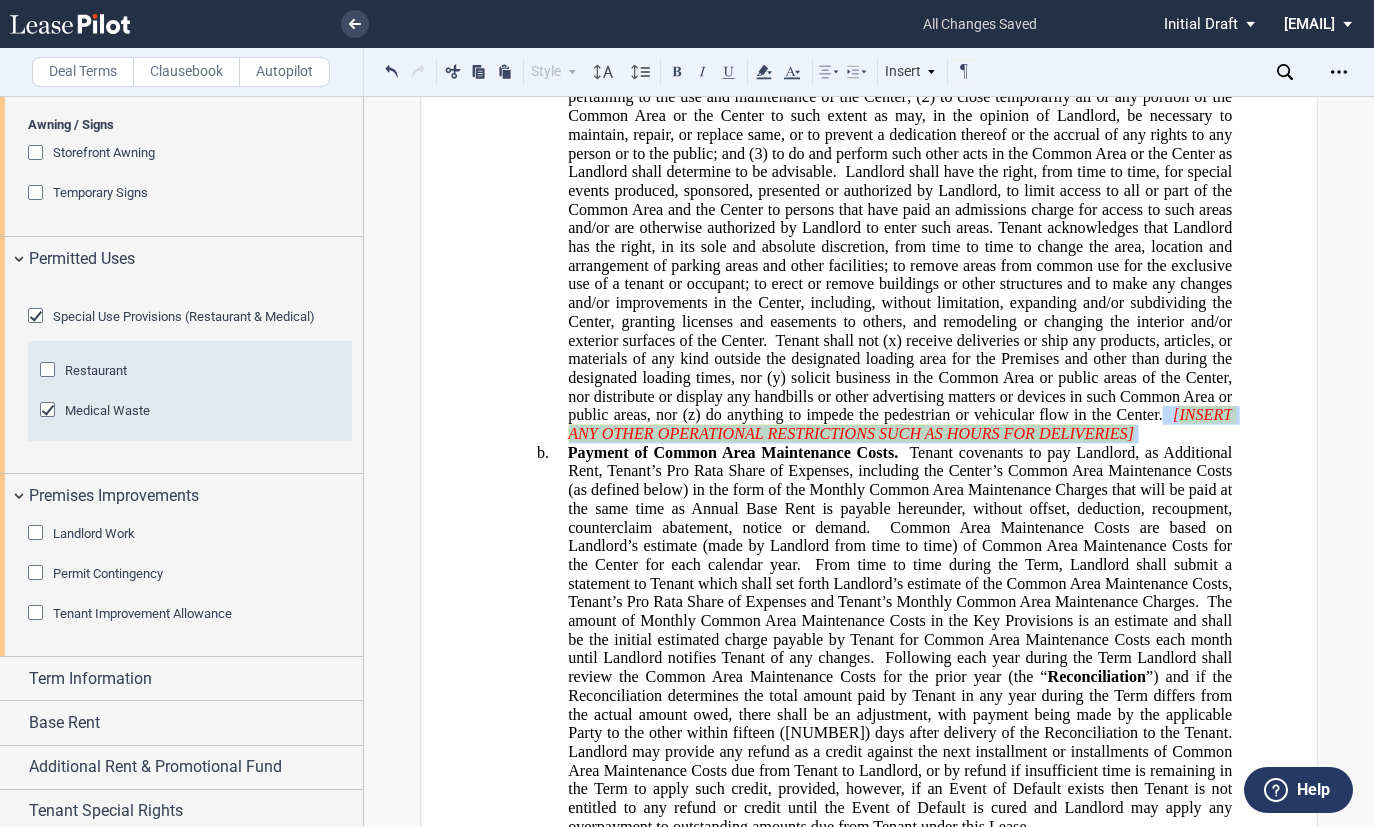 drag, startPoint x: 1176, startPoint y: 683, endPoint x: 1158, endPoint y: 660, distance: 29.206163 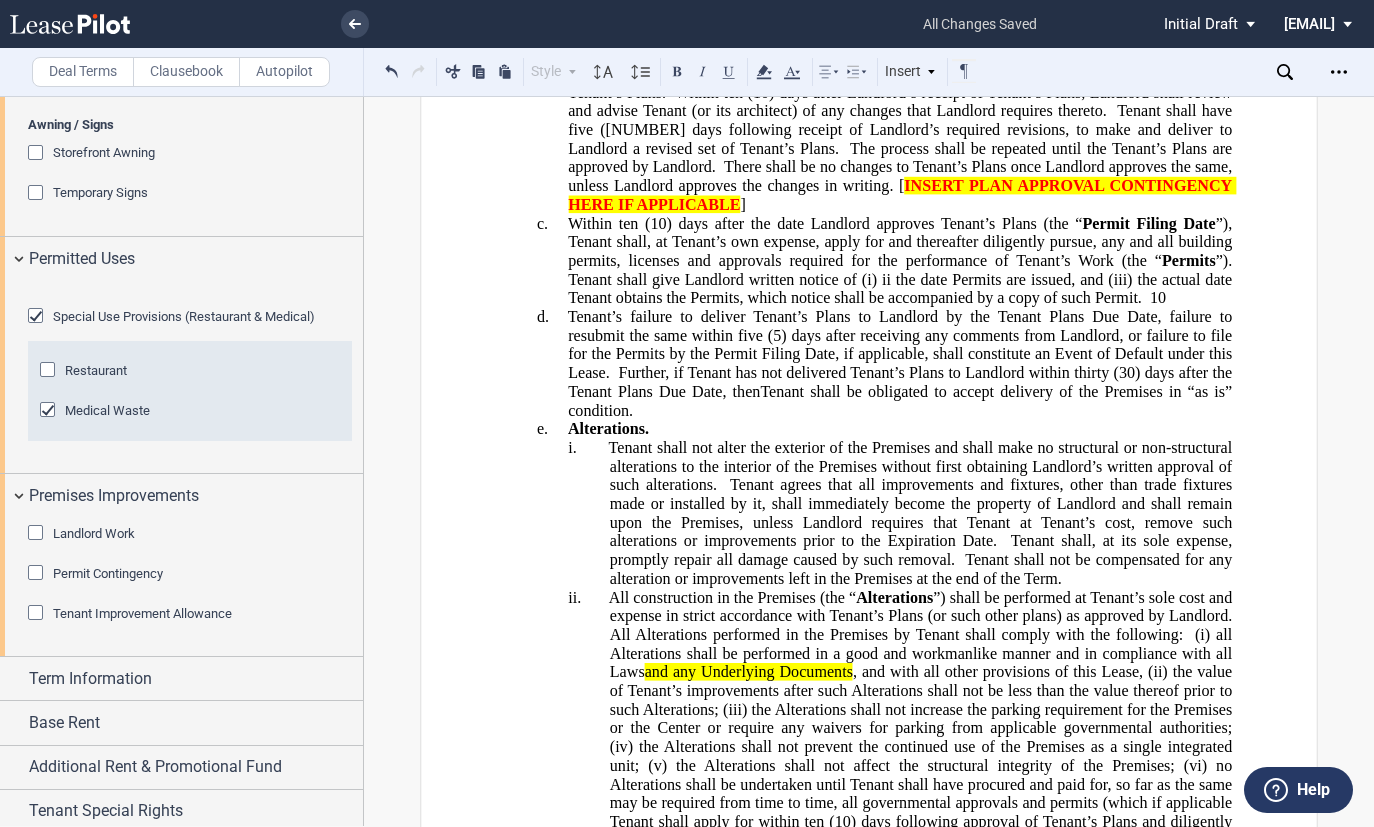 scroll, scrollTop: 13000, scrollLeft: 0, axis: vertical 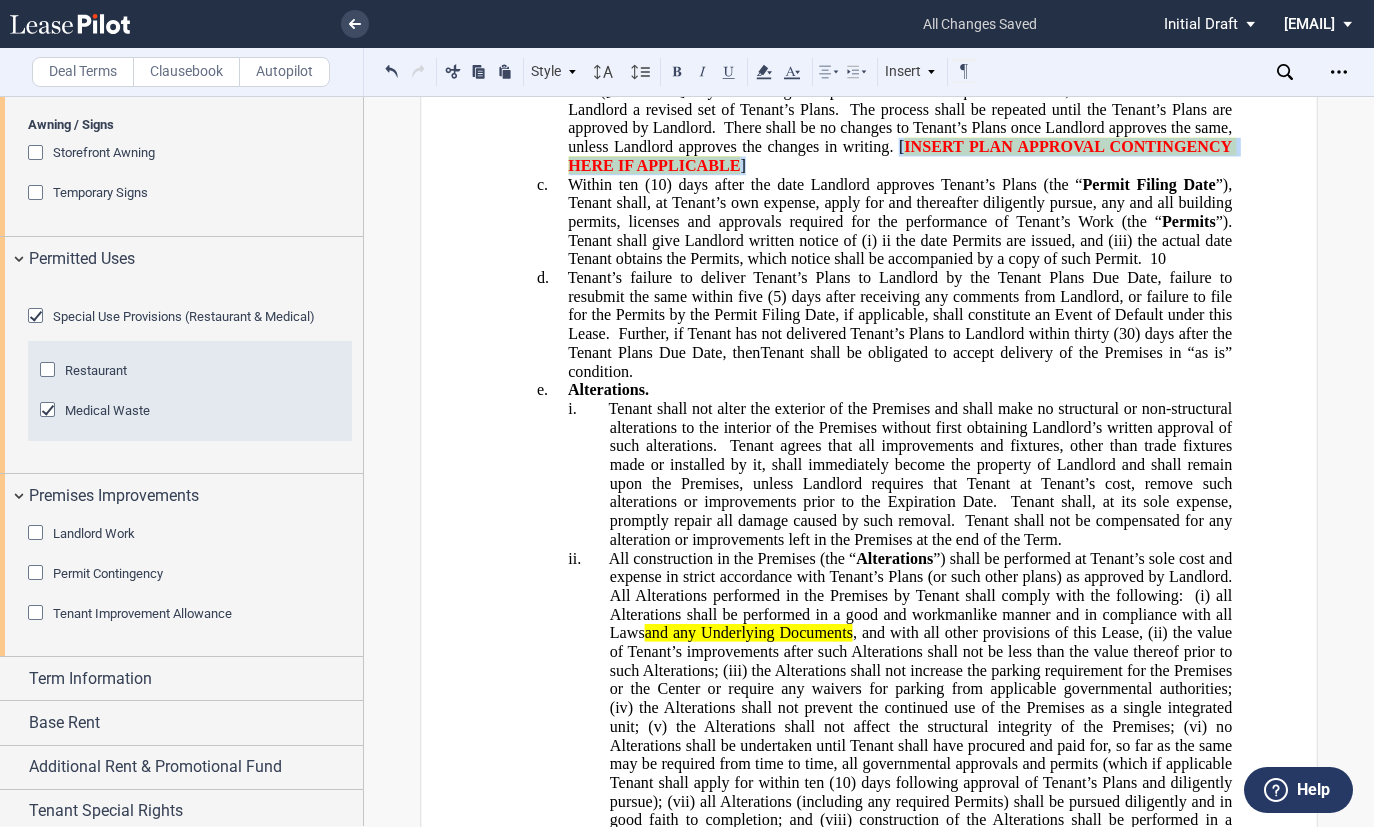 drag, startPoint x: 872, startPoint y: 439, endPoint x: 846, endPoint y: 425, distance: 29.529646 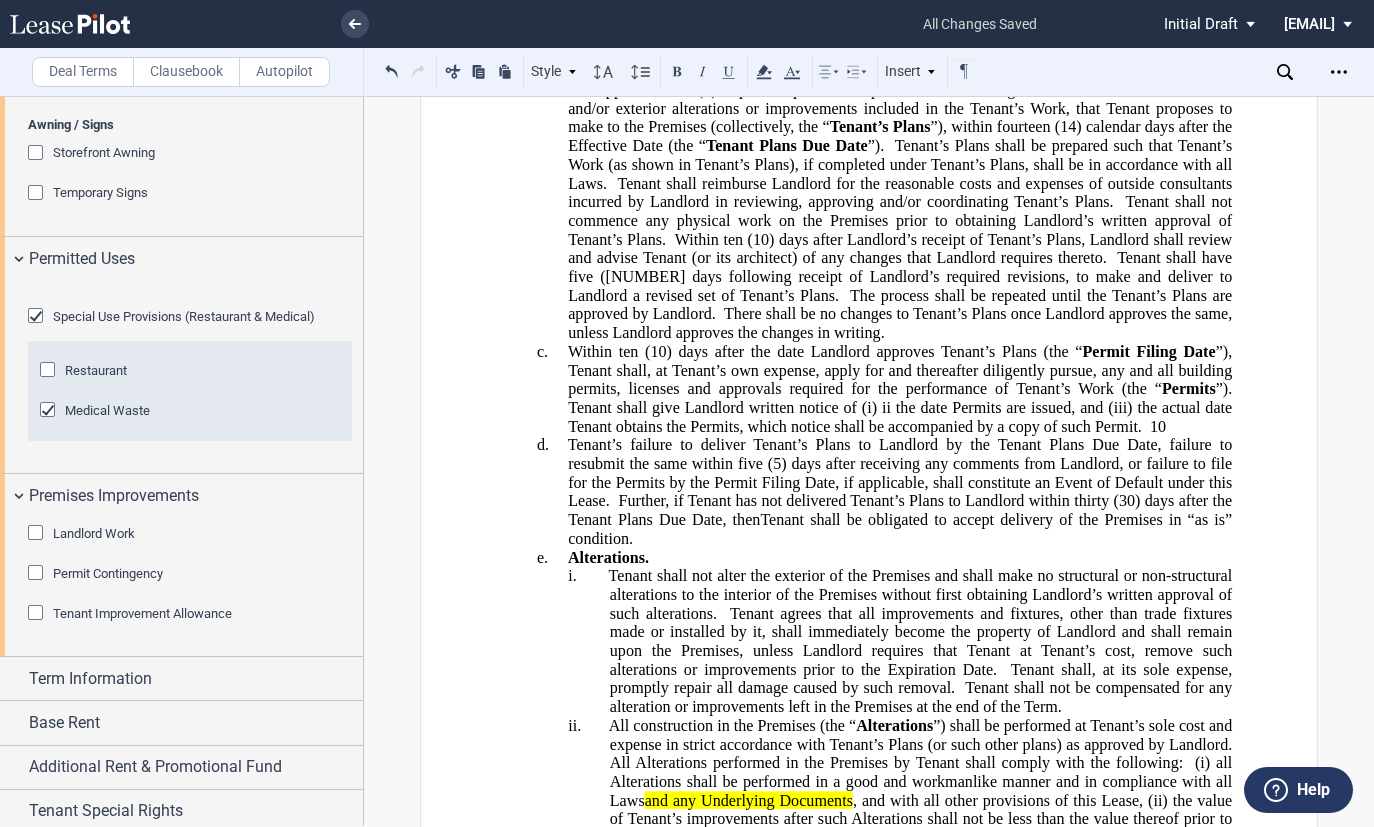 scroll, scrollTop: 12800, scrollLeft: 0, axis: vertical 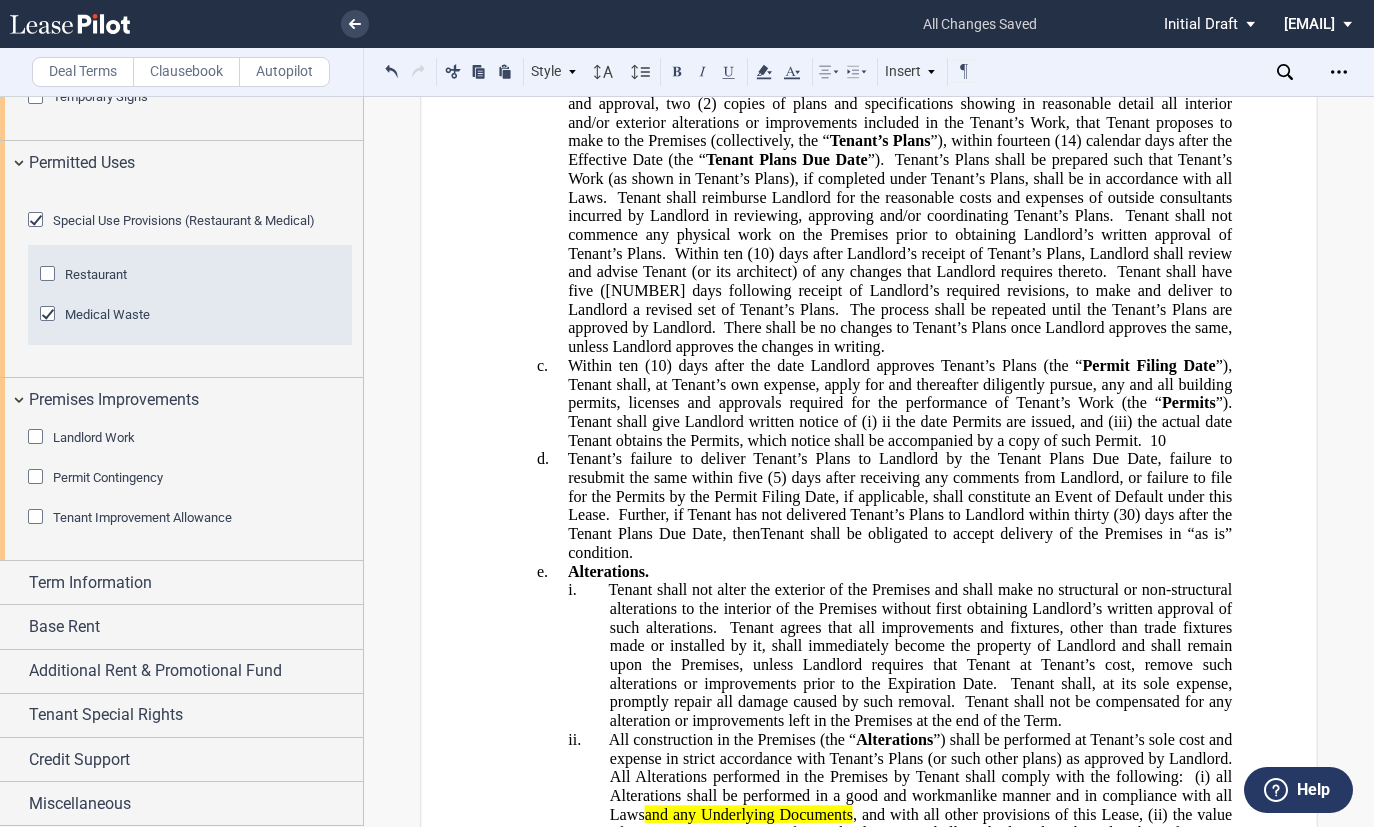 click at bounding box center [38, 439] 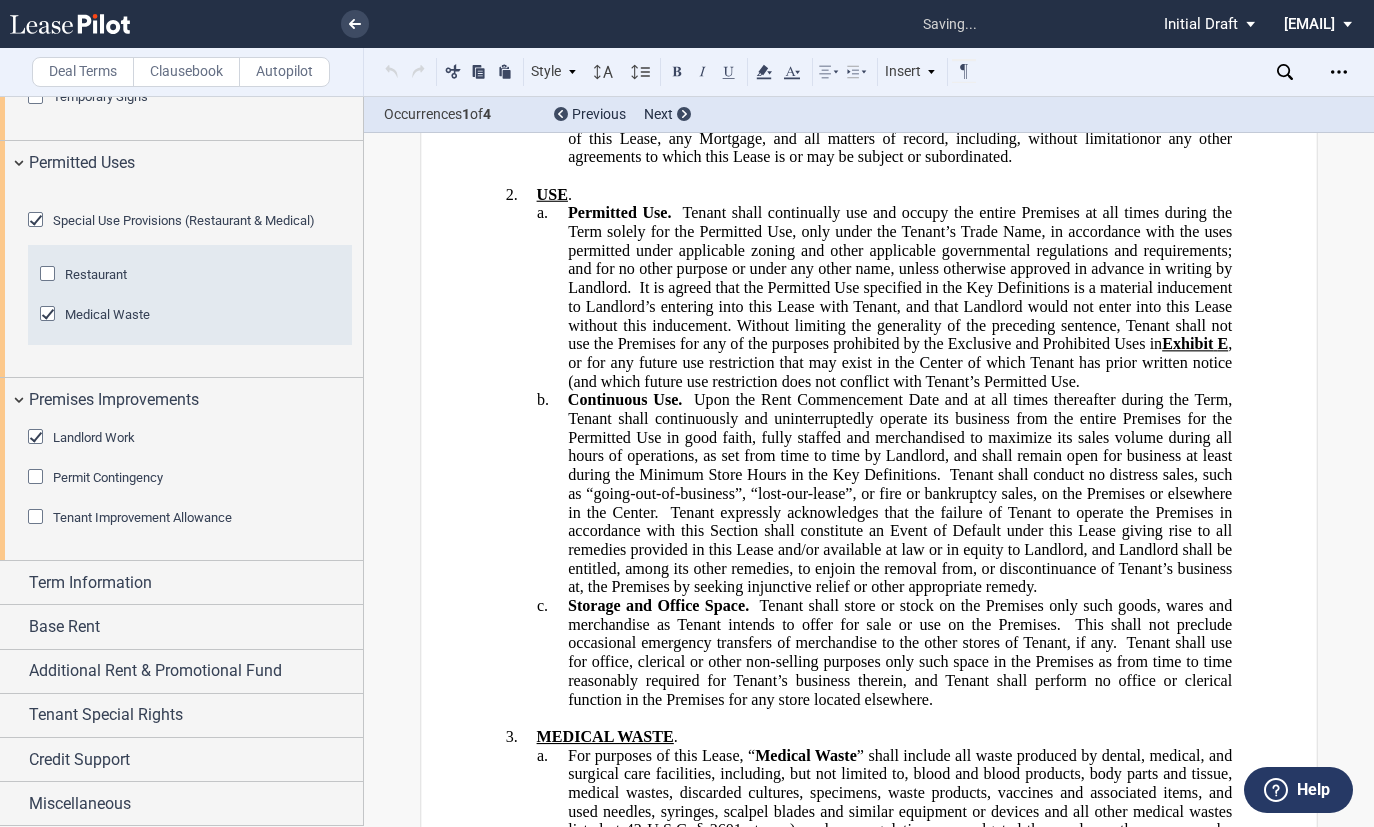 scroll, scrollTop: 2035, scrollLeft: 0, axis: vertical 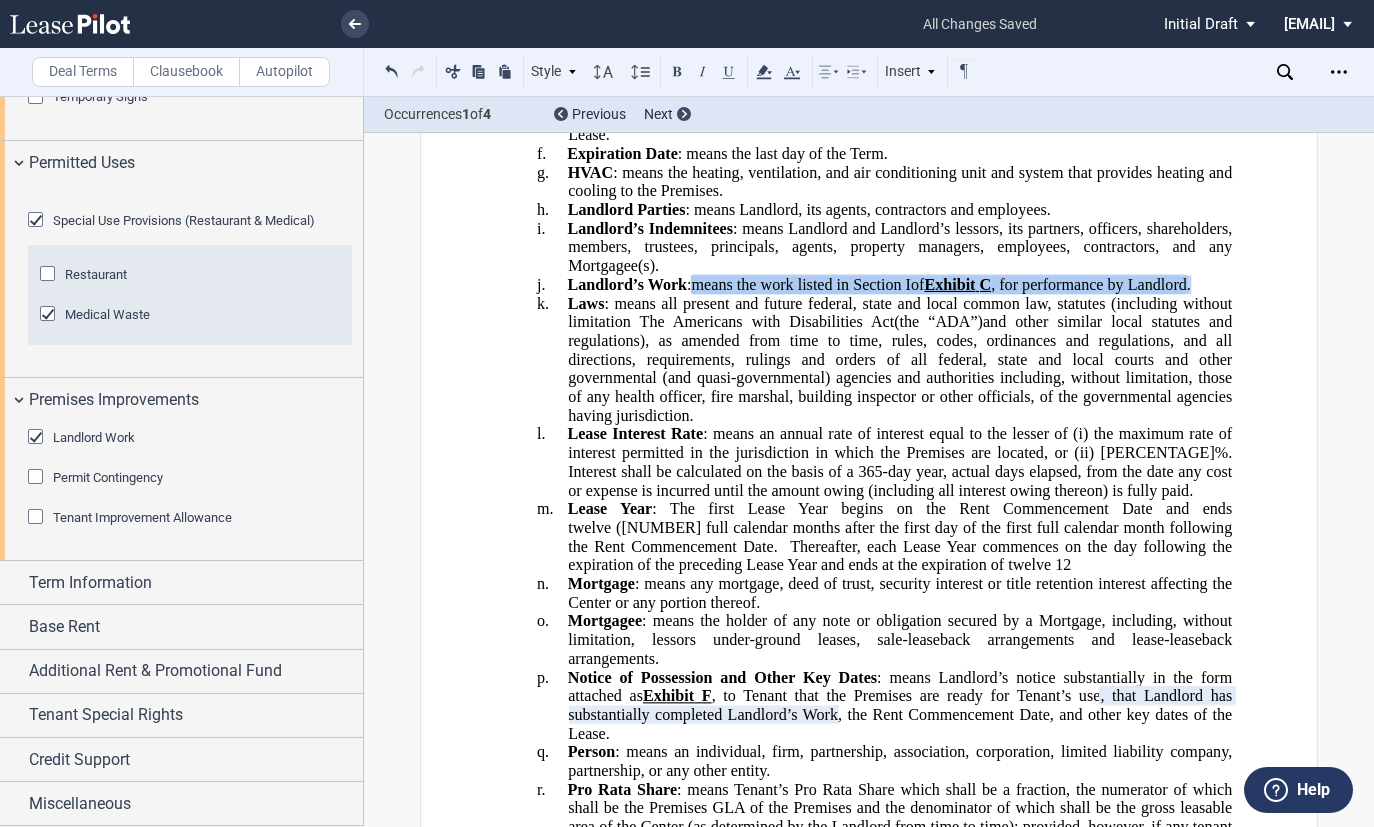 drag, startPoint x: 1196, startPoint y: 396, endPoint x: 687, endPoint y: 402, distance: 509.03537 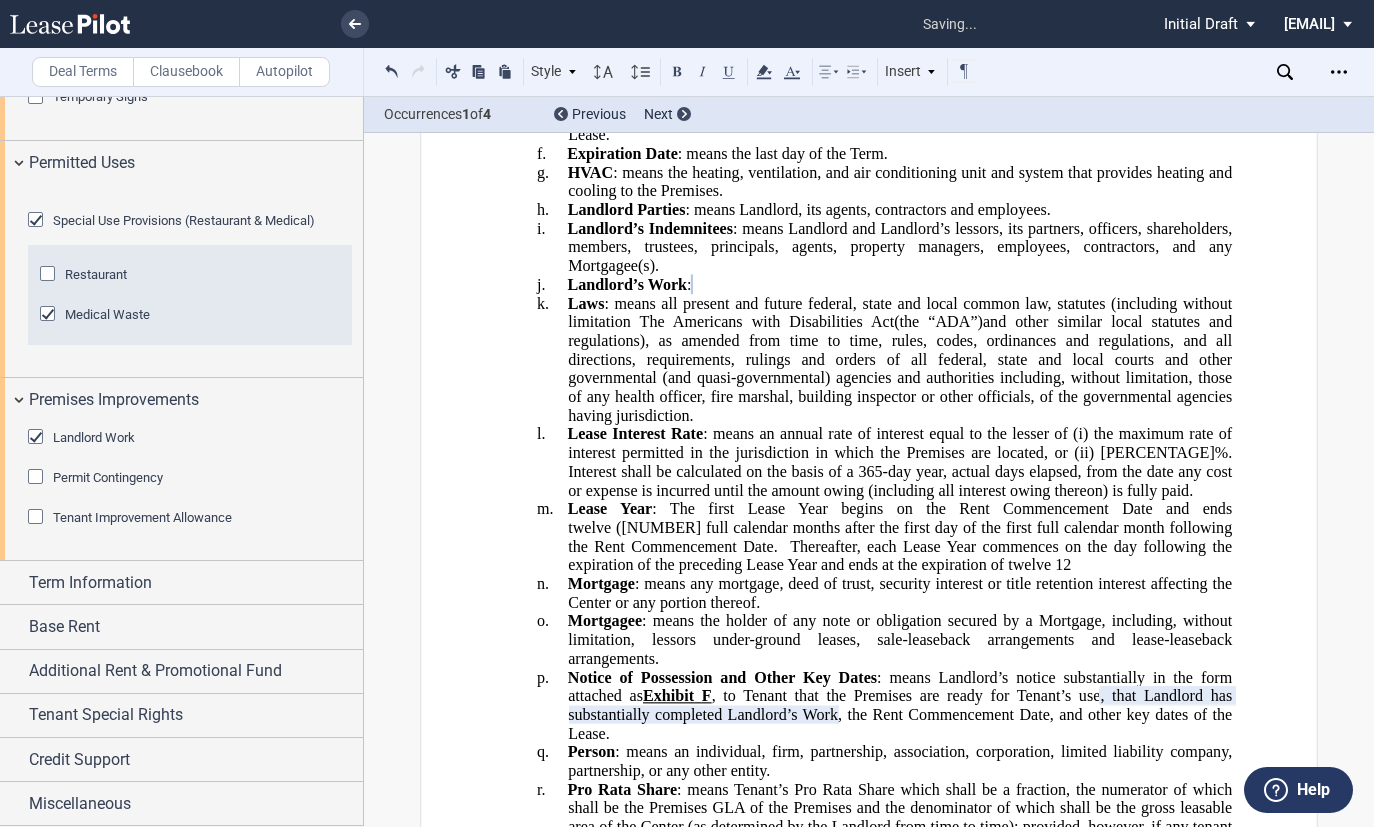 type 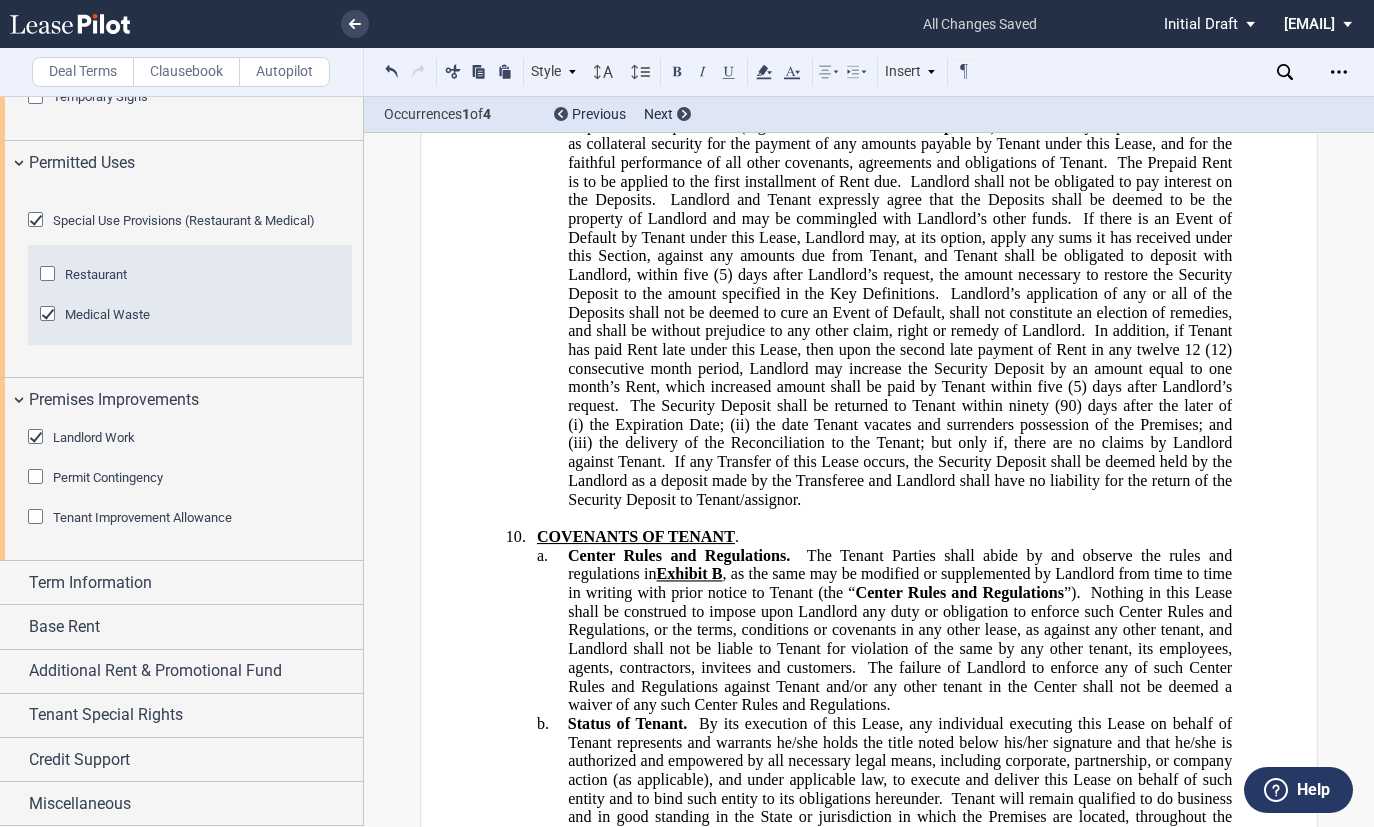 scroll, scrollTop: 11935, scrollLeft: 0, axis: vertical 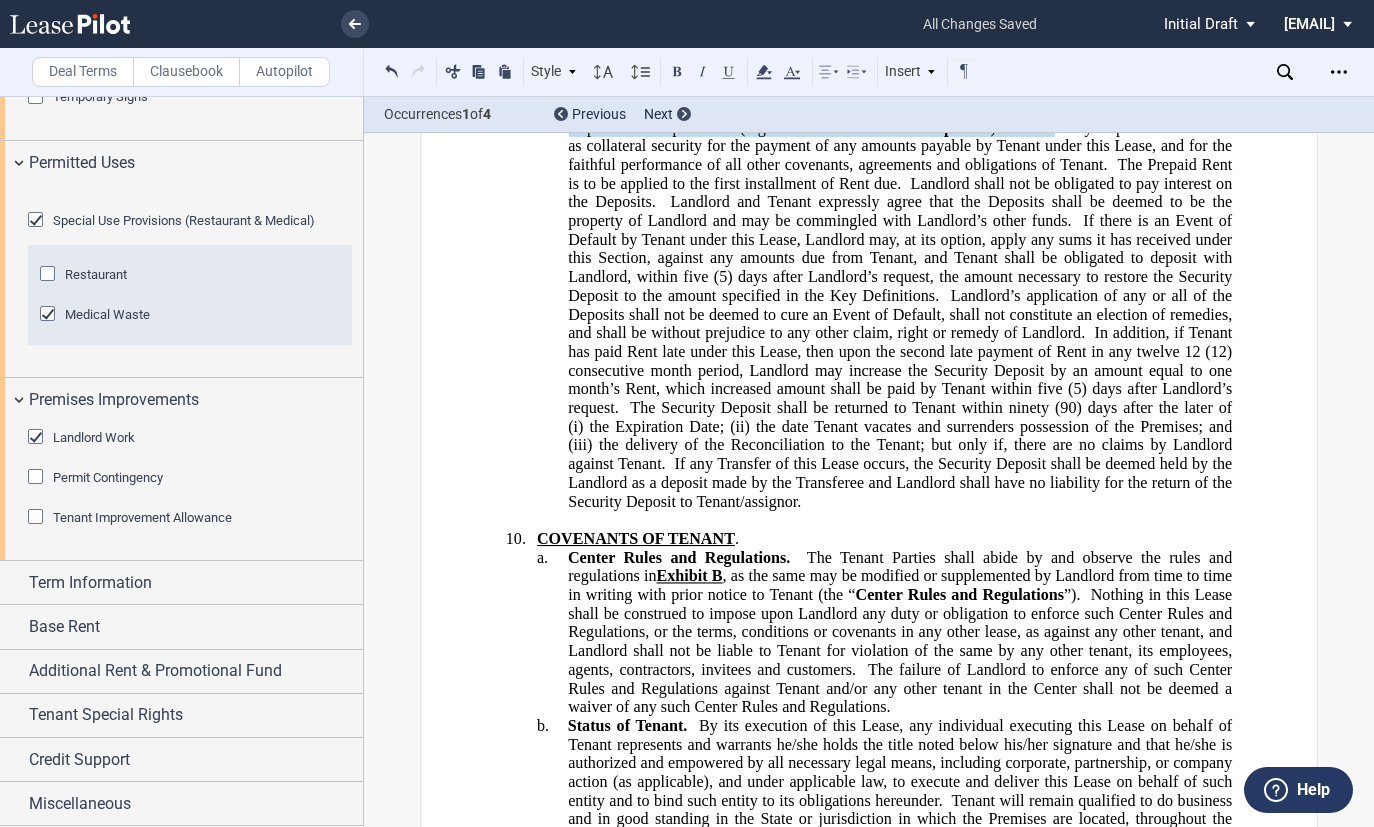 drag, startPoint x: 1176, startPoint y: 354, endPoint x: 962, endPoint y: 370, distance: 214.59729 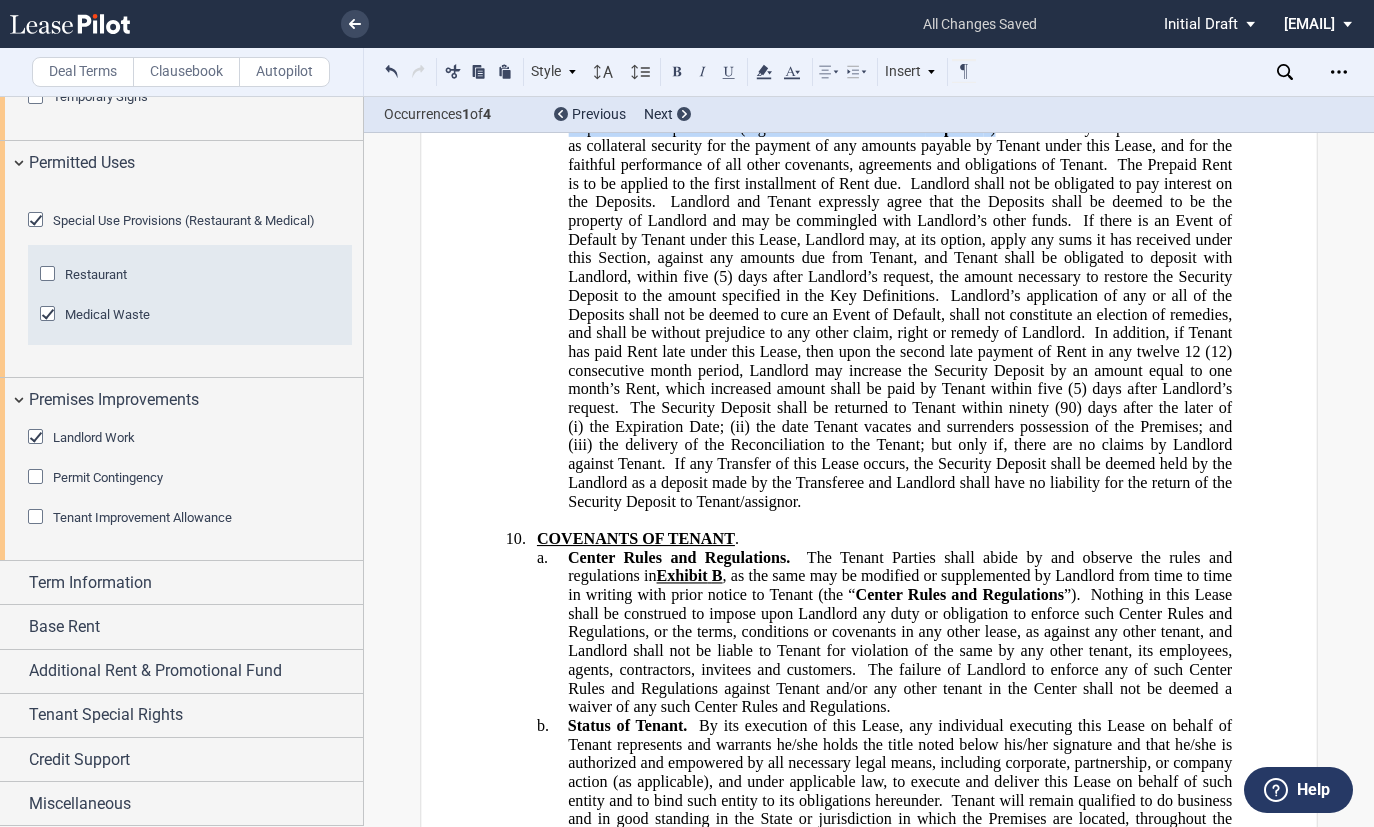 click on "﻿
COMMERCIAL LEASE
( ﻿ ﻿ ,  Southern Shores Marketplace )
﻿
THIS COMMERCIAL LEASE  (this “ Lease ”), made as of this ____   day of ___________,   2025  (the “ Effective Date ”) by and between  DK SOUTHERN SHORES LLC ,  a   Maryland   limited liability company qualified to do business in North Carolina  (the “ Landlord ”) and  ﻿ ﻿ ,   ﻿ ﻿   ﻿ ﻿   ﻿ ﻿  an individual   d/b/a   ﻿ ﻿  (the “ Tenant ”).    Landlord and Tenant are referred to herein together as the “ Parties ” and individually as a “ Party ”.    The “ Effective Date ” shall be the date on which the Landlord signs this Lease.
﻿
NOW THEREFORE , In Consideration   of the Key Definitions, the Rent, and for other good and valuable consideration, the sufficiency of which is hereby confirmed by the Parties, as of the Effective Date,
﻿" at bounding box center [869, 11973] 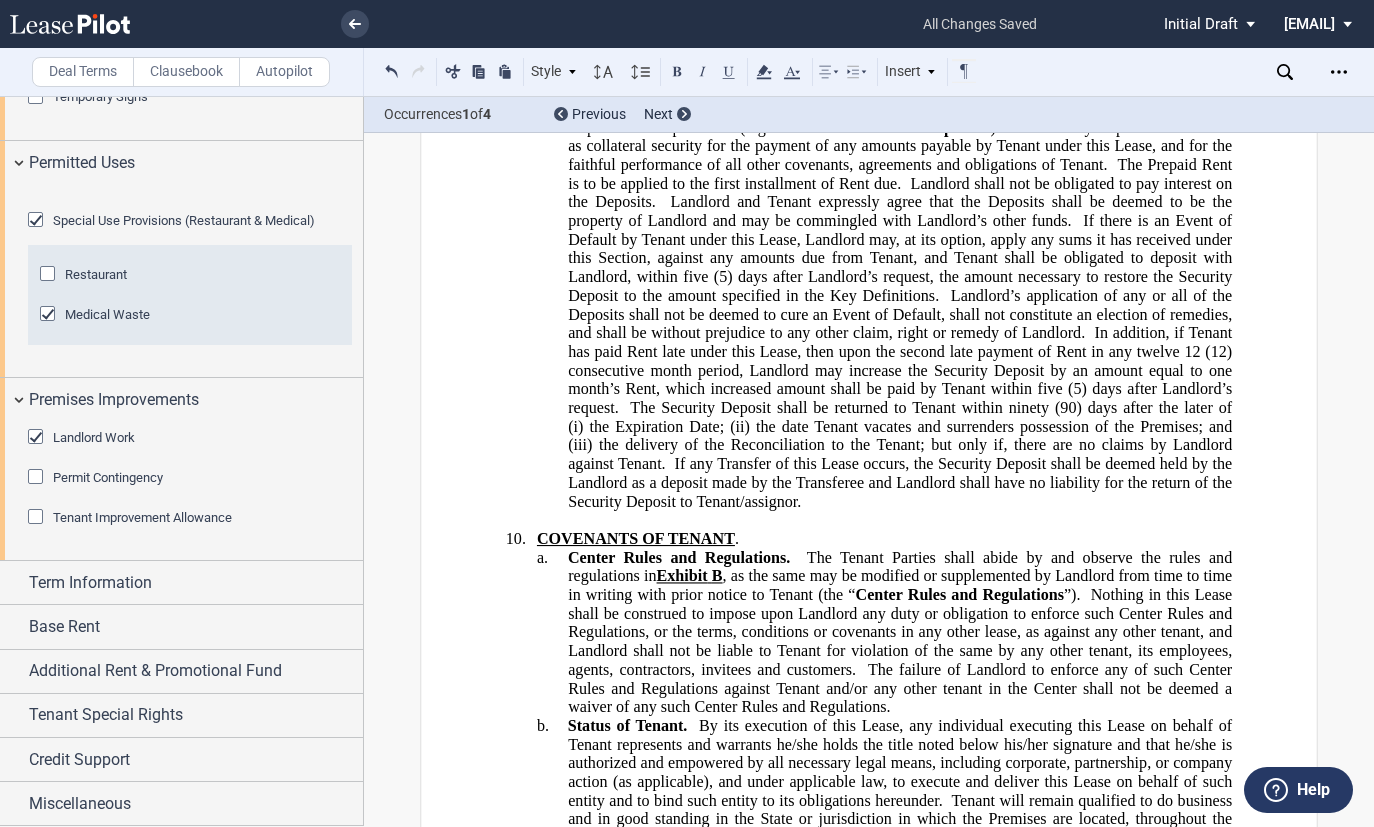 click on "﻿
COMMERCIAL LEASE
( ﻿ ﻿ ,  Southern Shores Marketplace )
﻿
THIS COMMERCIAL LEASE  (this “ Lease ”), made as of this ____   day of ___________,   2025  (the “ Effective Date ”) by and between  DK SOUTHERN SHORES LLC ,  a   Maryland   limited liability company qualified to do business in North Carolina  (the “ Landlord ”) and  ﻿ ﻿ ,   ﻿ ﻿   ﻿ ﻿   ﻿ ﻿  an individual   d/b/a   ﻿ ﻿  (the “ Tenant ”).    Landlord and Tenant are referred to herein together as the “ Parties ” and individually as a “ Party ”.    The “ Effective Date ” shall be the date on which the Landlord signs this Lease.
﻿
NOW THEREFORE , In Consideration   of the Key Definitions, the Rent, and for other good and valuable consideration, the sufficiency of which is hereby confirmed by the Parties, as of the Effective Date,
﻿" at bounding box center [869, 11973] 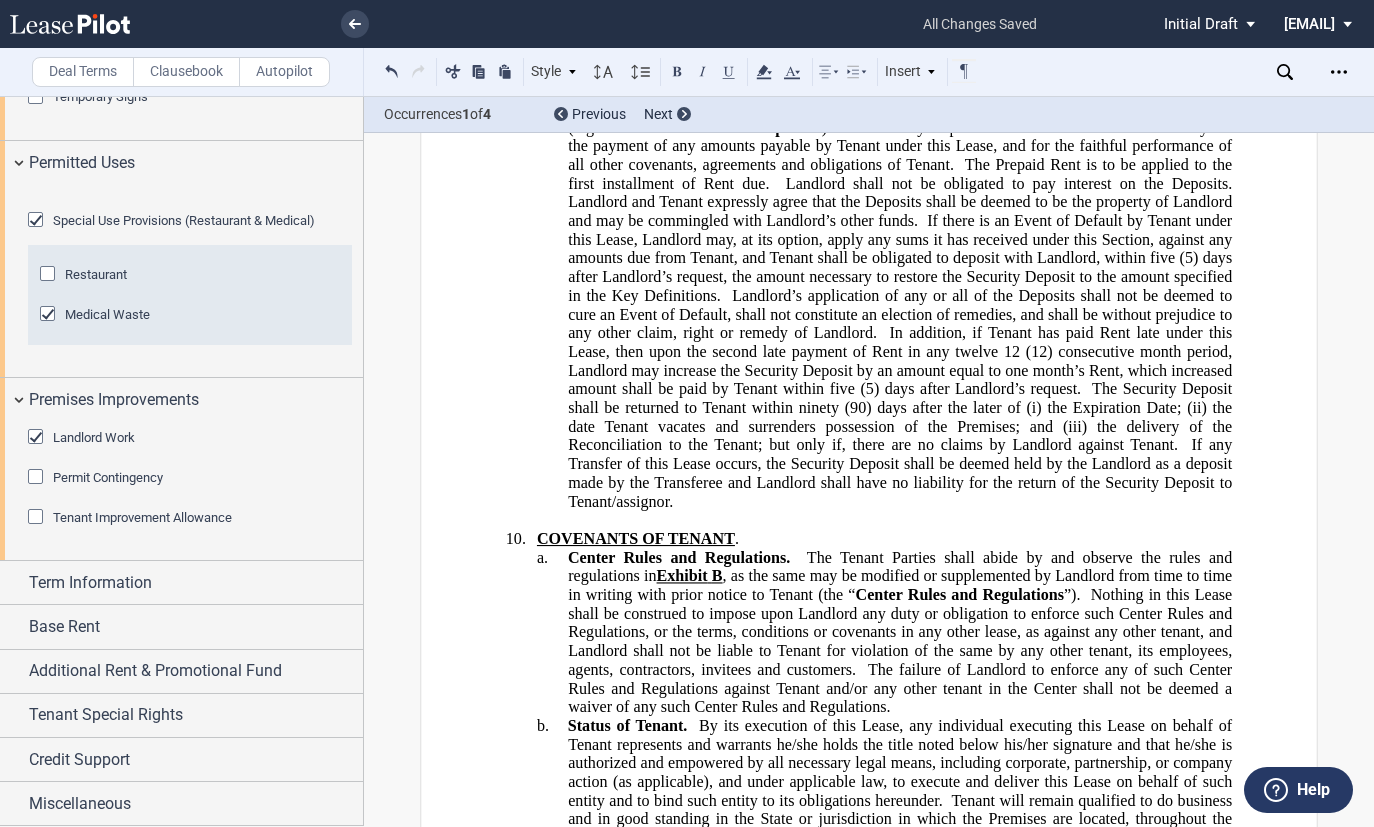 click on "Tenant shall pay Landlord upon execution of this Lease the Prepaid Rent (together referred to as the “" 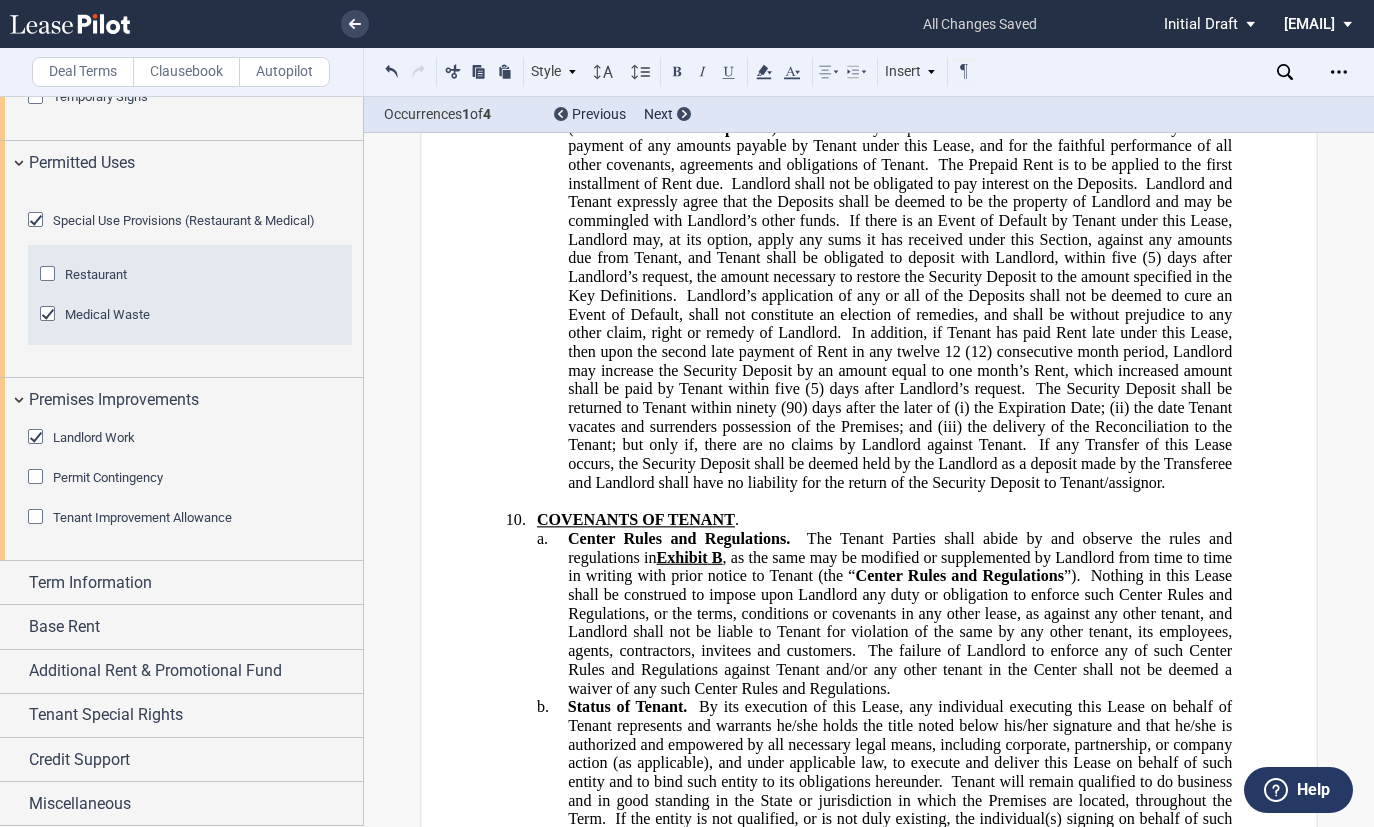 click on "”)." 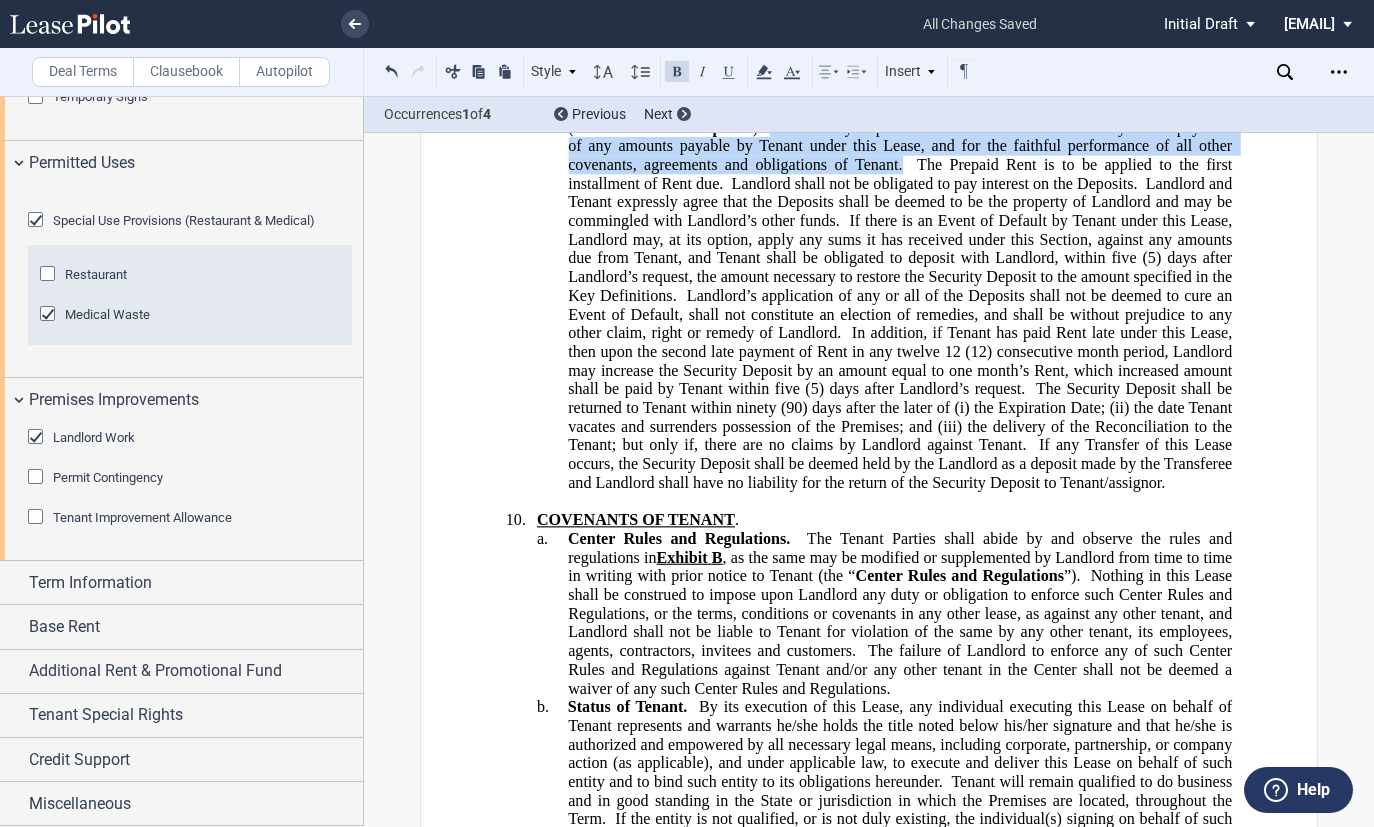 drag, startPoint x: 901, startPoint y: 410, endPoint x: 765, endPoint y: 371, distance: 141.48145 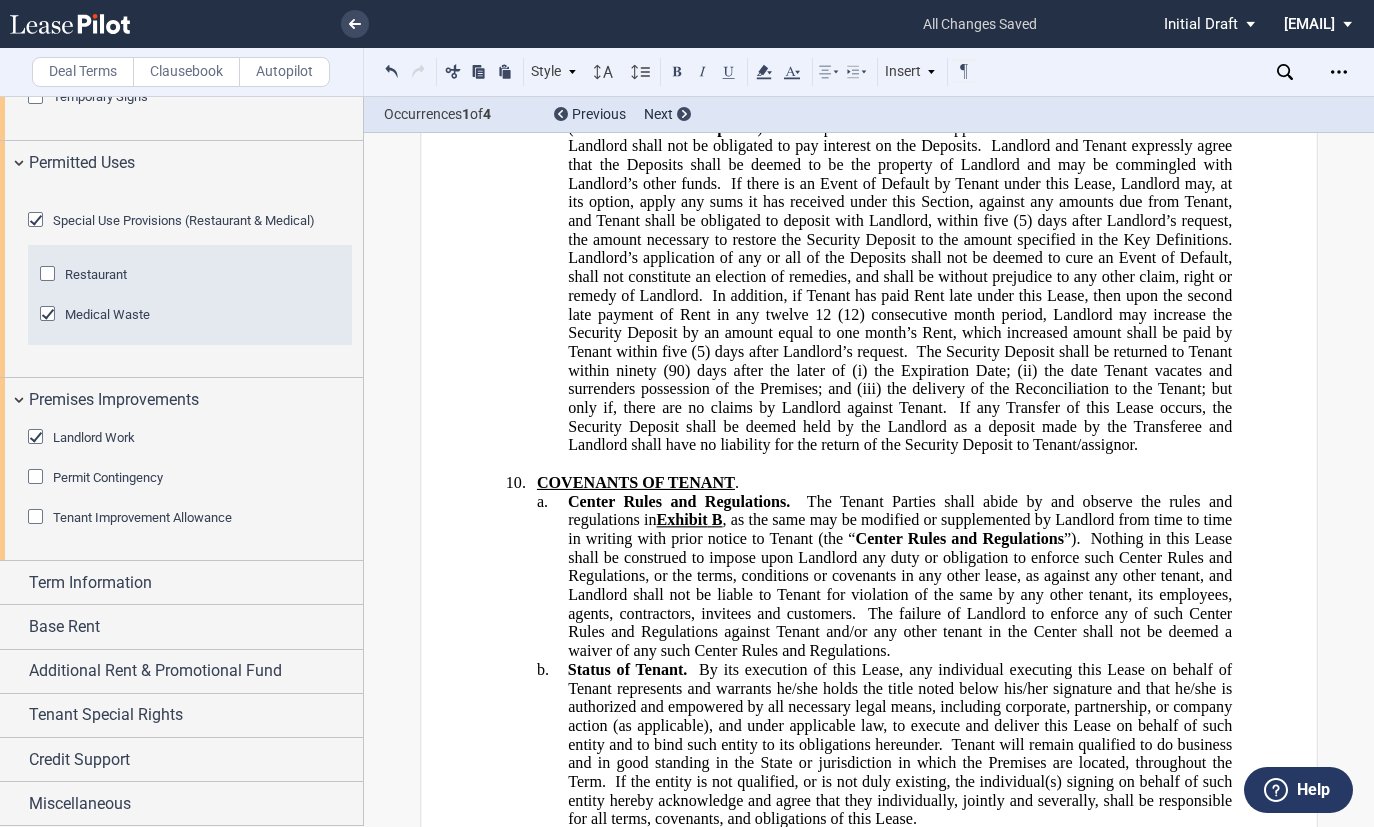 click 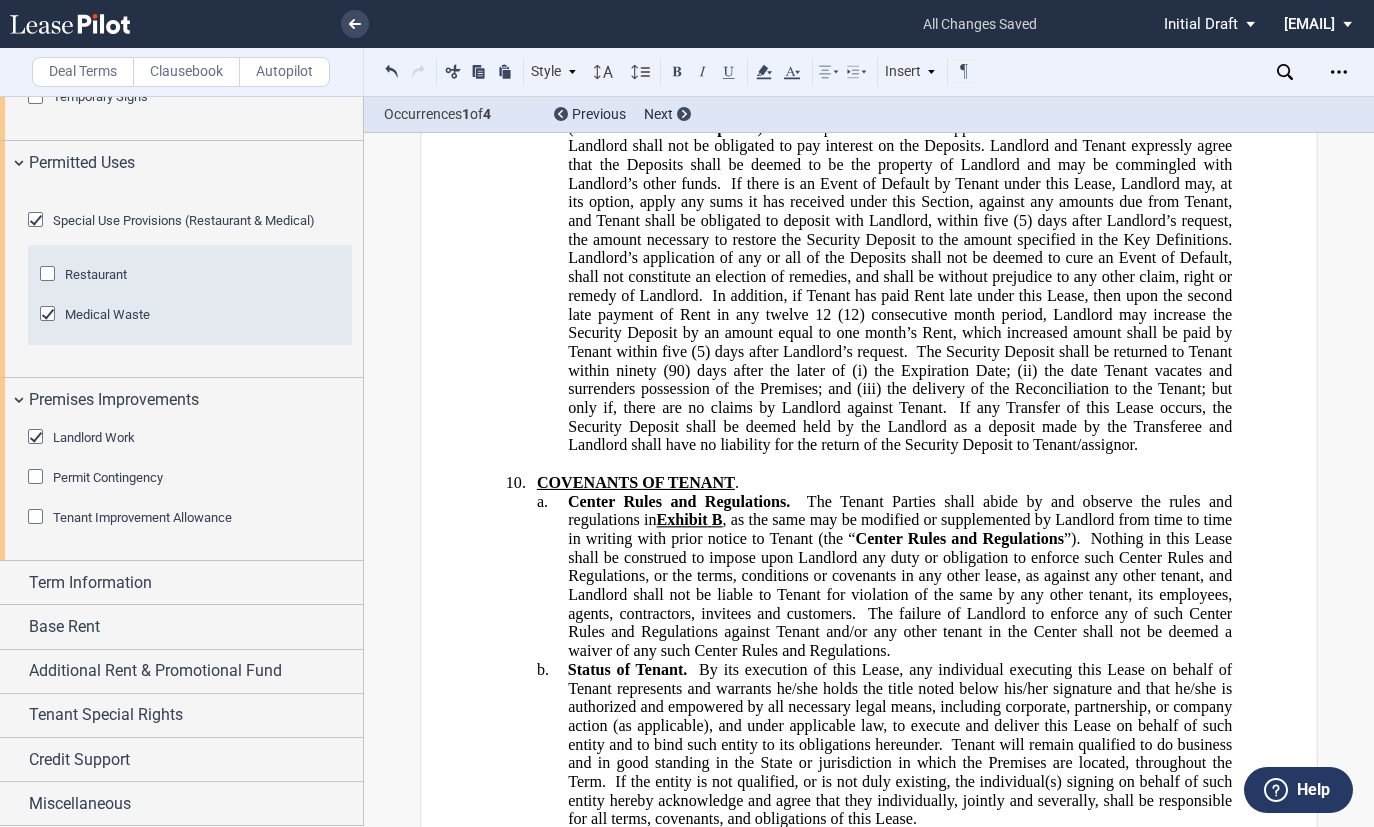 click on "Landlord and Tenant expressly agree that the Deposits shall be deemed to be the property of Landlord and may be commingled with Landlord’s other funds." 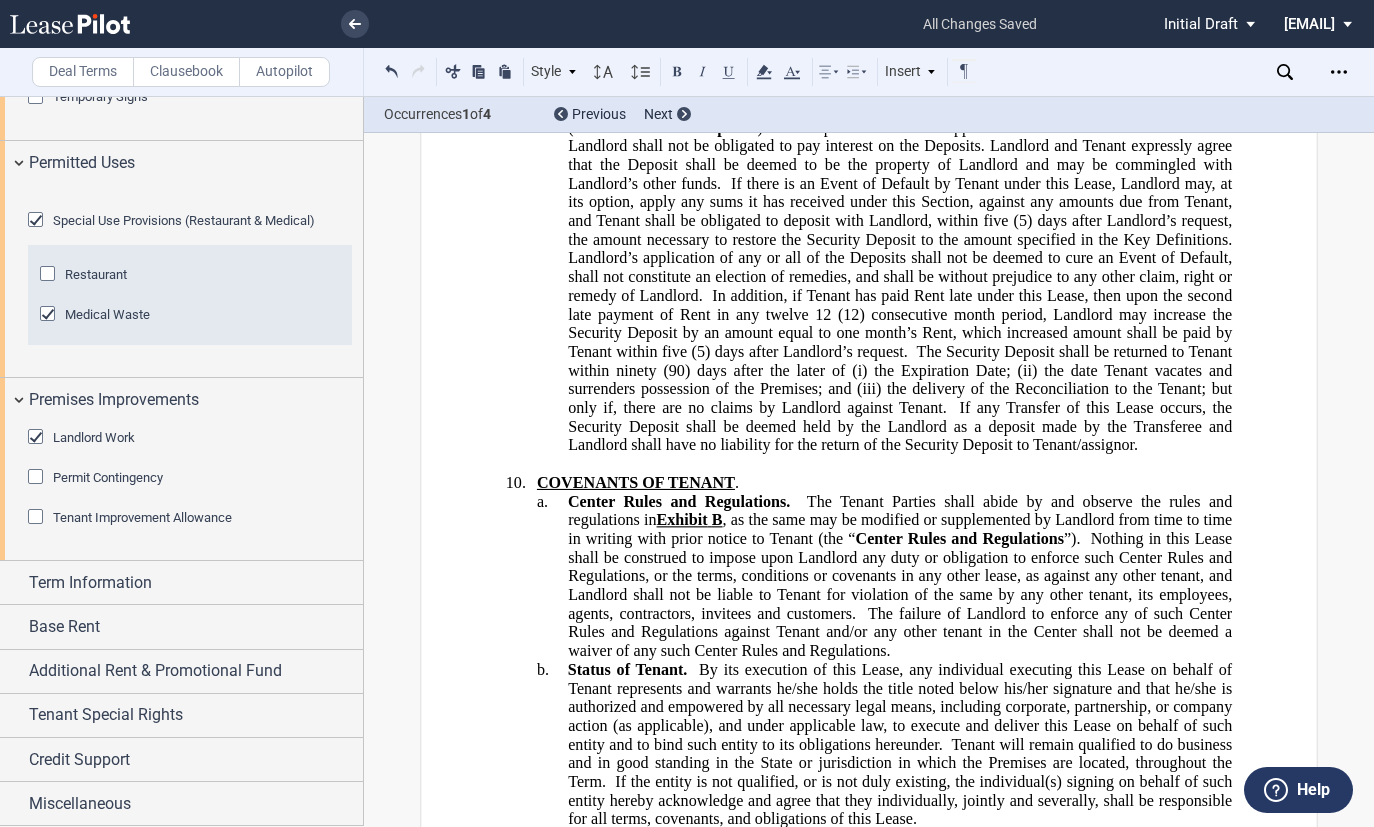 click on "If there is an Event of Default by Tenant under this Lease, Landlord may, at its option, apply any sums it has received under this Section, against any amounts due from Tenant, and Tenant shall be obligated to deposit with Landlord, within five" 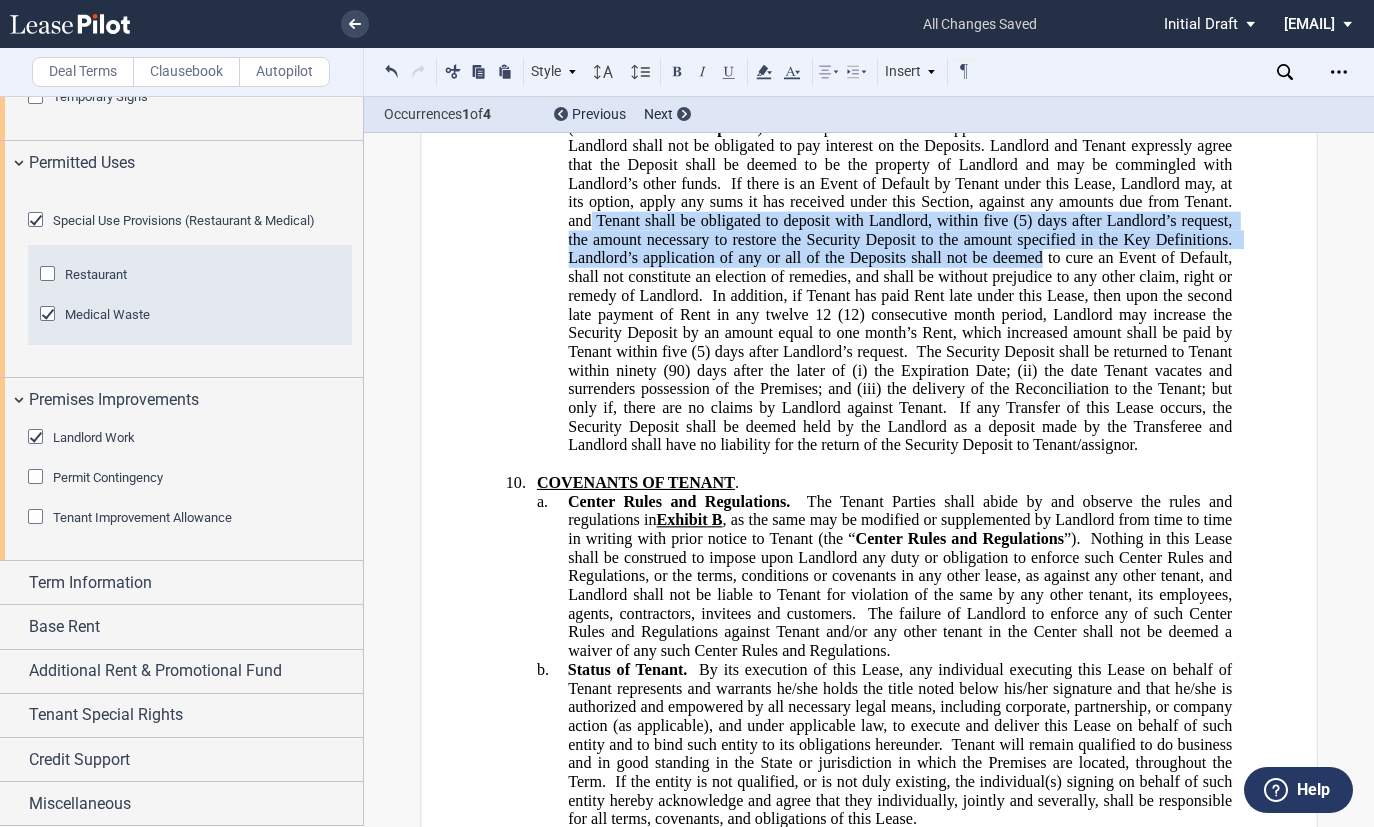 drag, startPoint x: 575, startPoint y: 472, endPoint x: 1032, endPoint y: 496, distance: 457.62976 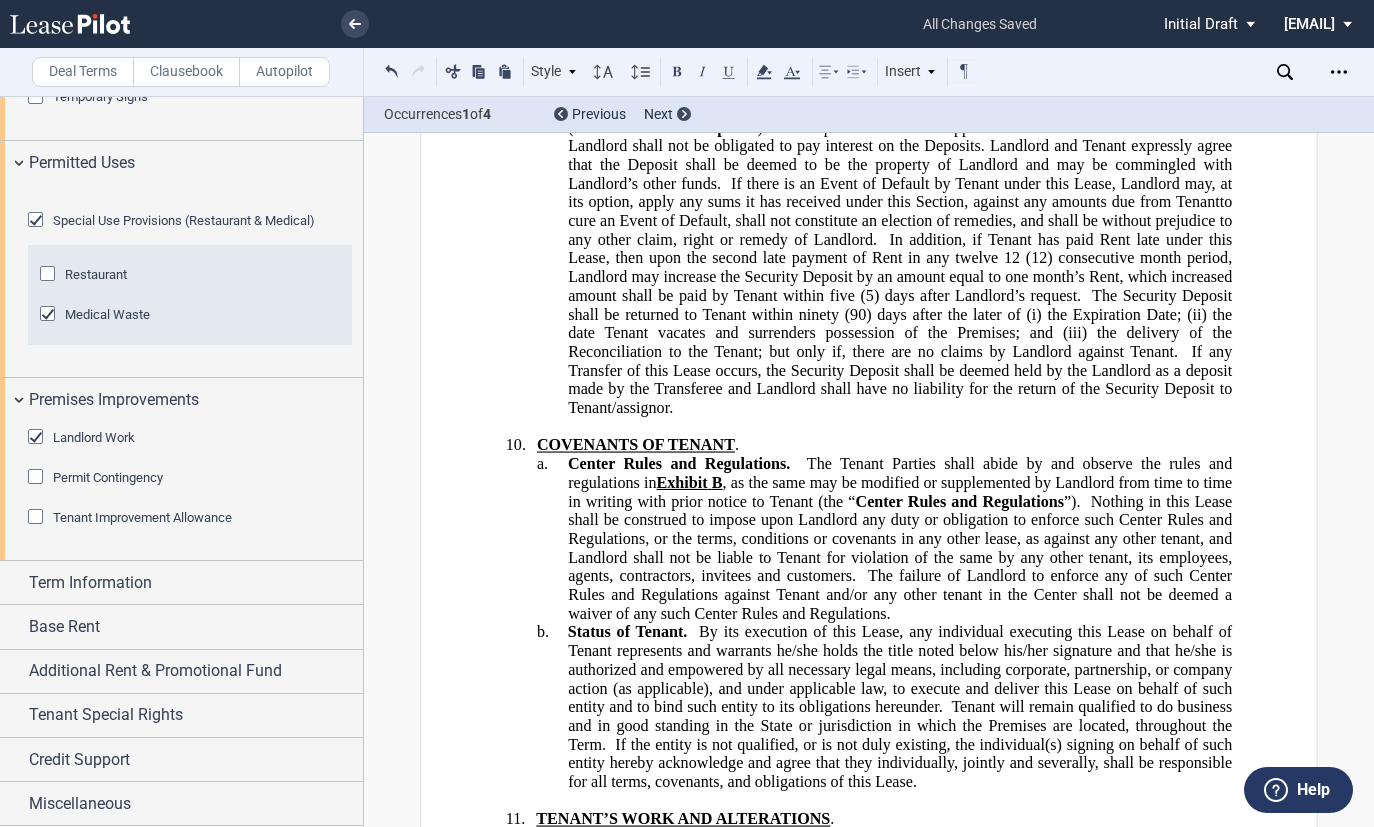 click on "If there is an Event of Default by Tenant under this Lease, Landlord may, at its option, apply any sums it has received under this Section, against any amounts due from Tenant" 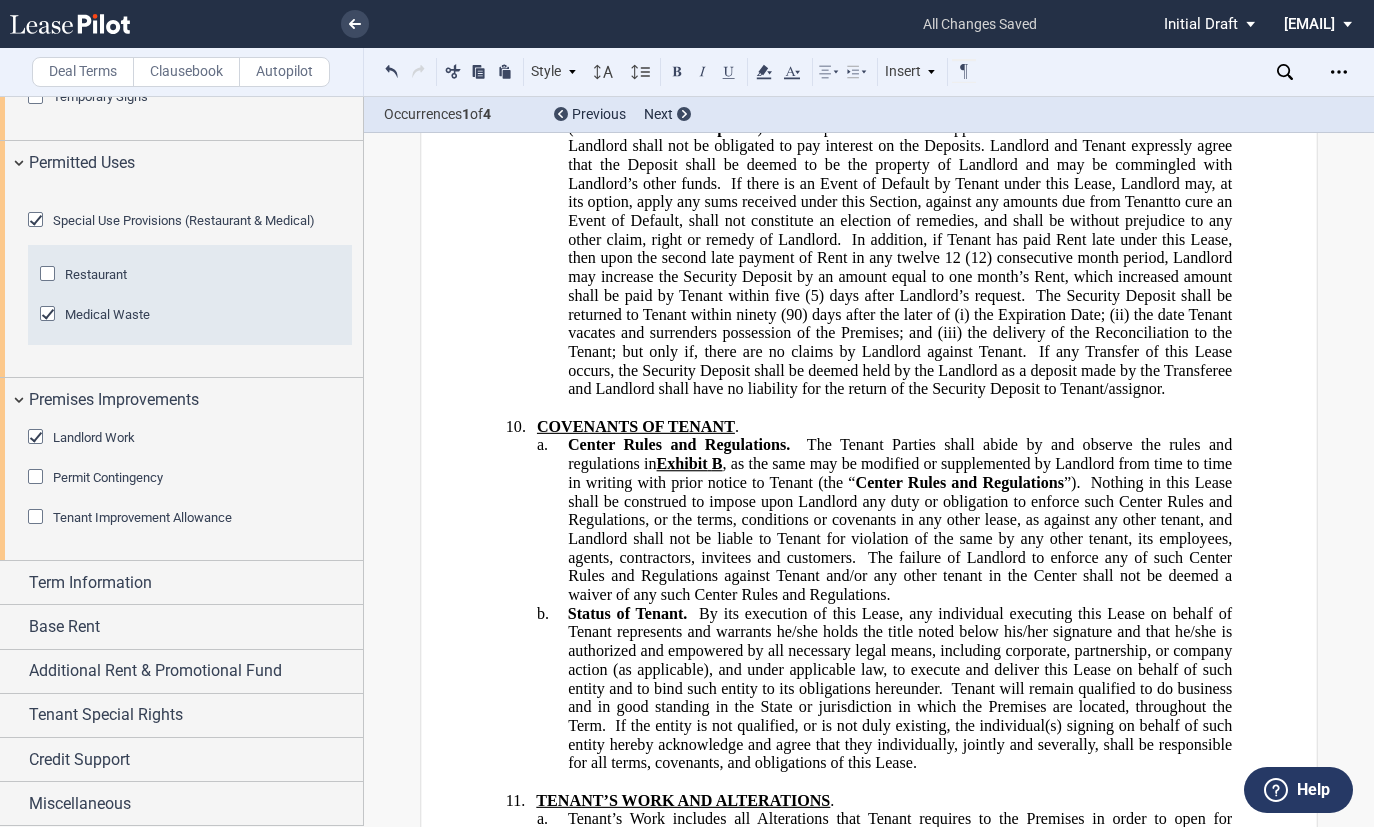 click on "In addition, if Tenant has paid Rent late under this Lease, then upon the second late payment of Rent in any twelve" 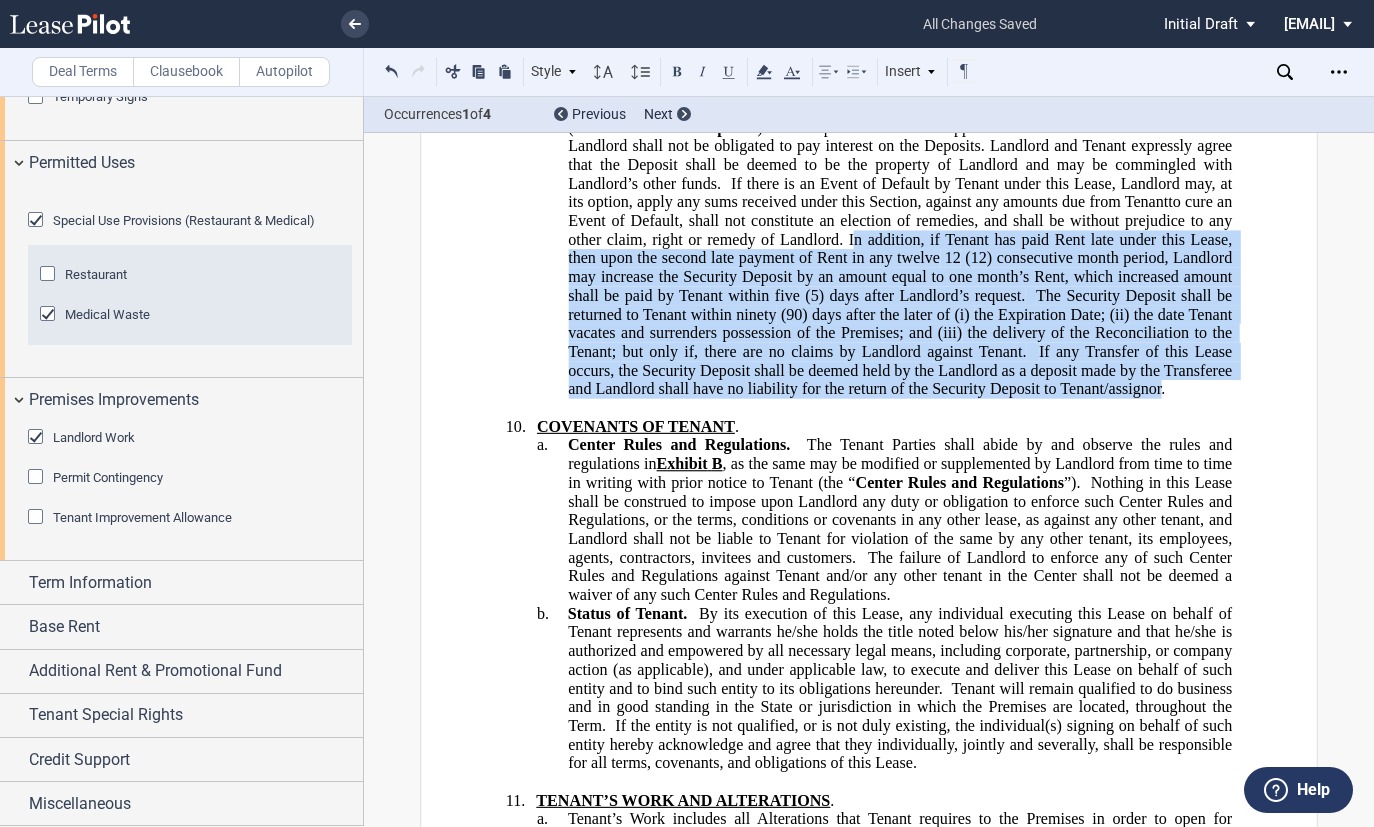 drag, startPoint x: 848, startPoint y: 489, endPoint x: 1130, endPoint y: 654, distance: 326.72464 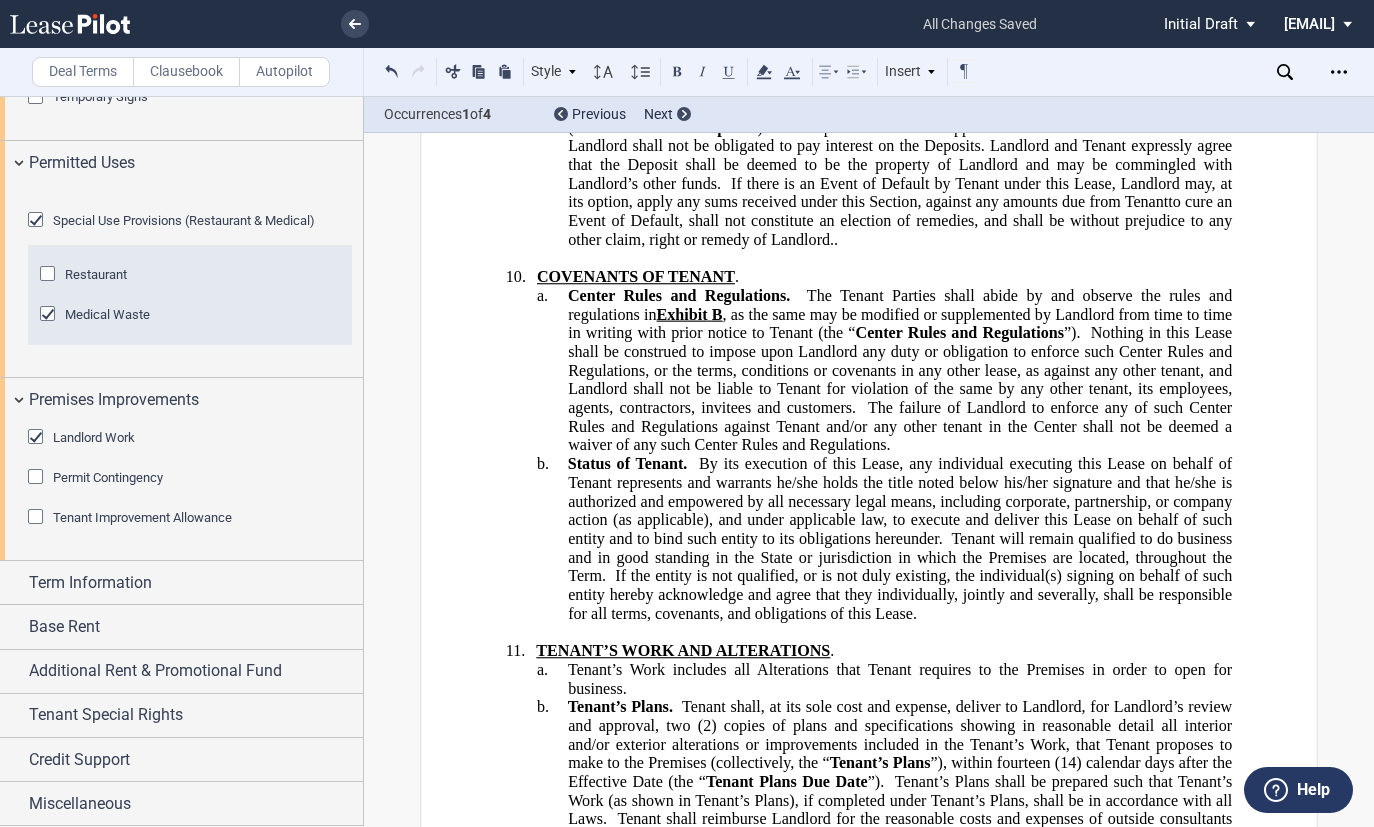 click on "﻿" at bounding box center (869, 258) 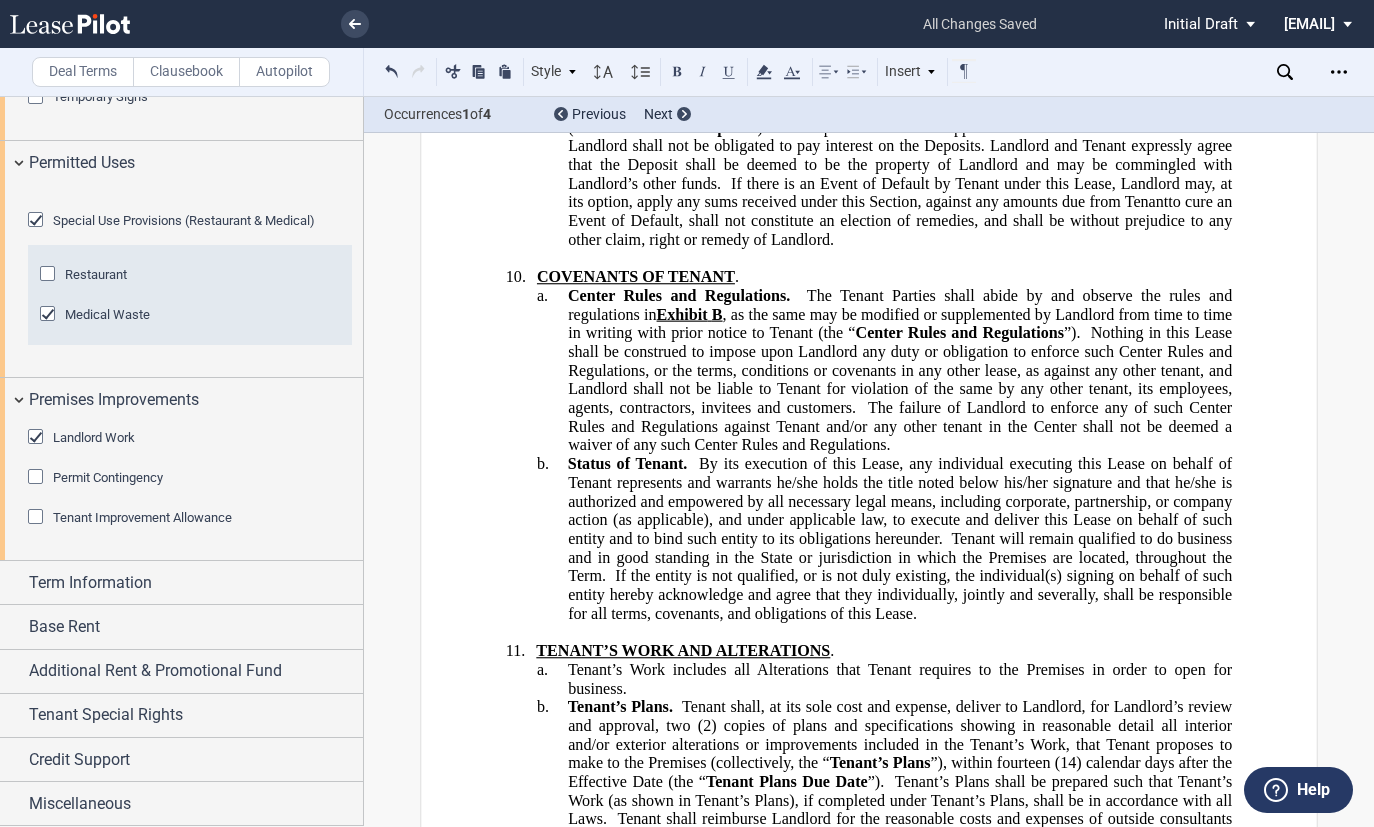 drag, startPoint x: 750, startPoint y: 353, endPoint x: 559, endPoint y: 362, distance: 191.21193 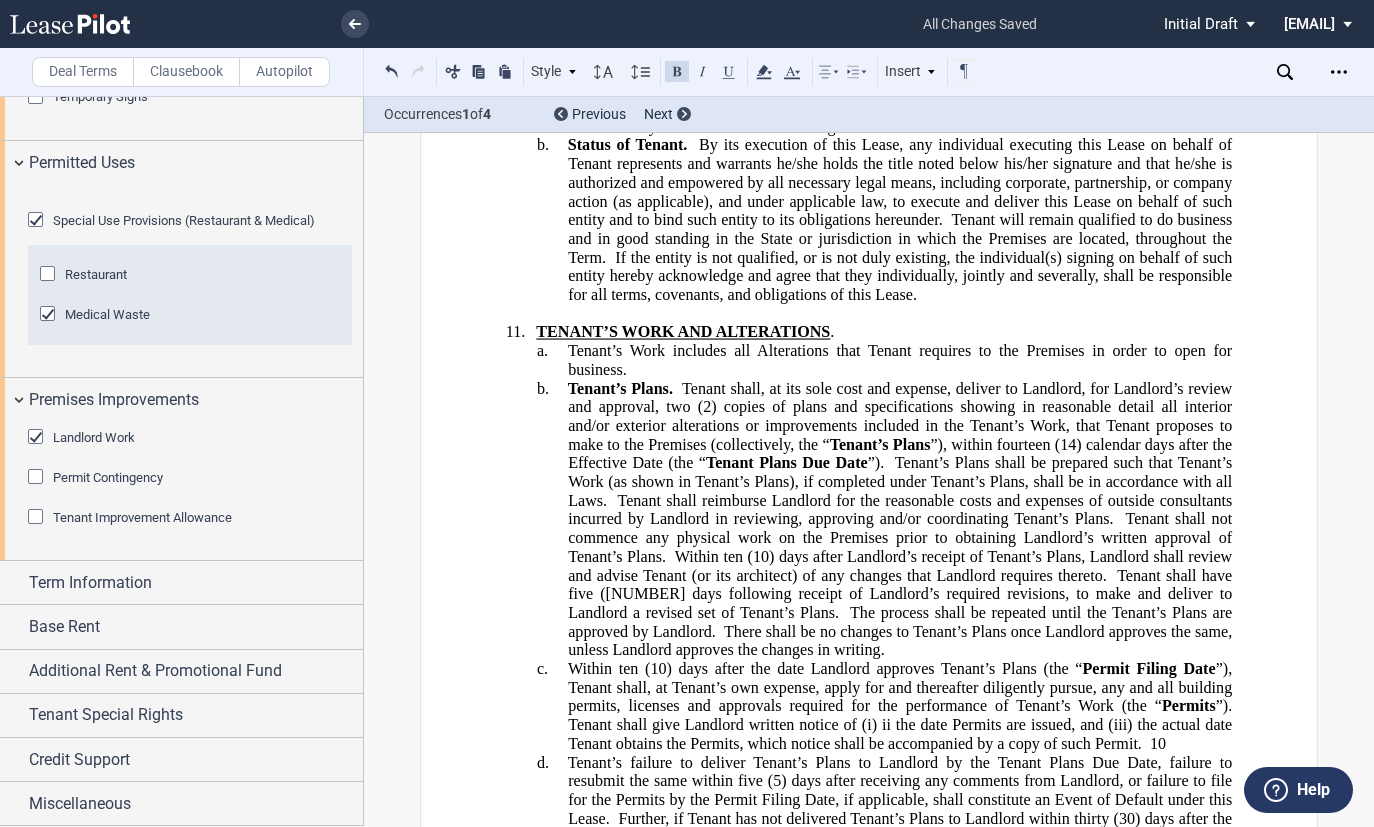 scroll, scrollTop: 11935, scrollLeft: 0, axis: vertical 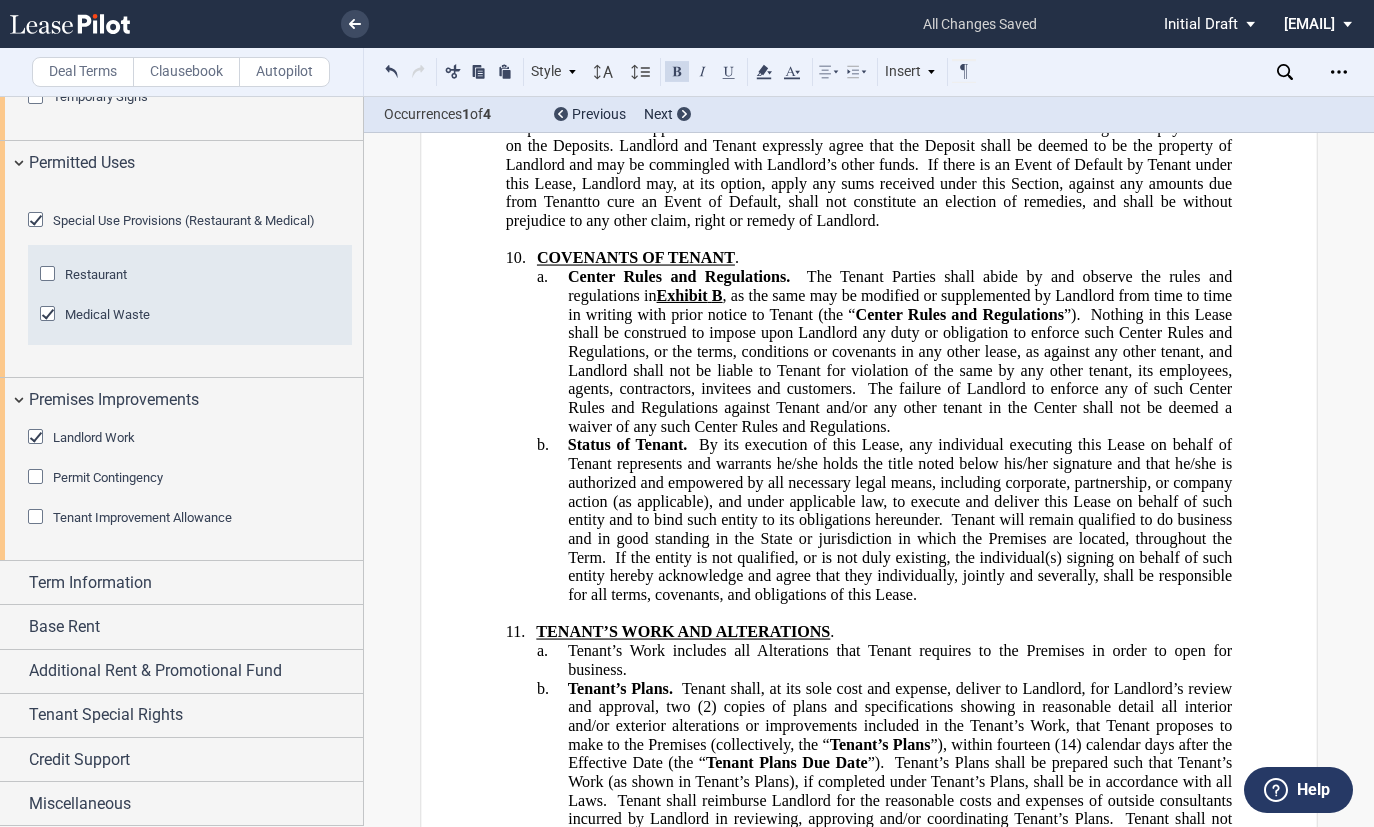 type 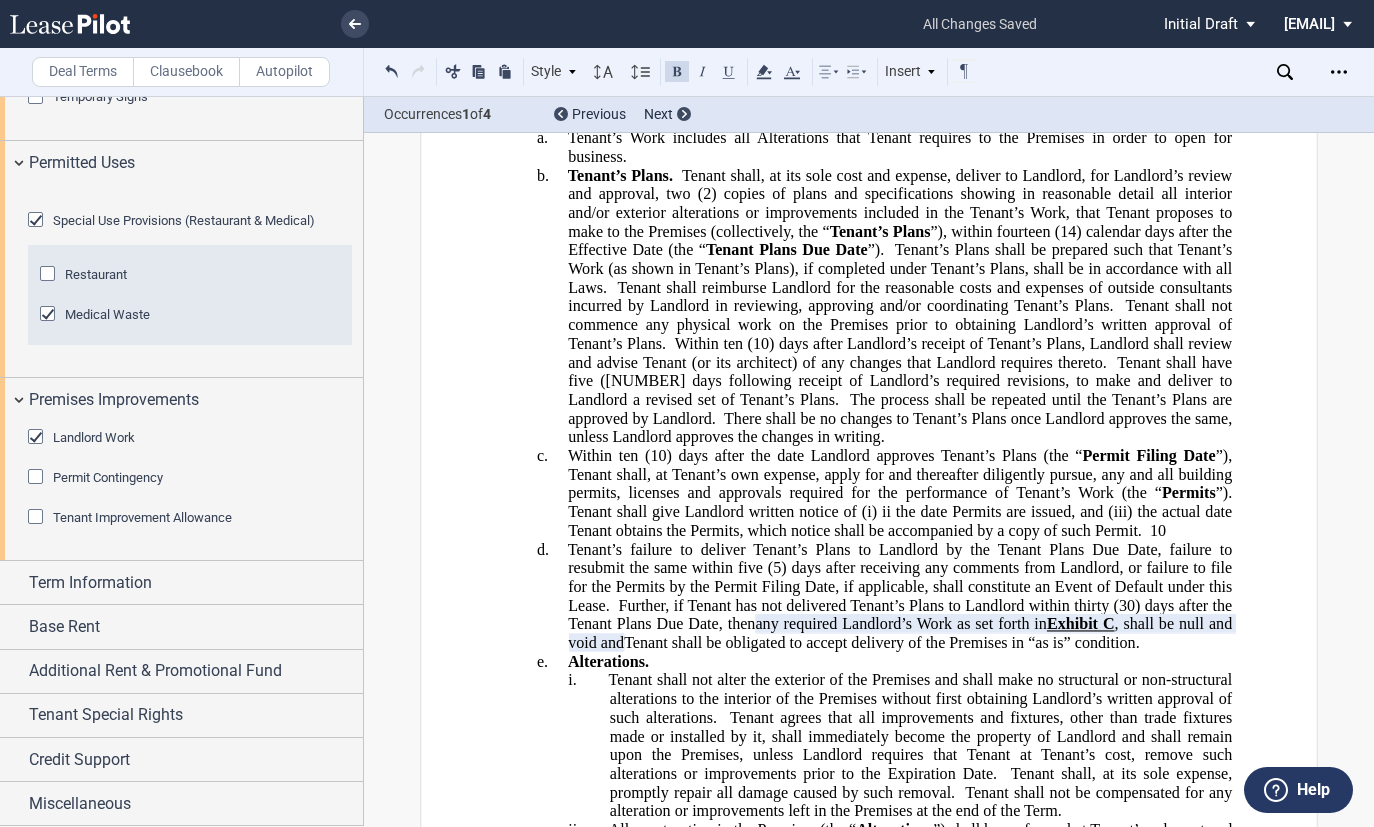 scroll, scrollTop: 12435, scrollLeft: 0, axis: vertical 